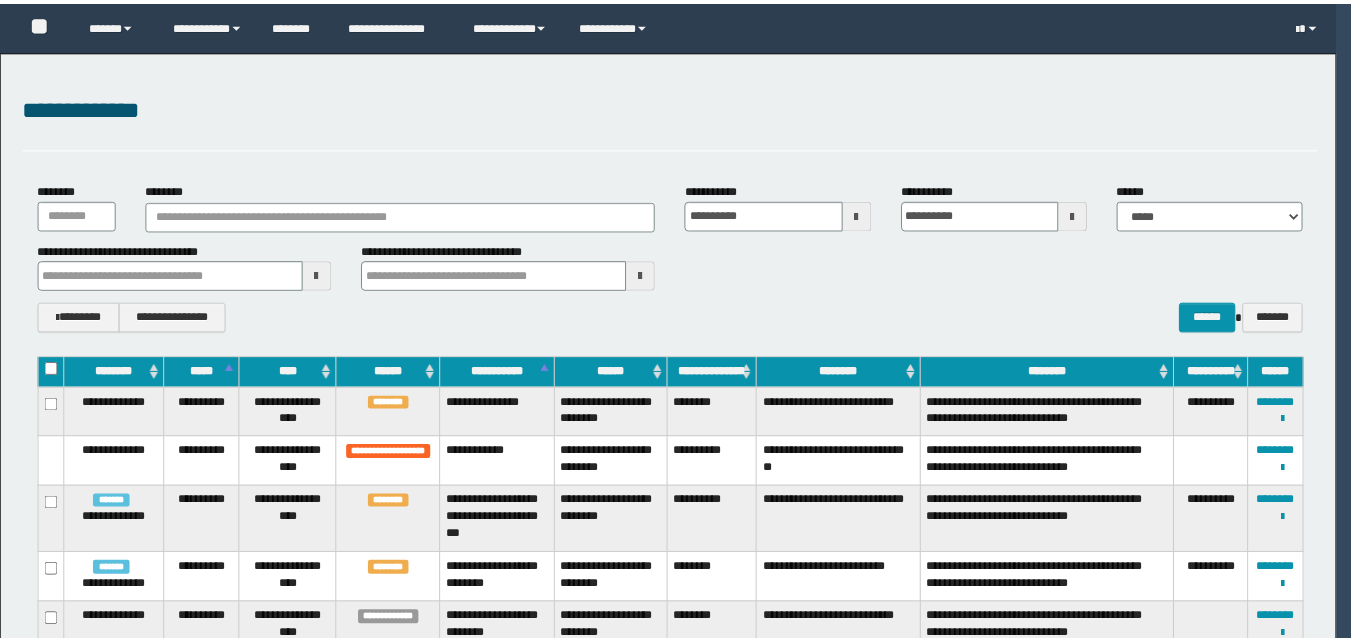 scroll, scrollTop: 0, scrollLeft: 0, axis: both 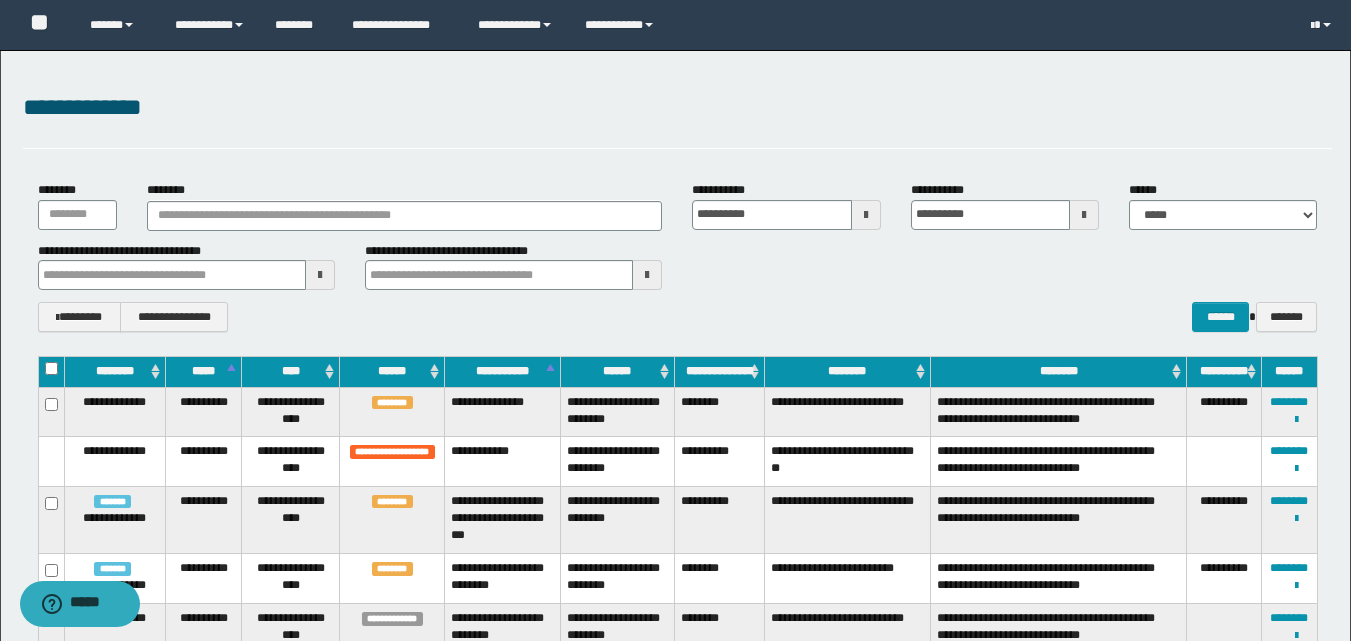 click on "**********" at bounding box center [677, 257] 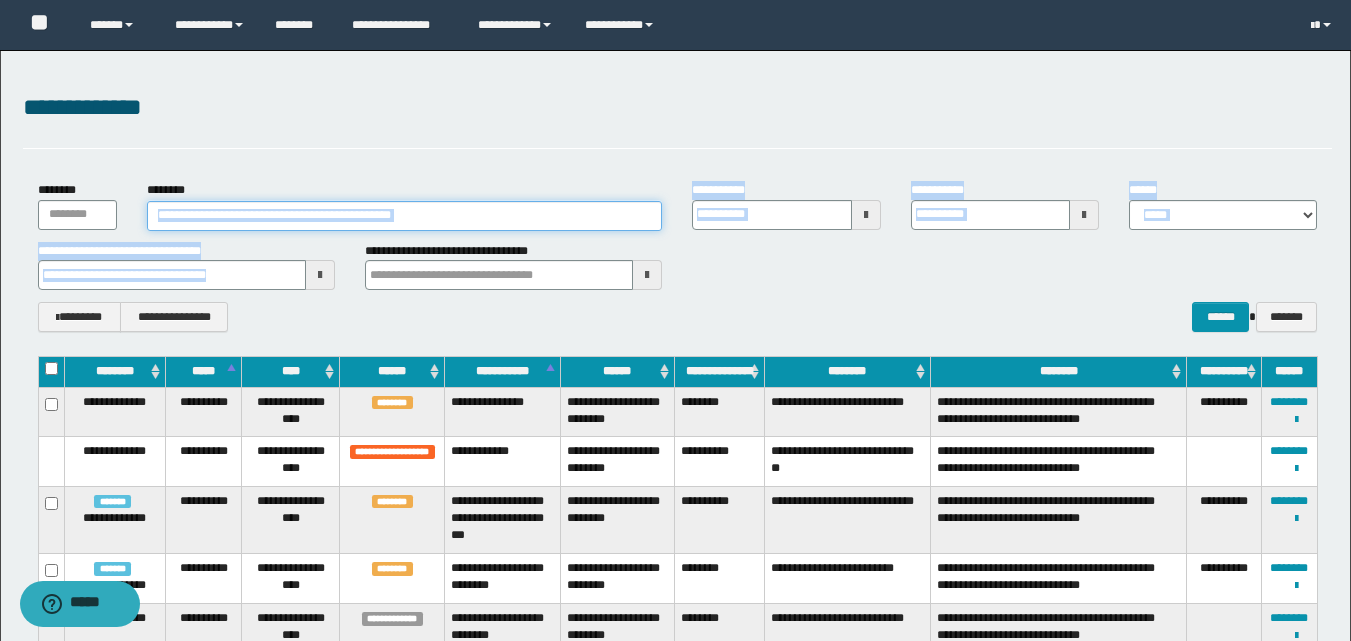 click on "********" at bounding box center [405, 216] 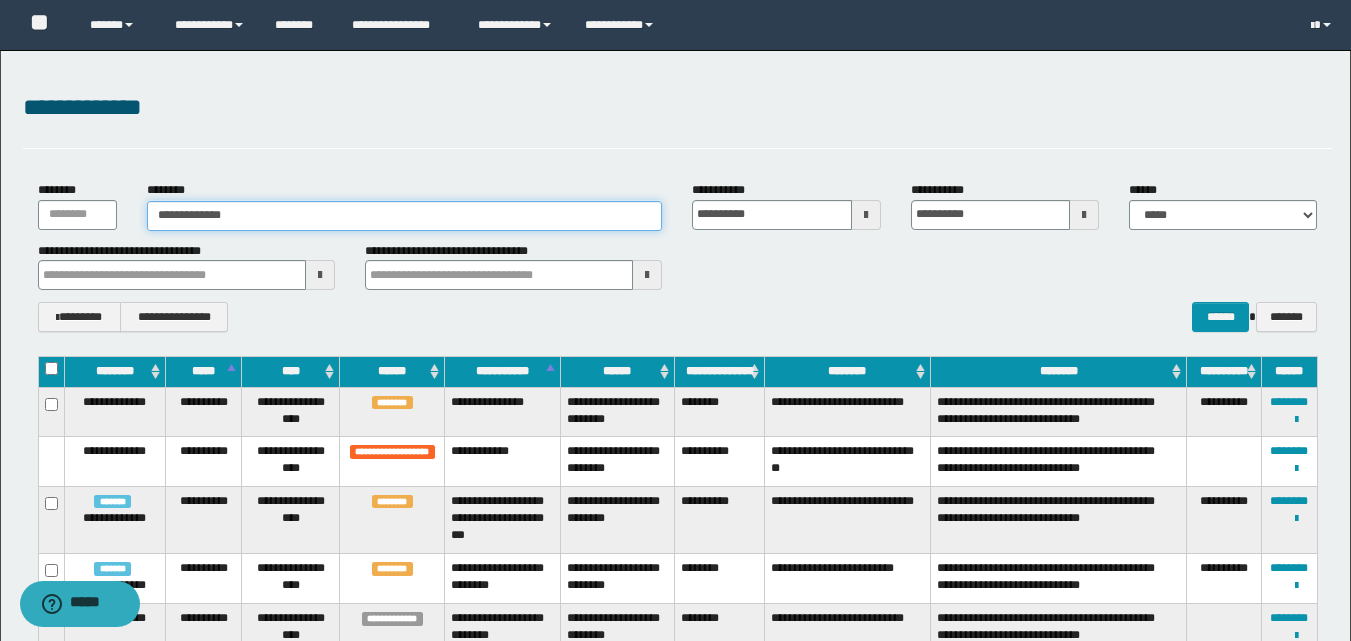 type on "**********" 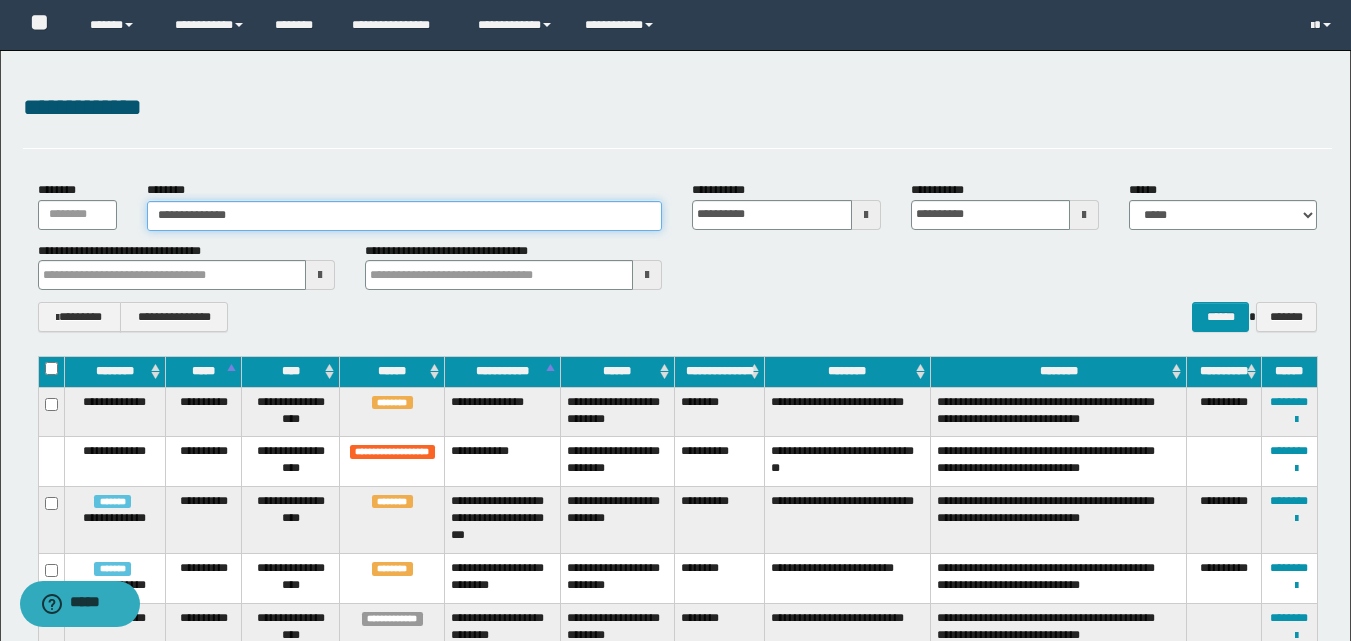 type on "**********" 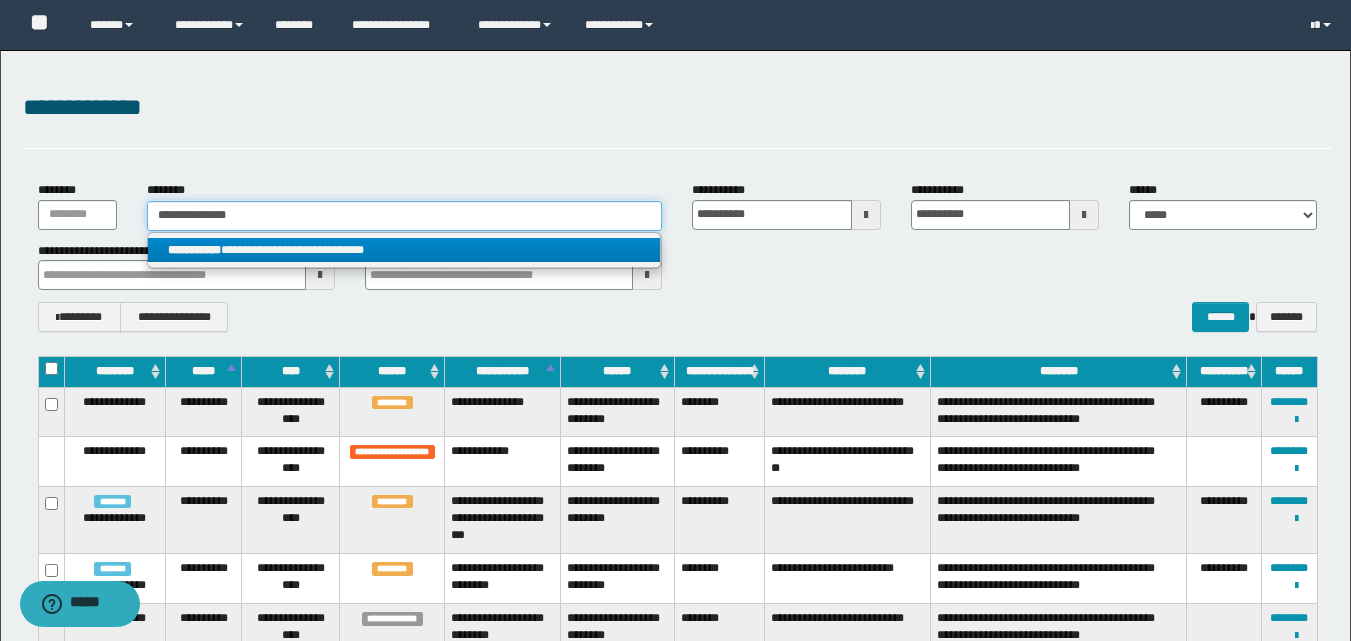 type on "**********" 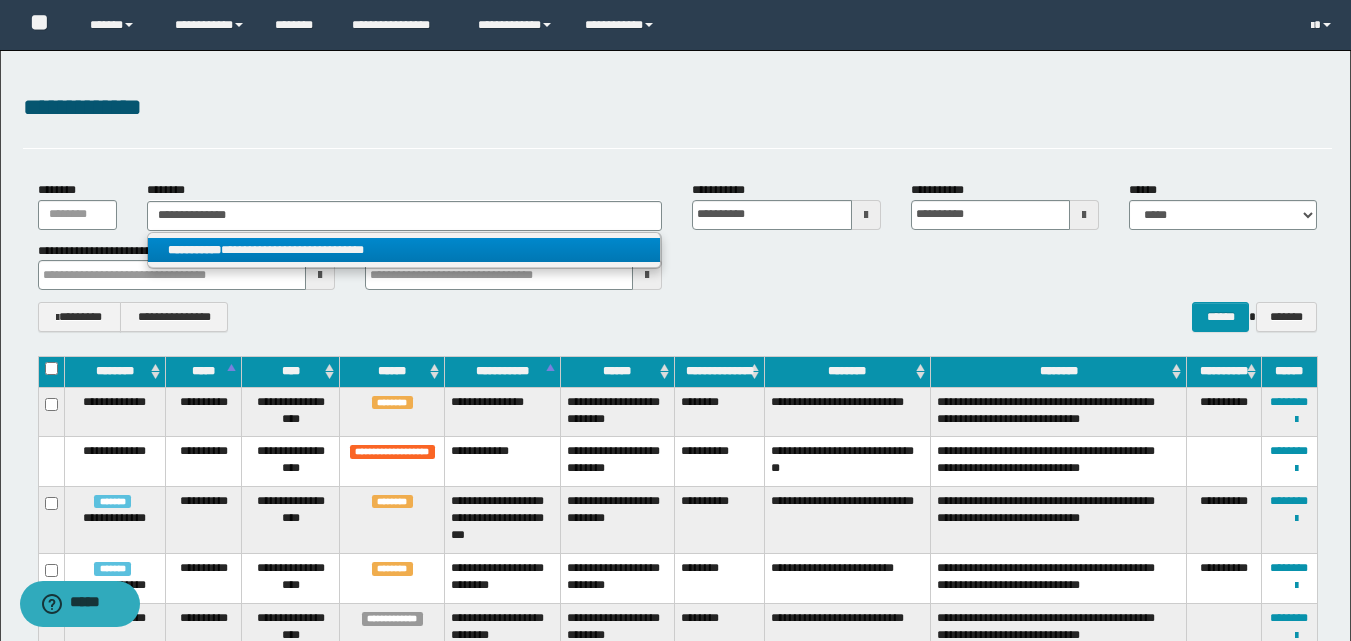 click on "**********" at bounding box center [404, 250] 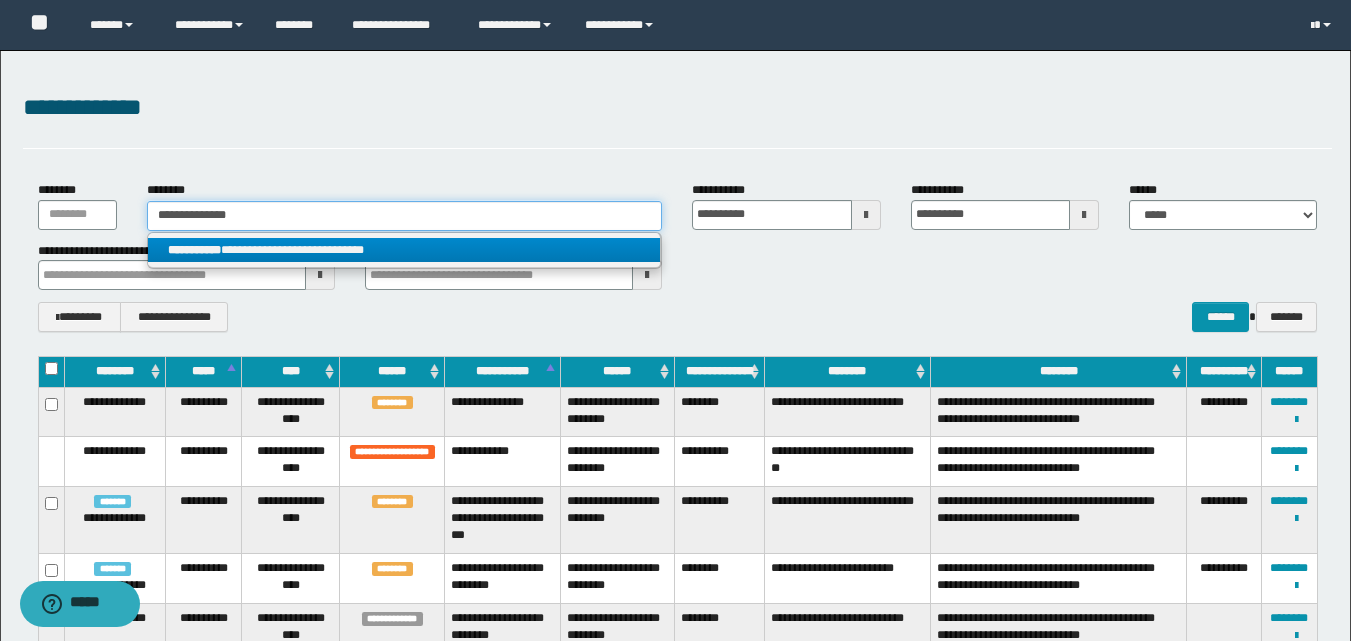 type 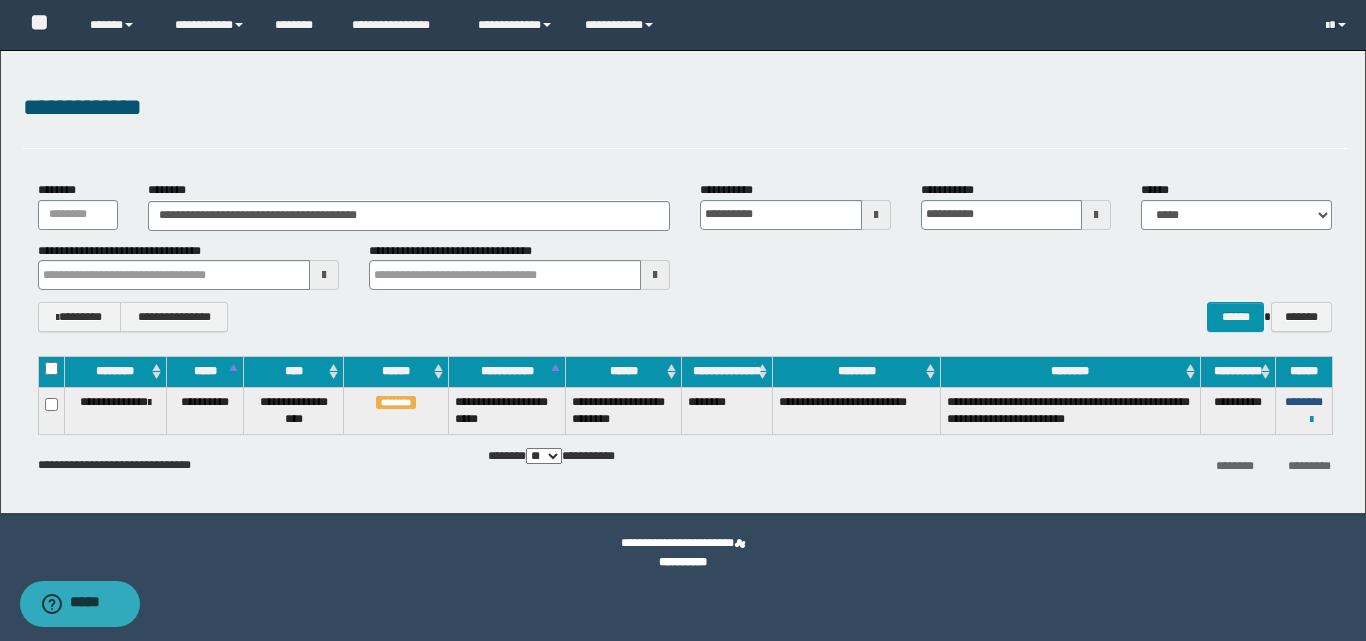 click on "********" at bounding box center (1304, 402) 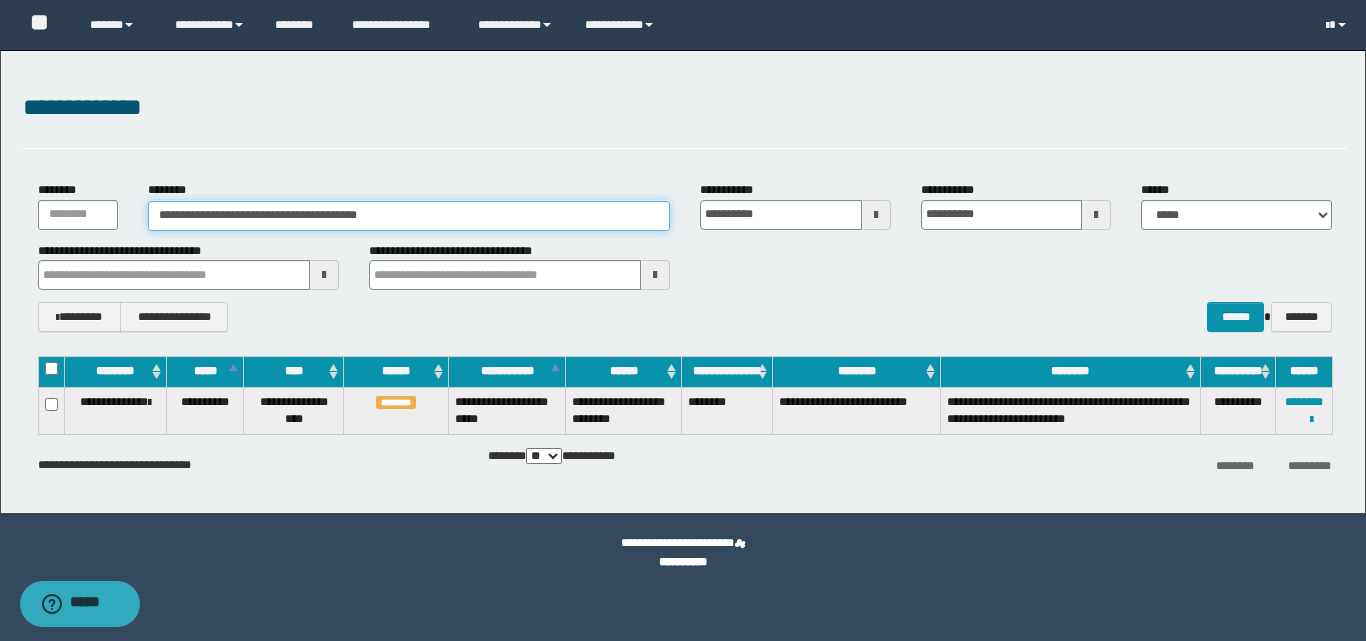 drag, startPoint x: 431, startPoint y: 216, endPoint x: 91, endPoint y: 228, distance: 340.2117 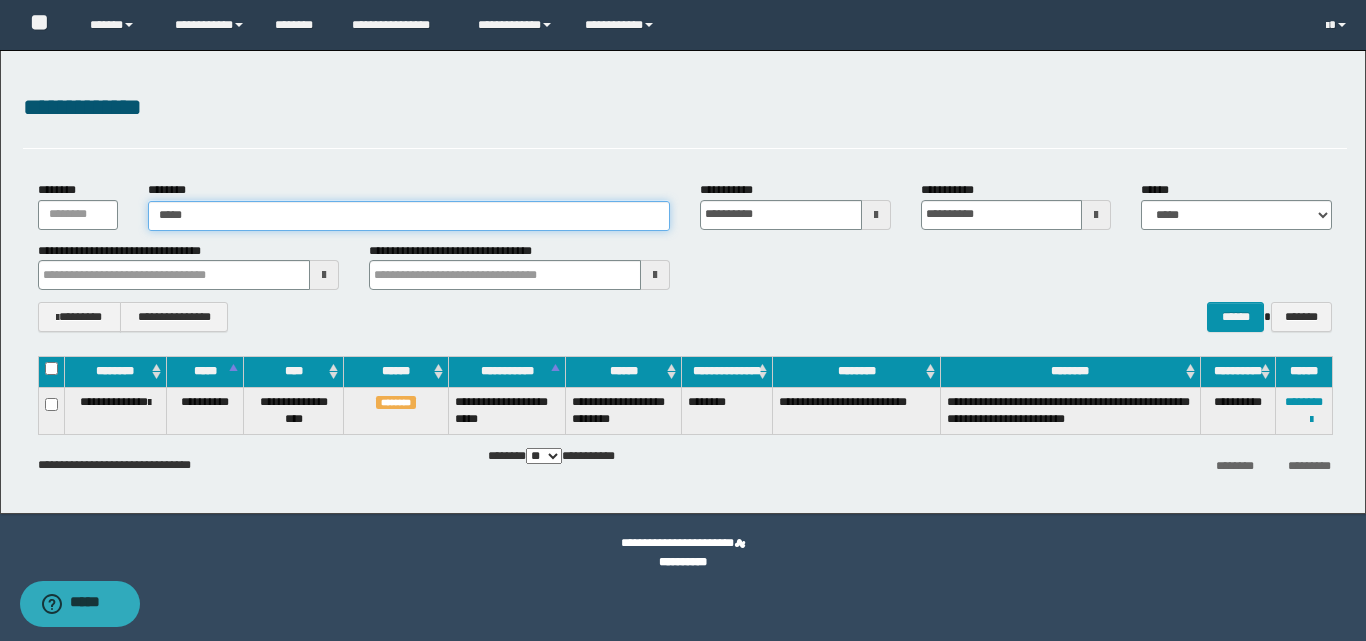 type on "******" 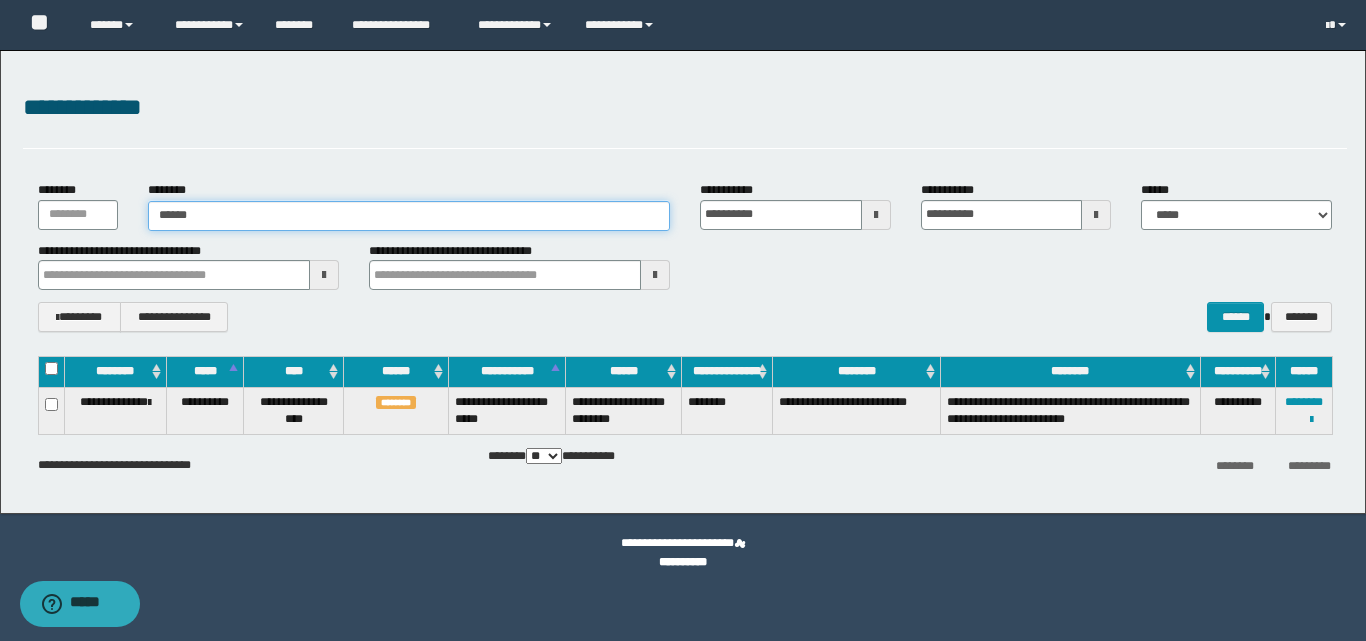 type on "******" 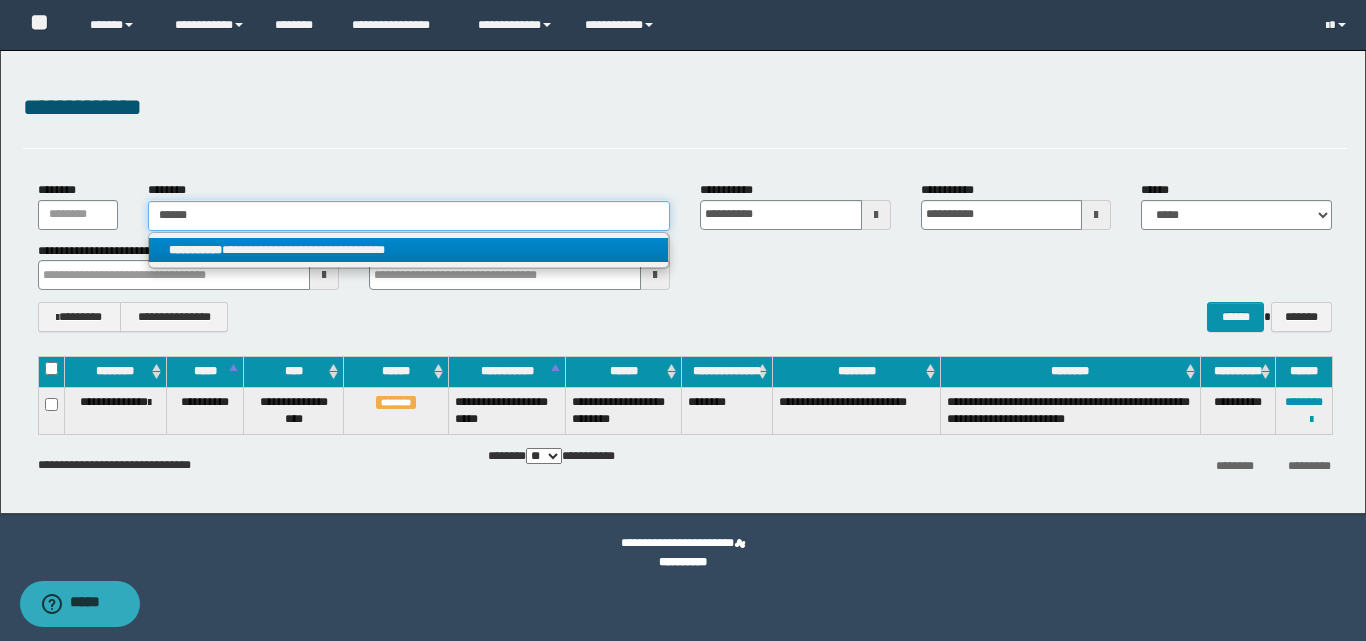 type on "******" 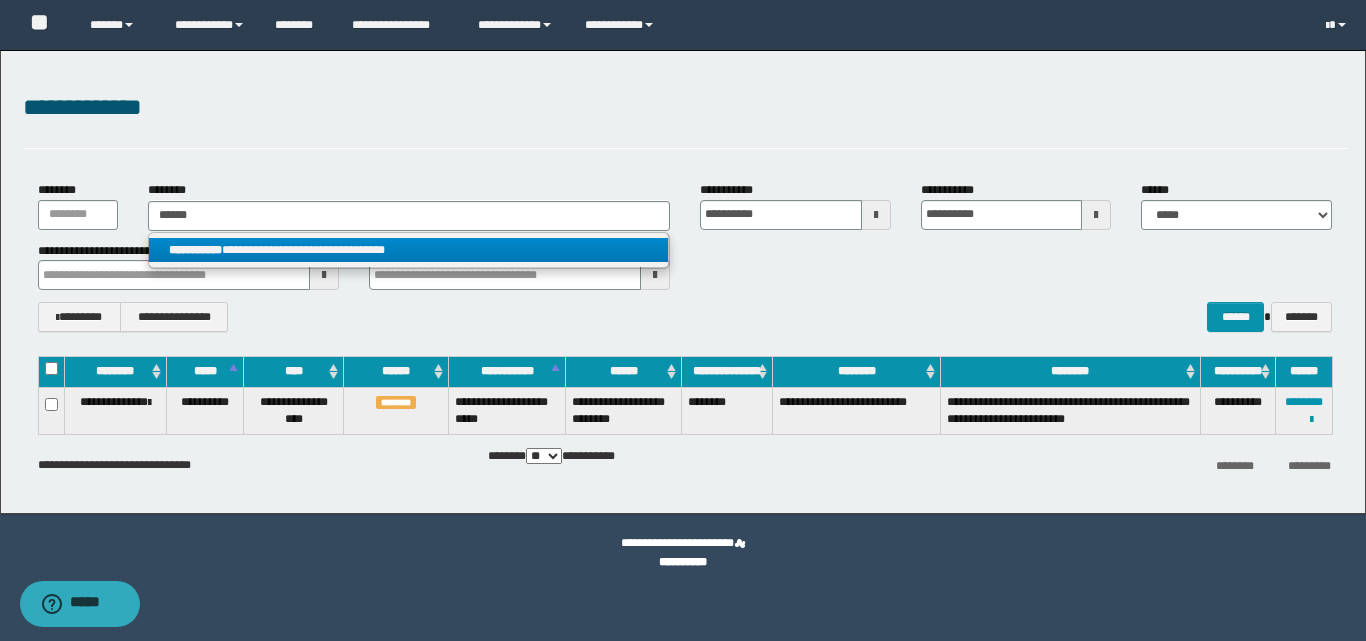 click on "**********" at bounding box center (408, 250) 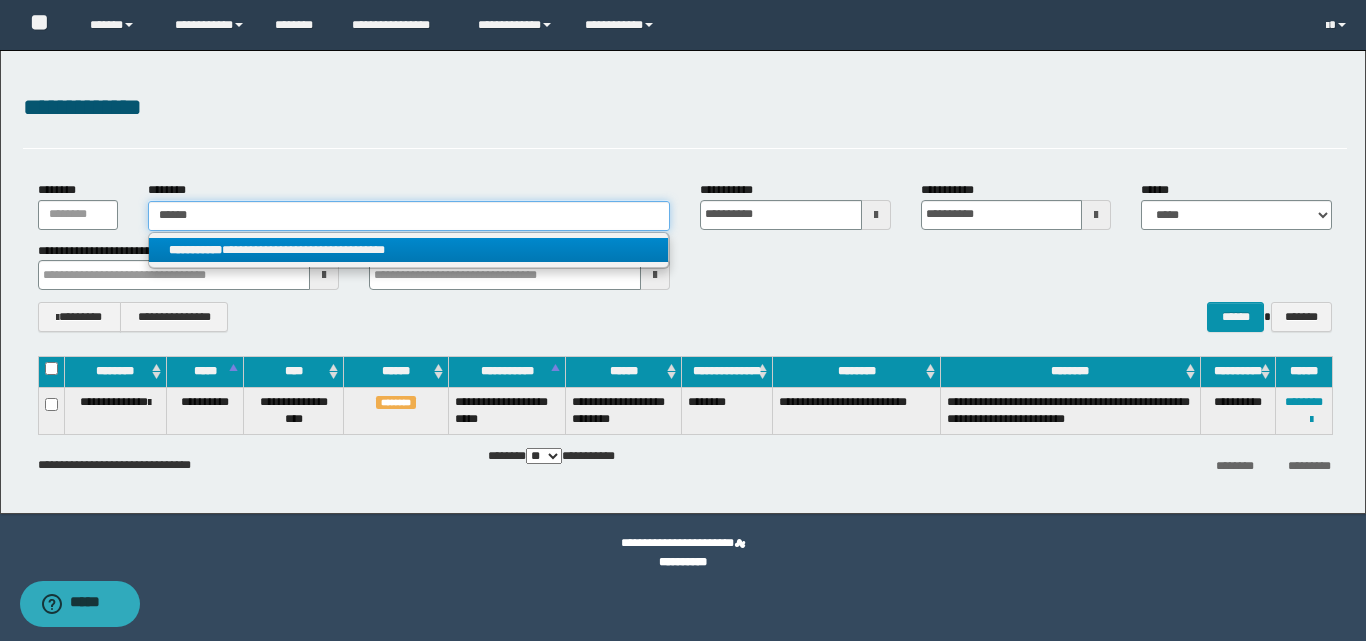 type 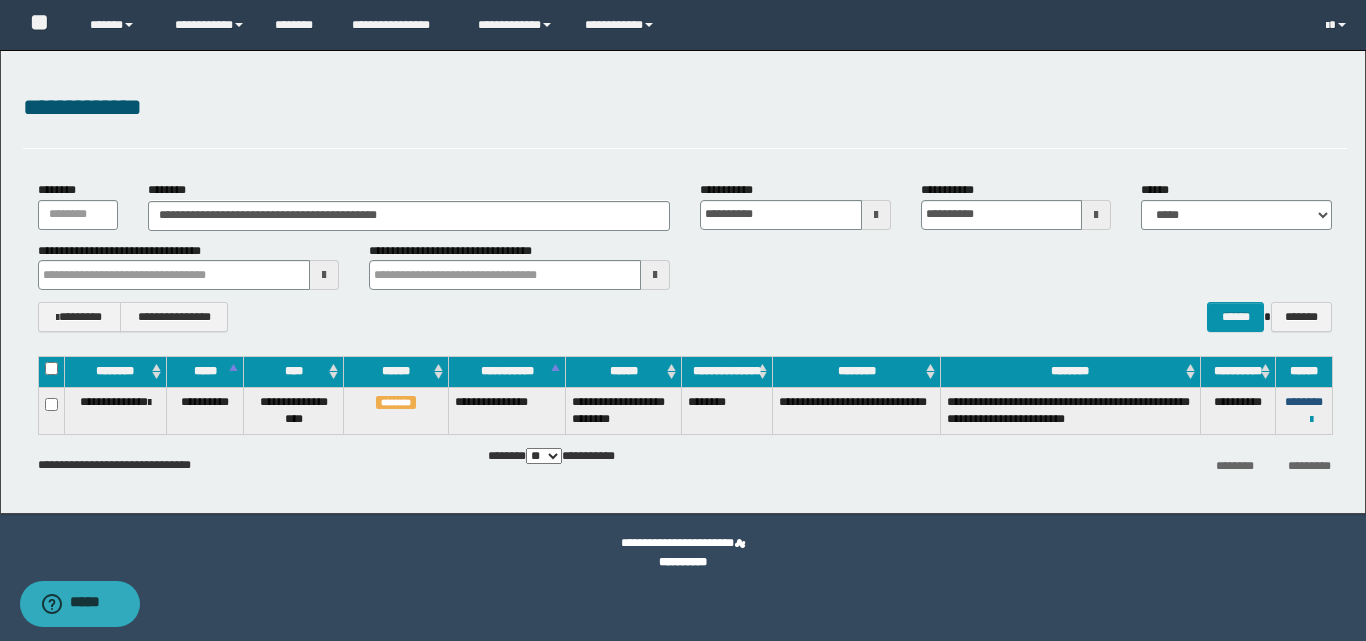 click on "********" at bounding box center (1304, 402) 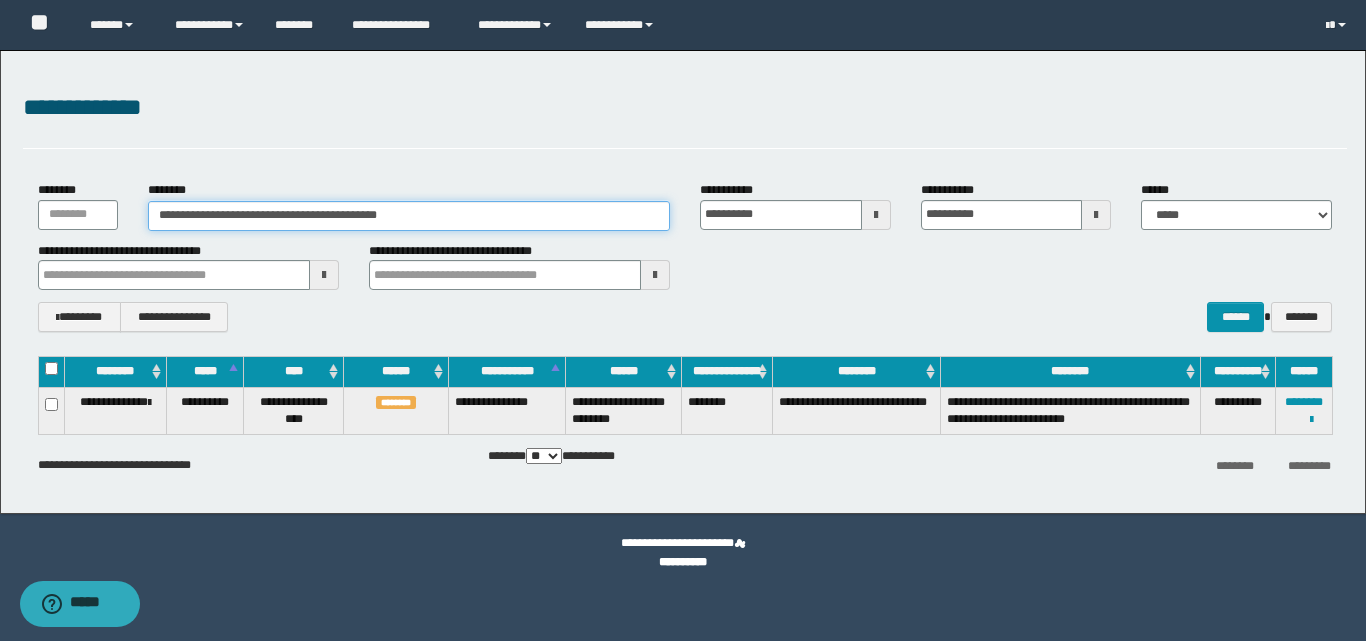 drag, startPoint x: 464, startPoint y: 216, endPoint x: 65, endPoint y: 221, distance: 399.03134 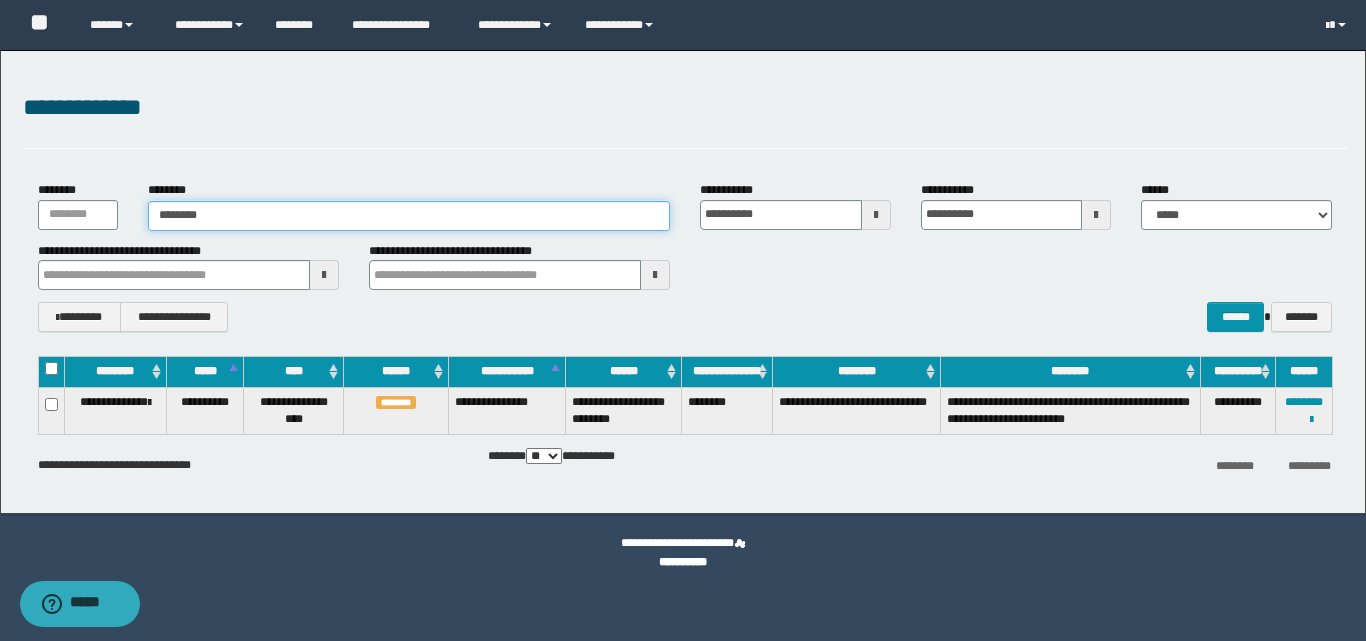 type on "*********" 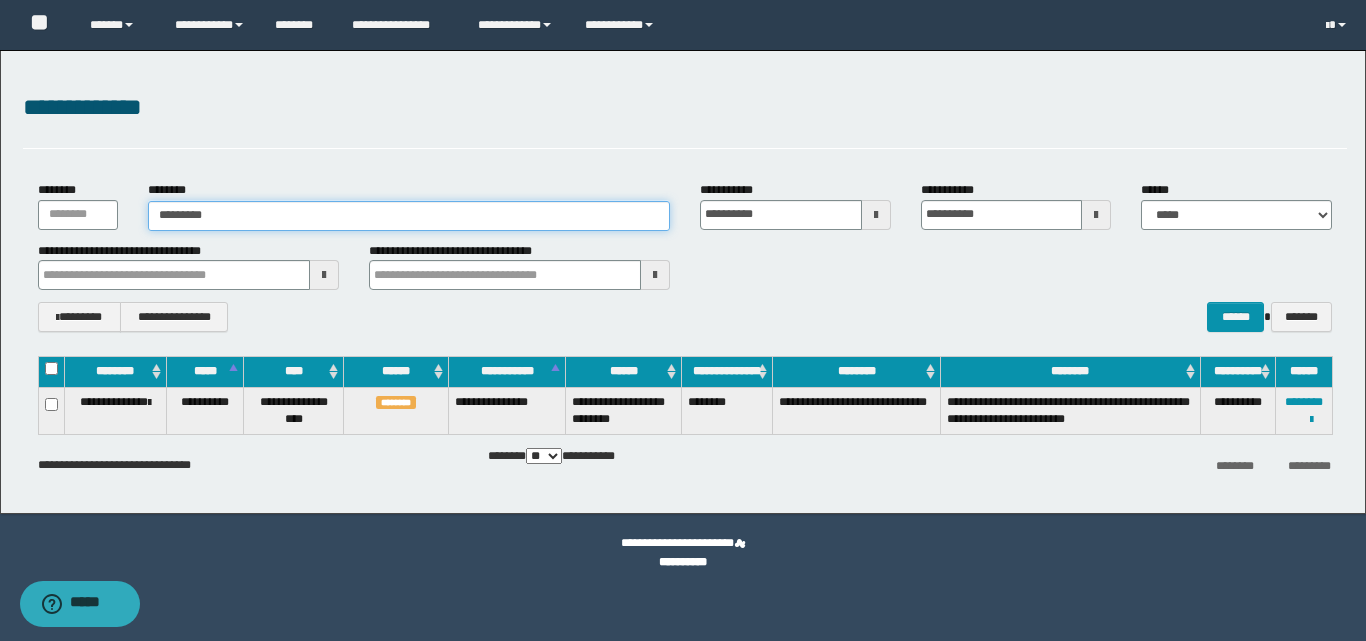 type on "*********" 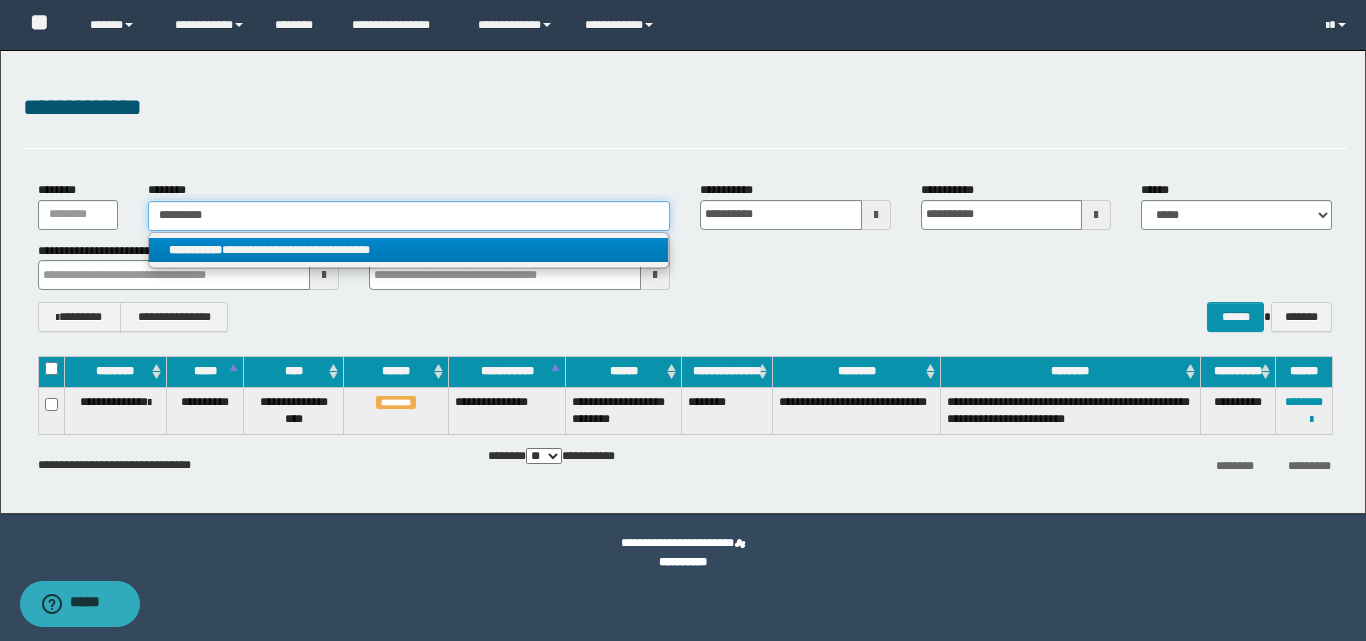 type on "*********" 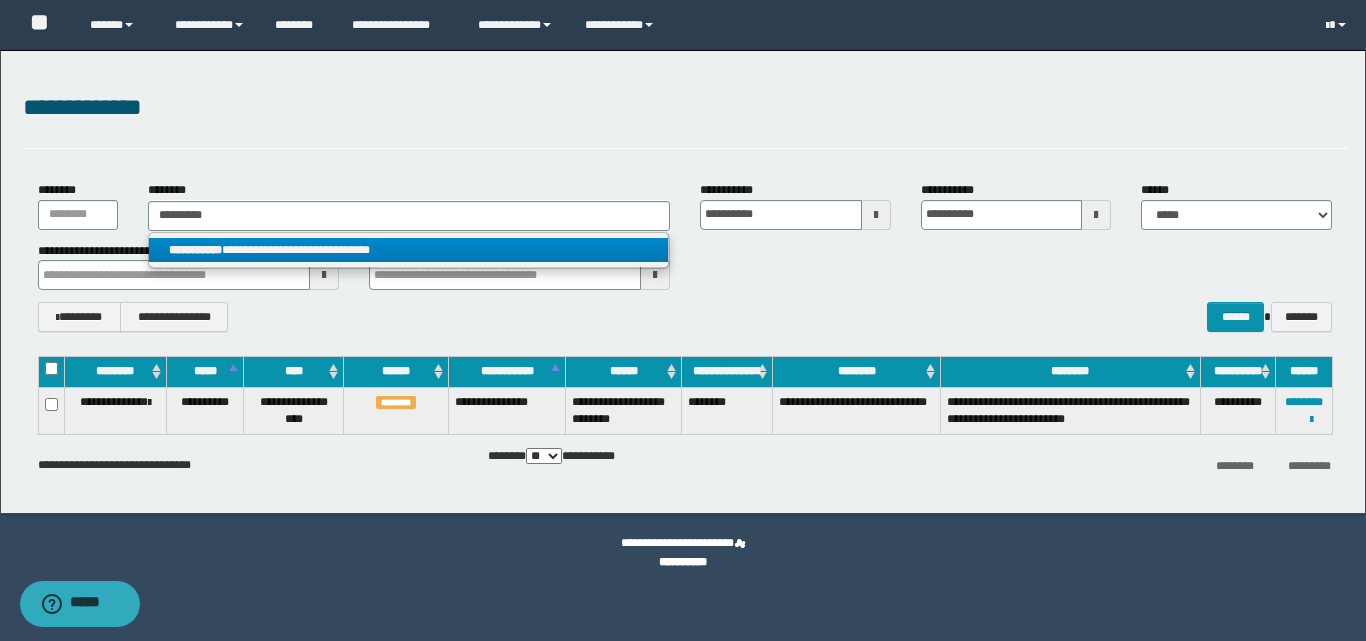 click on "**********" at bounding box center (408, 250) 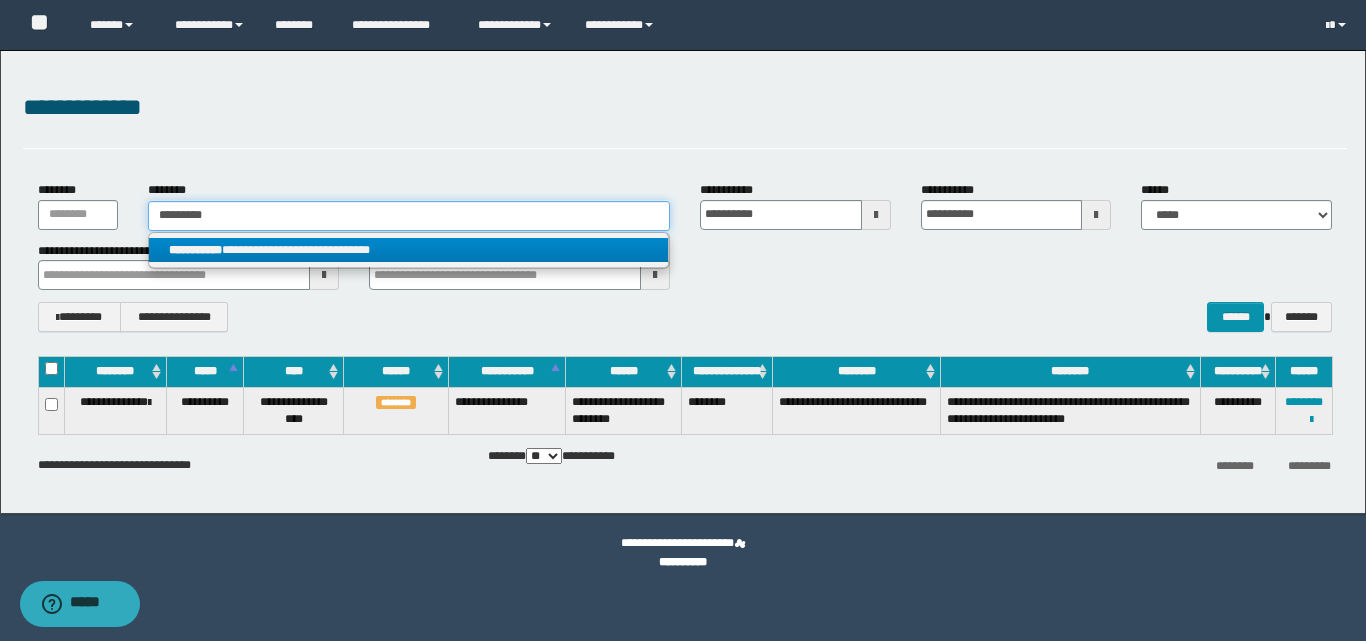 type 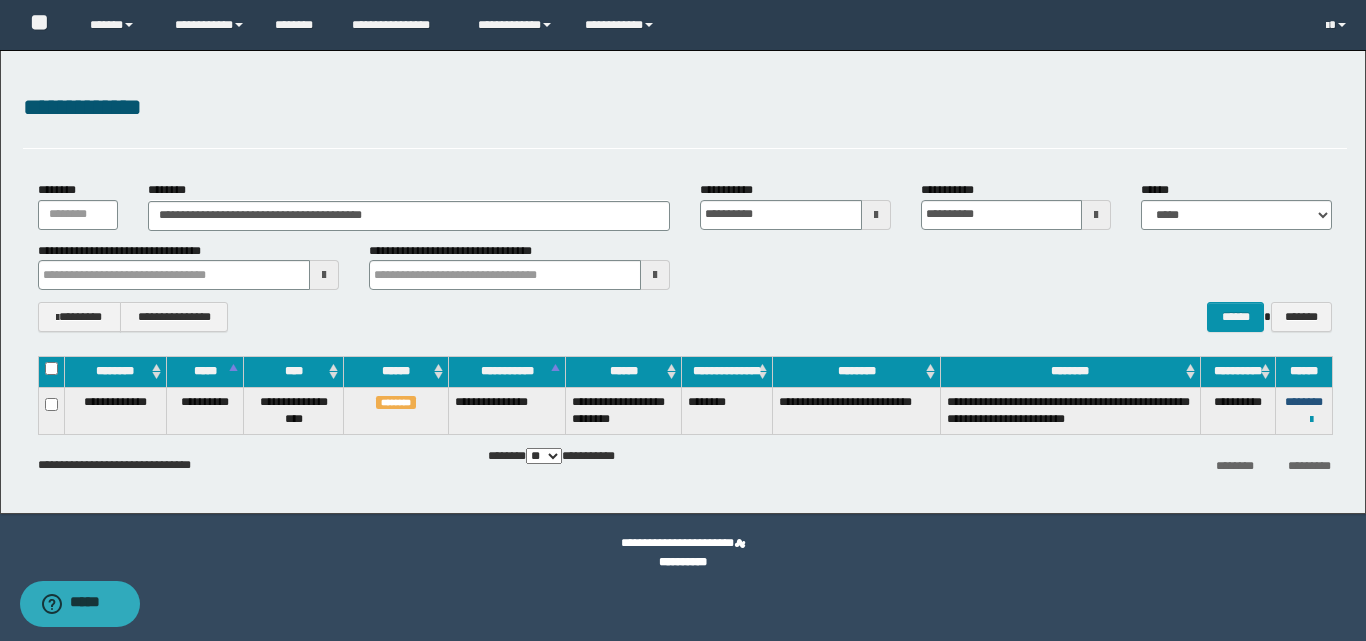 click on "********" at bounding box center [1304, 402] 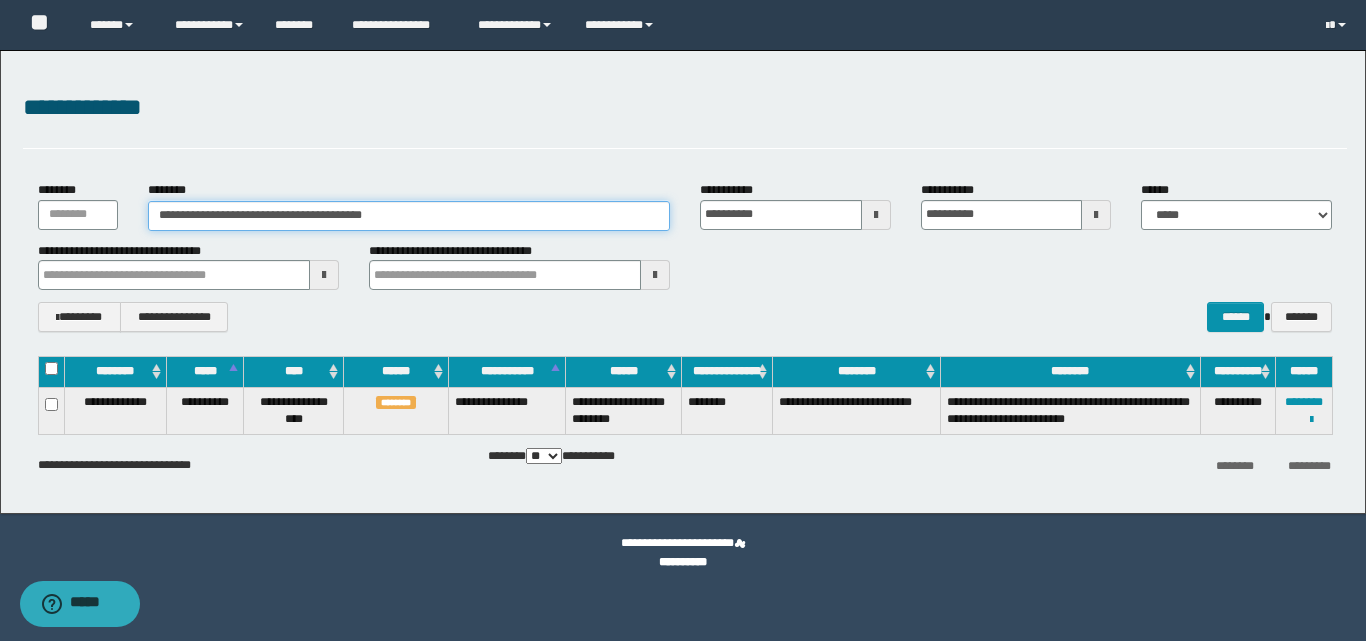 drag, startPoint x: 446, startPoint y: 222, endPoint x: 112, endPoint y: 232, distance: 334.14966 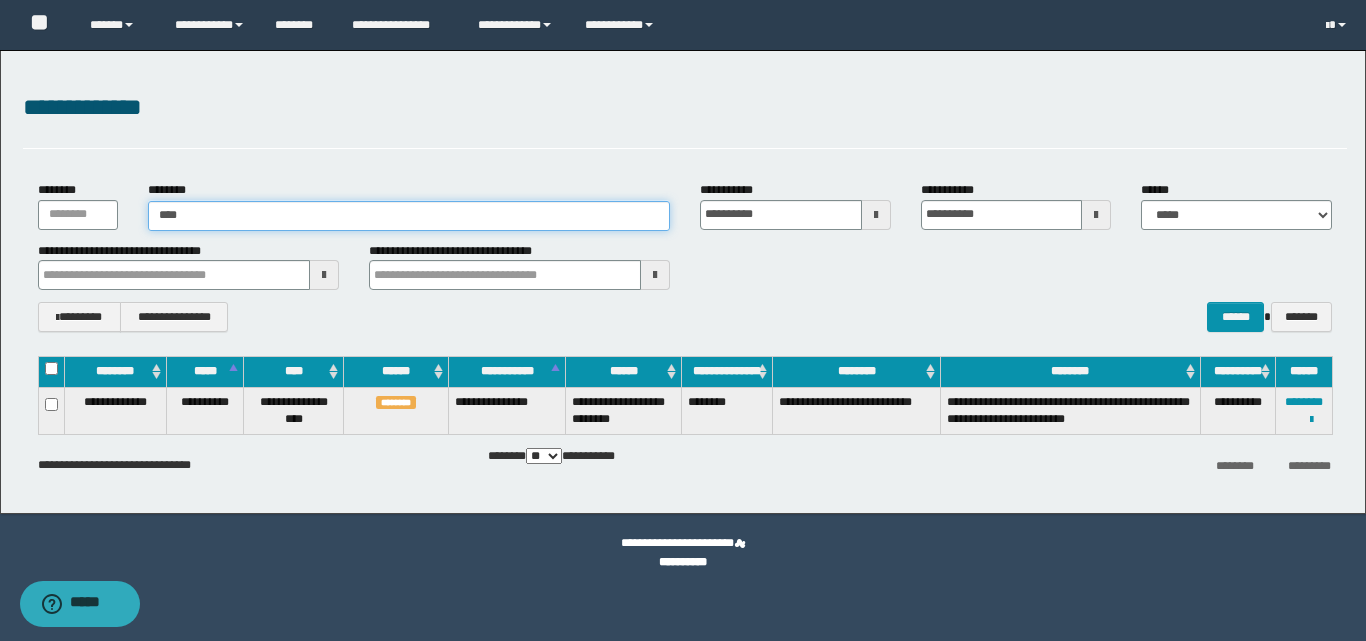 type on "*****" 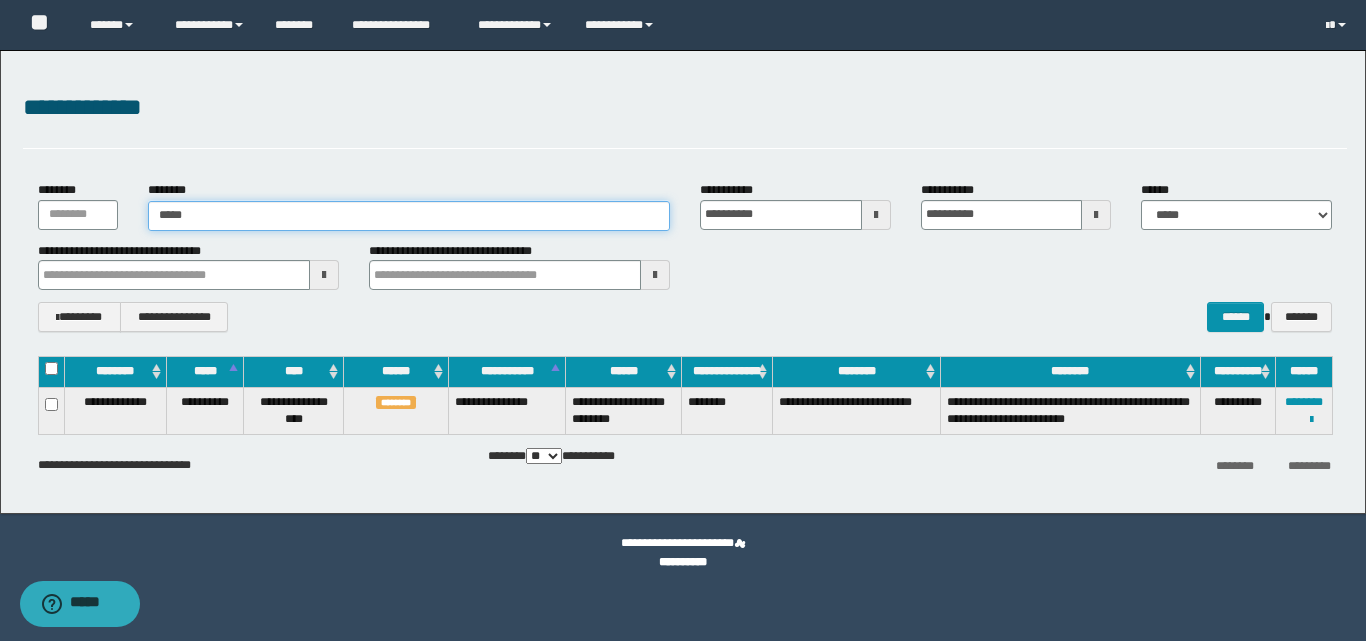 type on "*****" 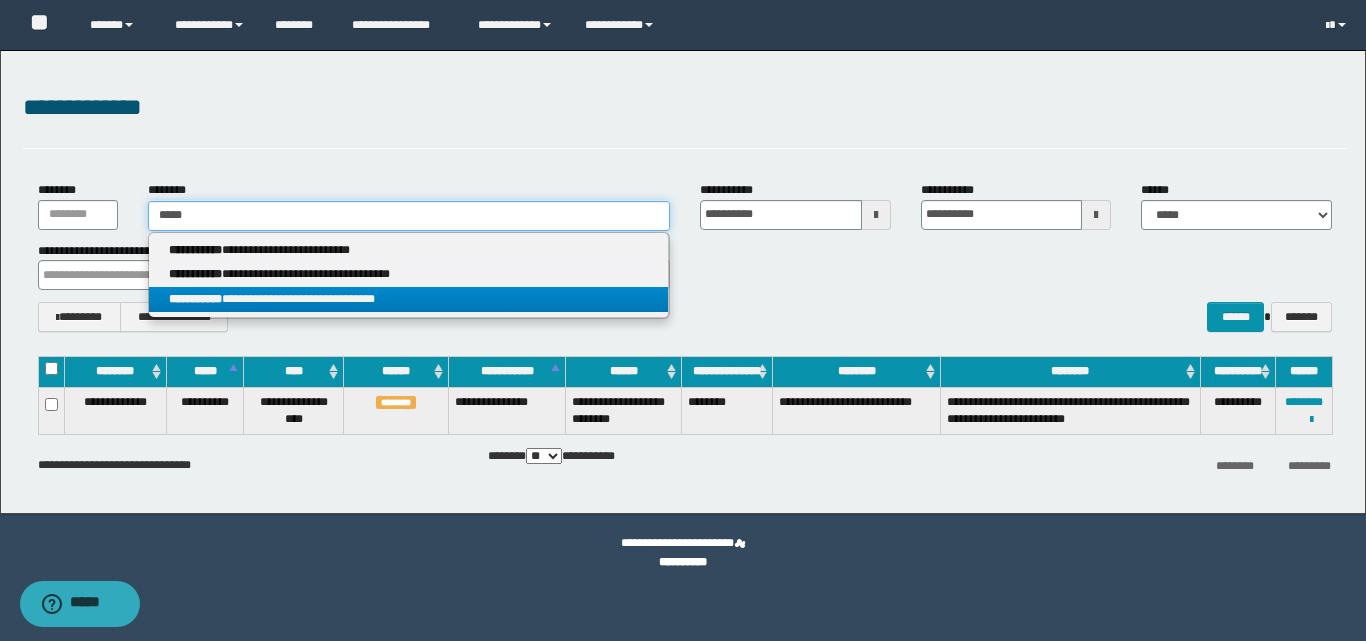 type on "*****" 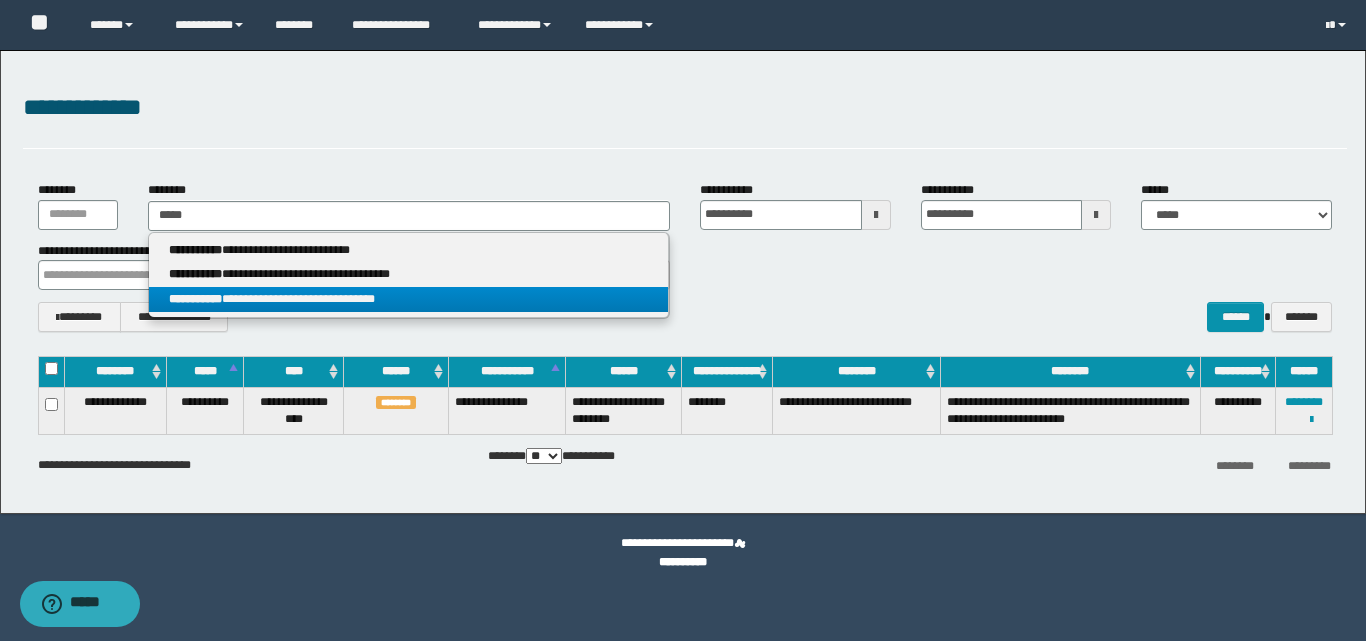 click on "**********" at bounding box center (408, 299) 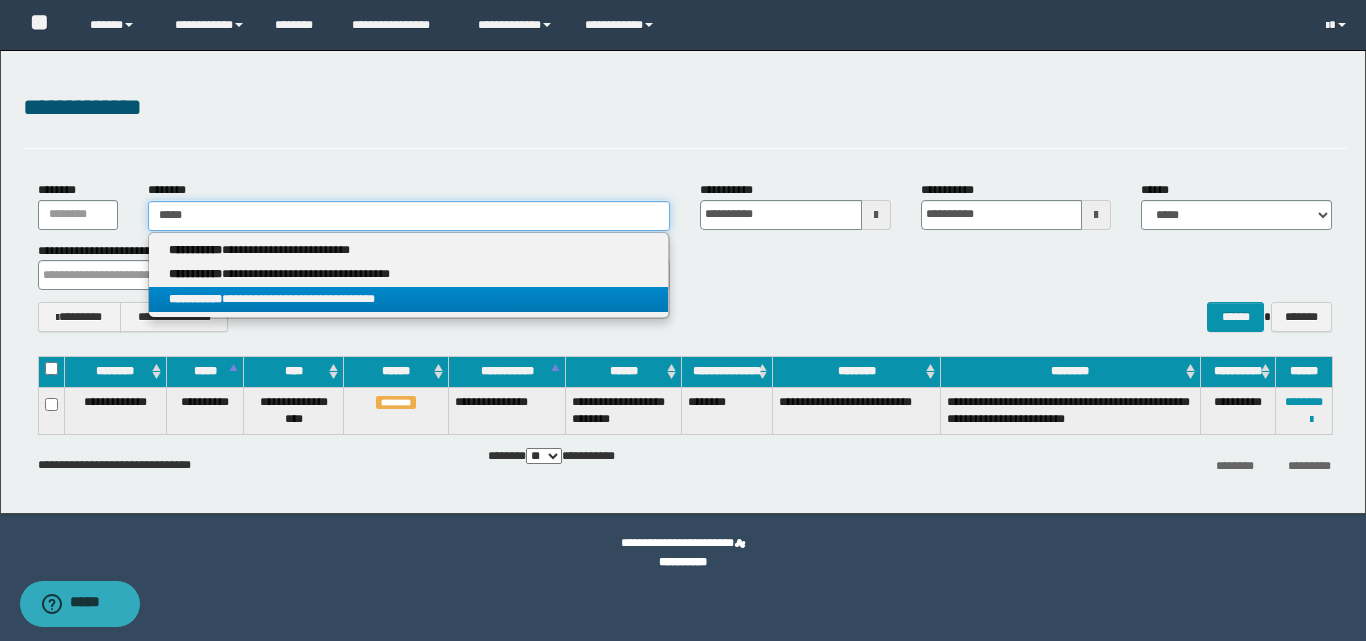type 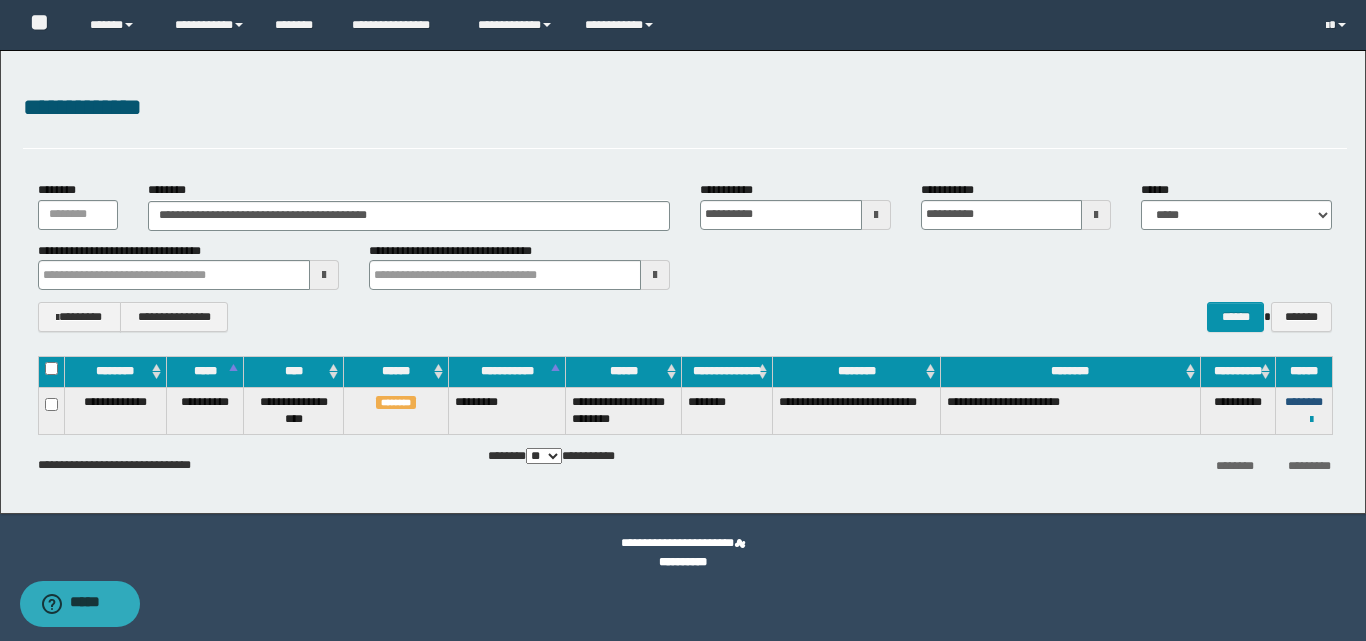 click on "********" at bounding box center (1304, 402) 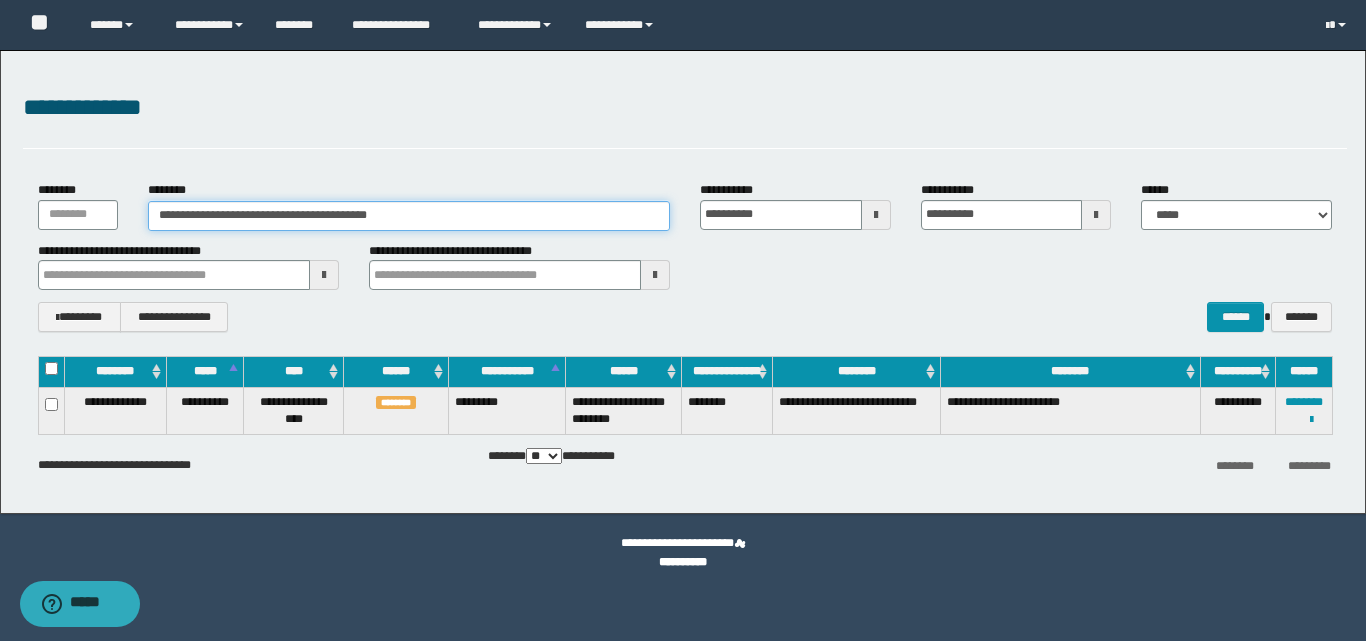 drag, startPoint x: 417, startPoint y: 207, endPoint x: 132, endPoint y: 211, distance: 285.02808 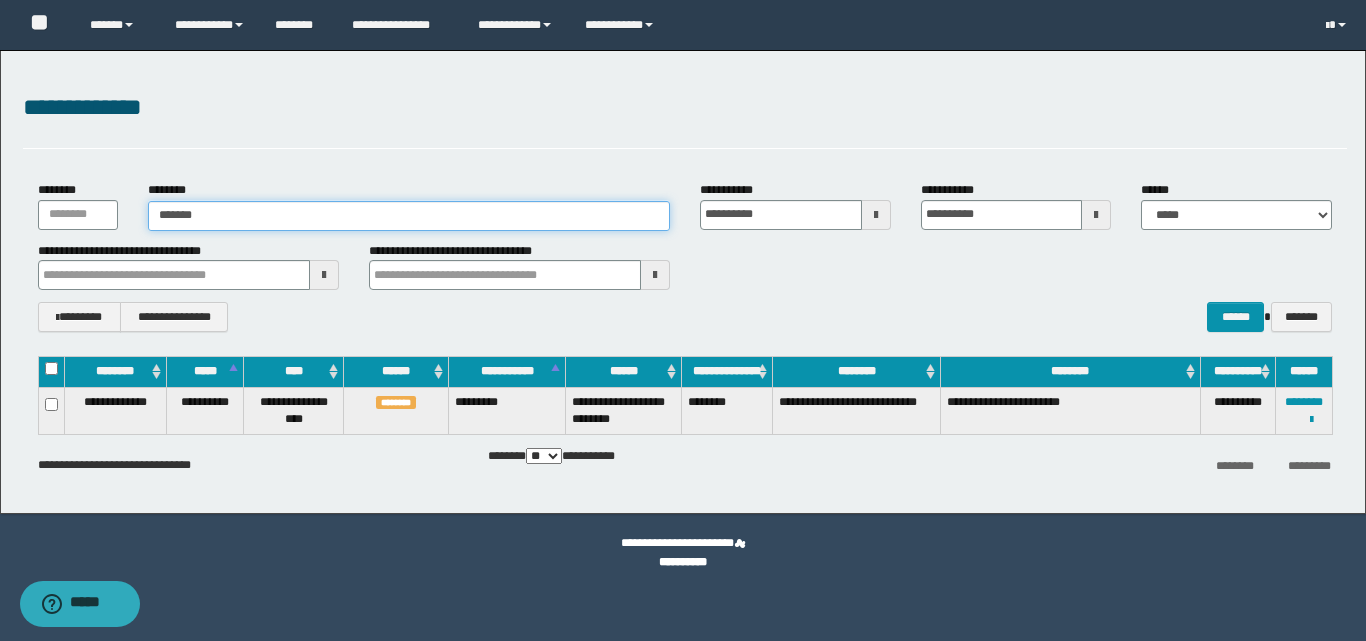 type on "********" 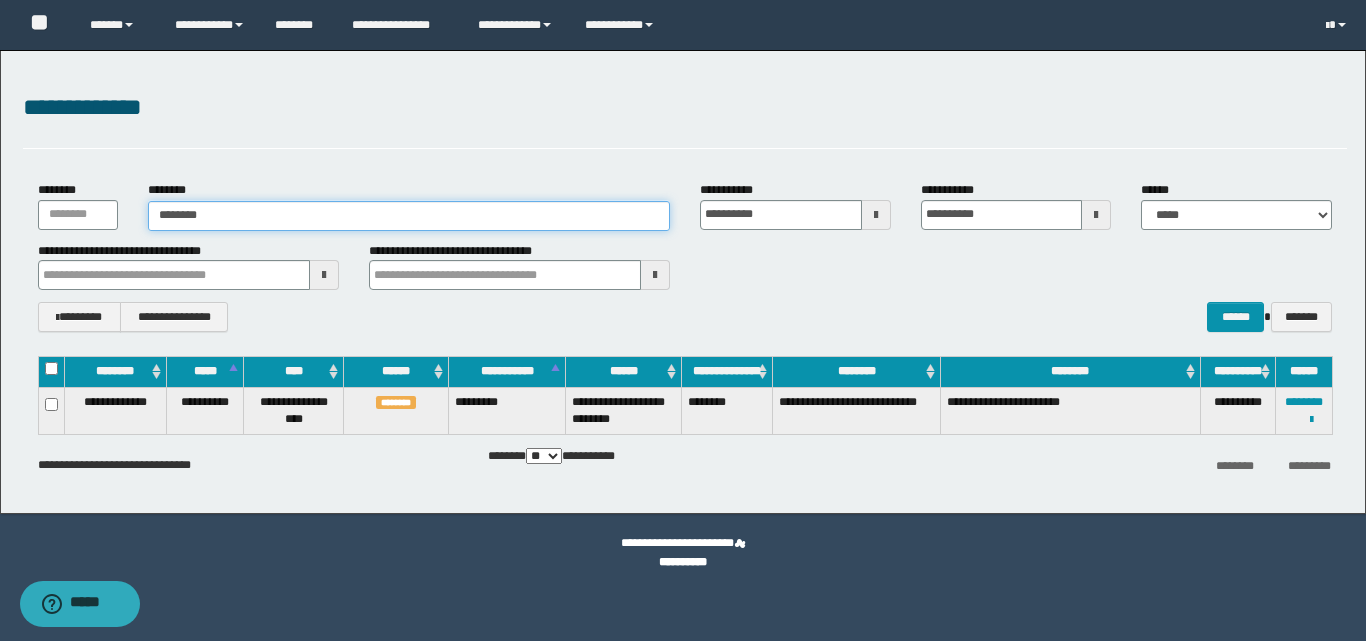 type on "********" 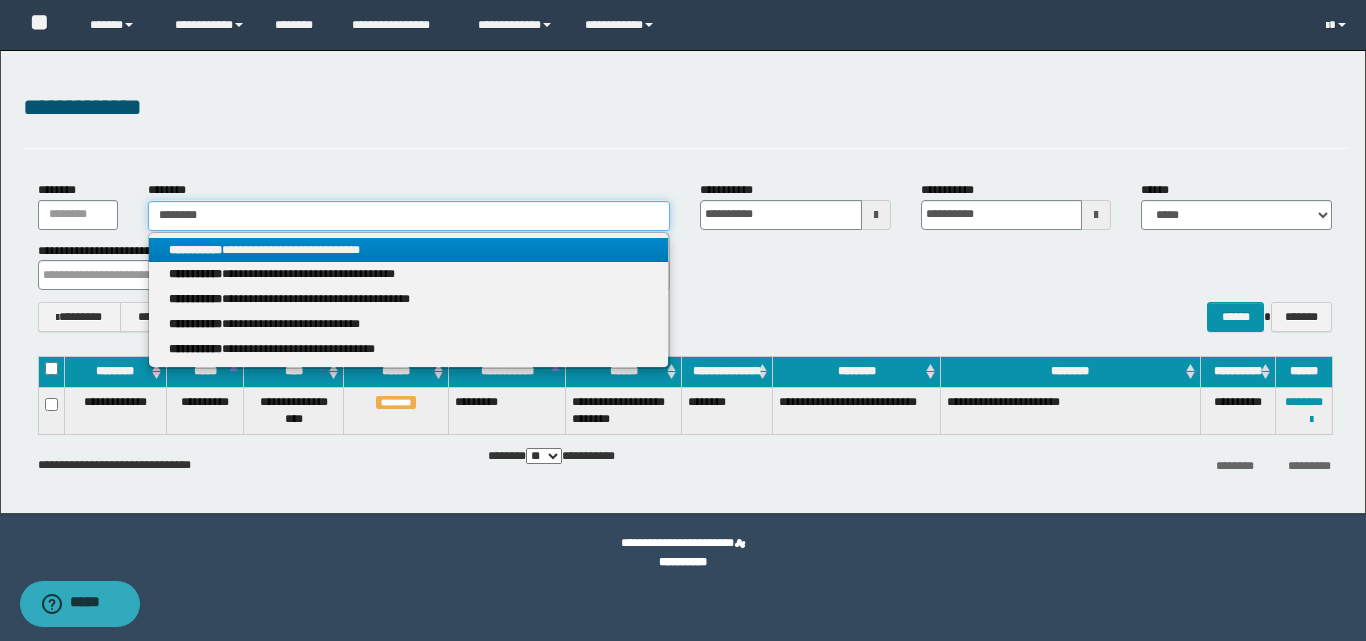 type on "********" 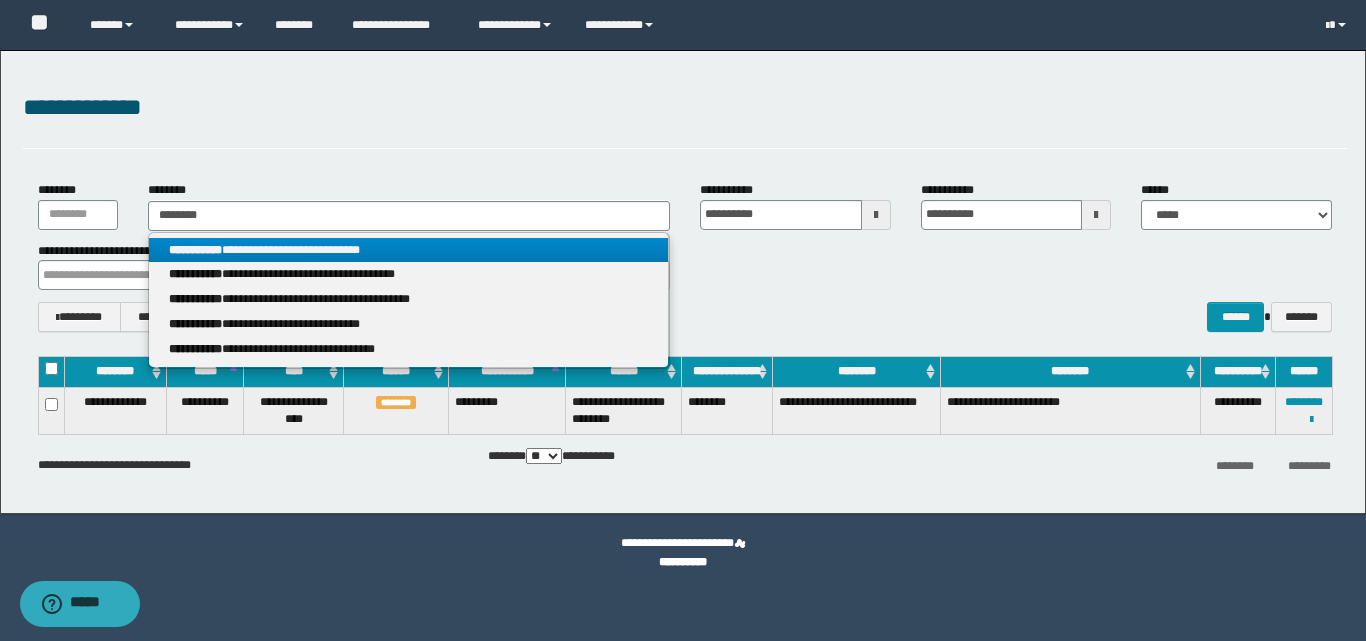 click on "**********" at bounding box center (408, 250) 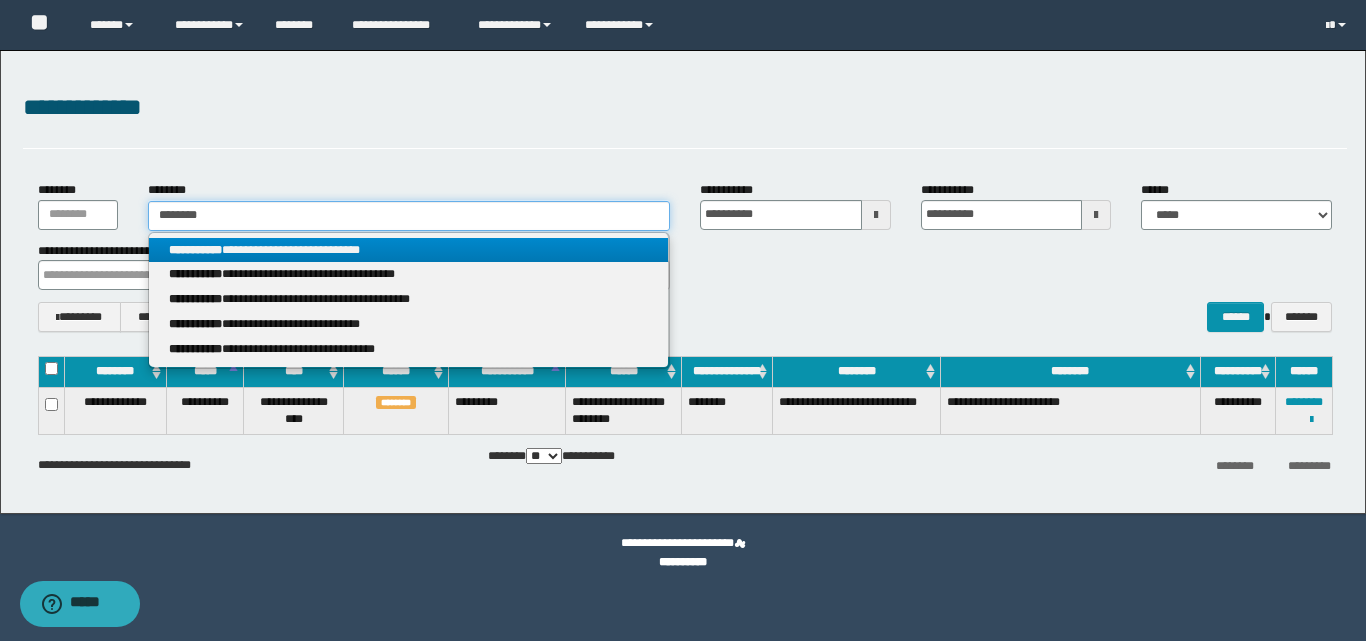 type 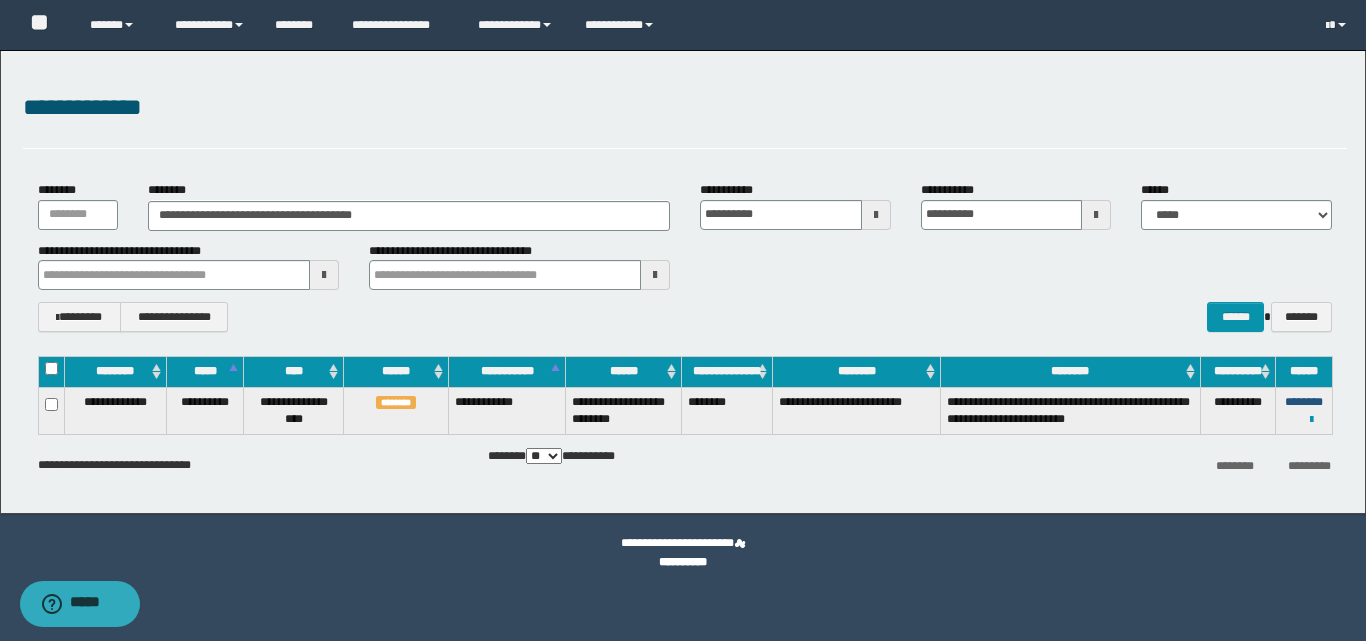 click on "********" at bounding box center (1304, 402) 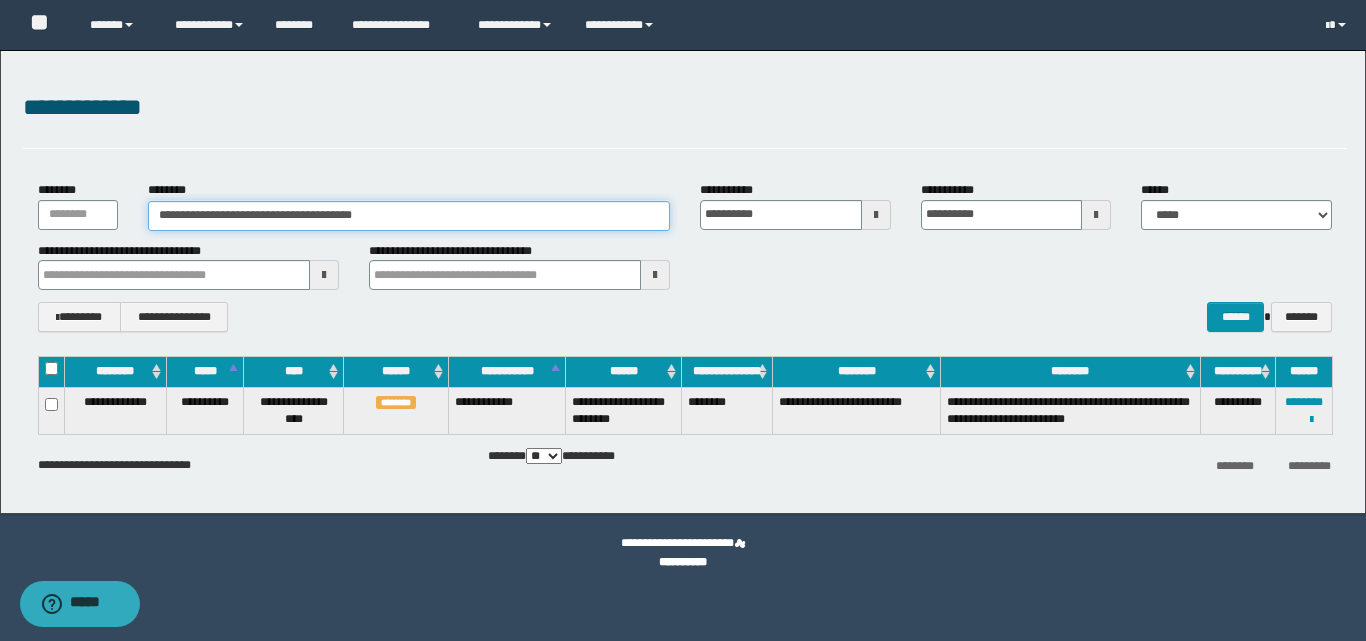 drag, startPoint x: 416, startPoint y: 212, endPoint x: 125, endPoint y: 213, distance: 291.0017 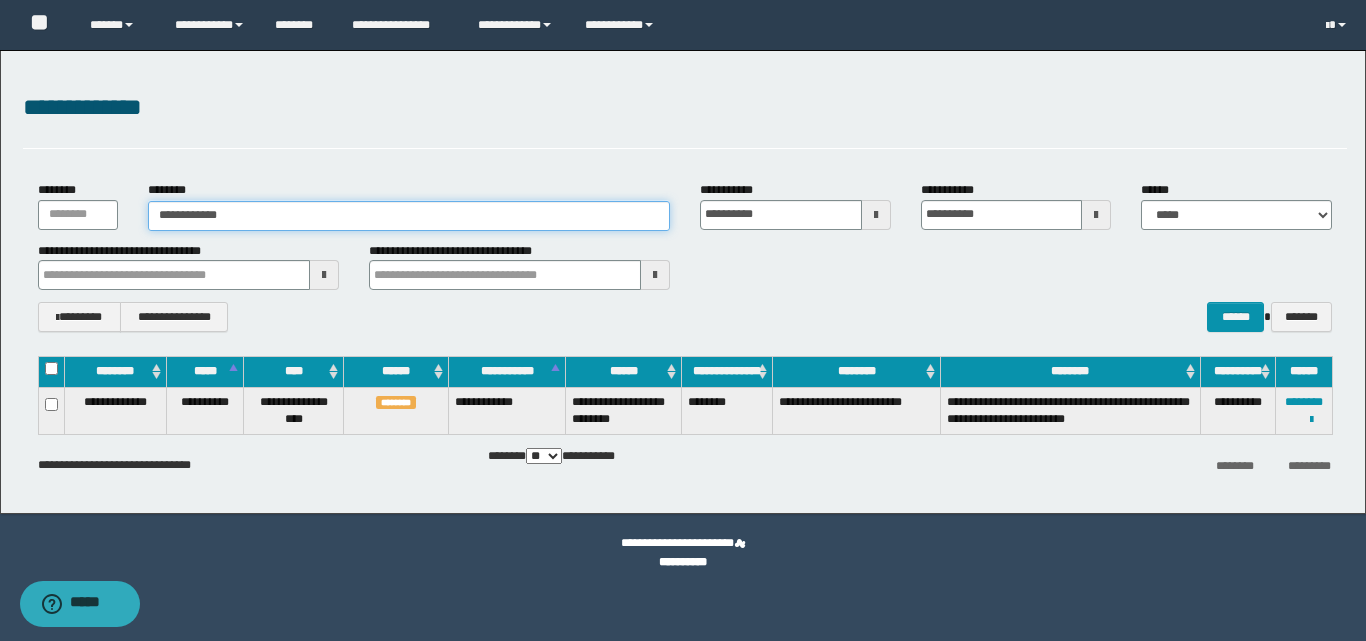 type on "**********" 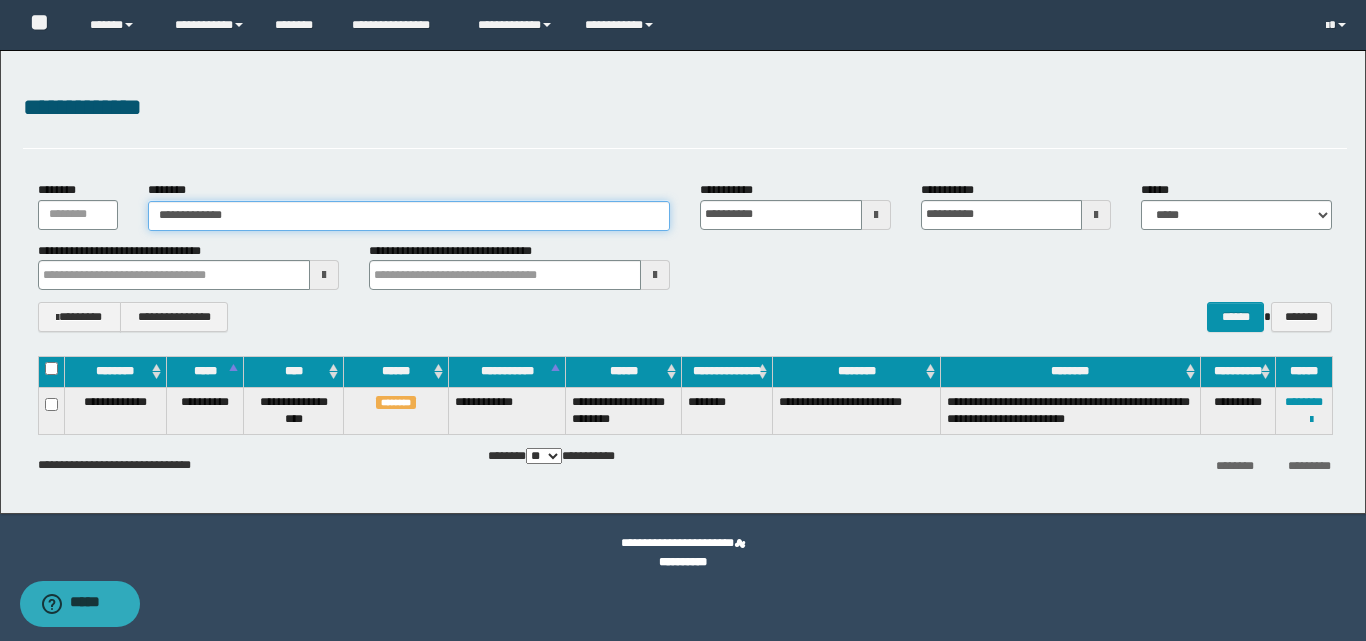 type on "**********" 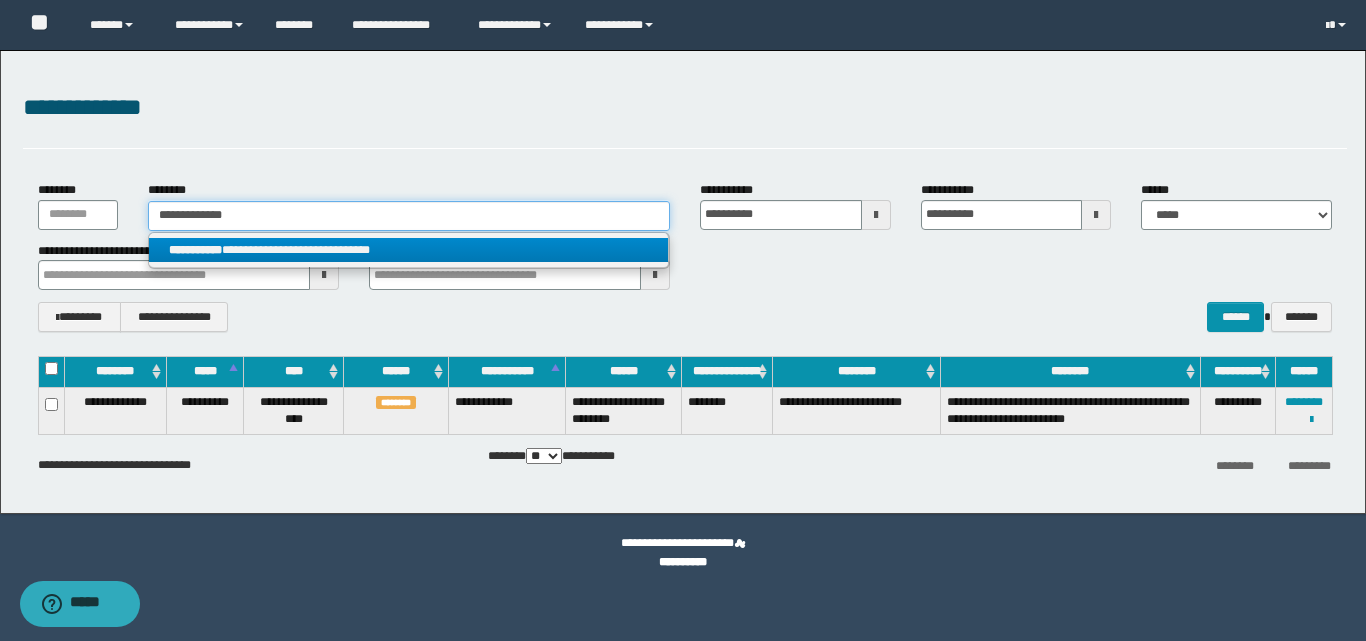type on "**********" 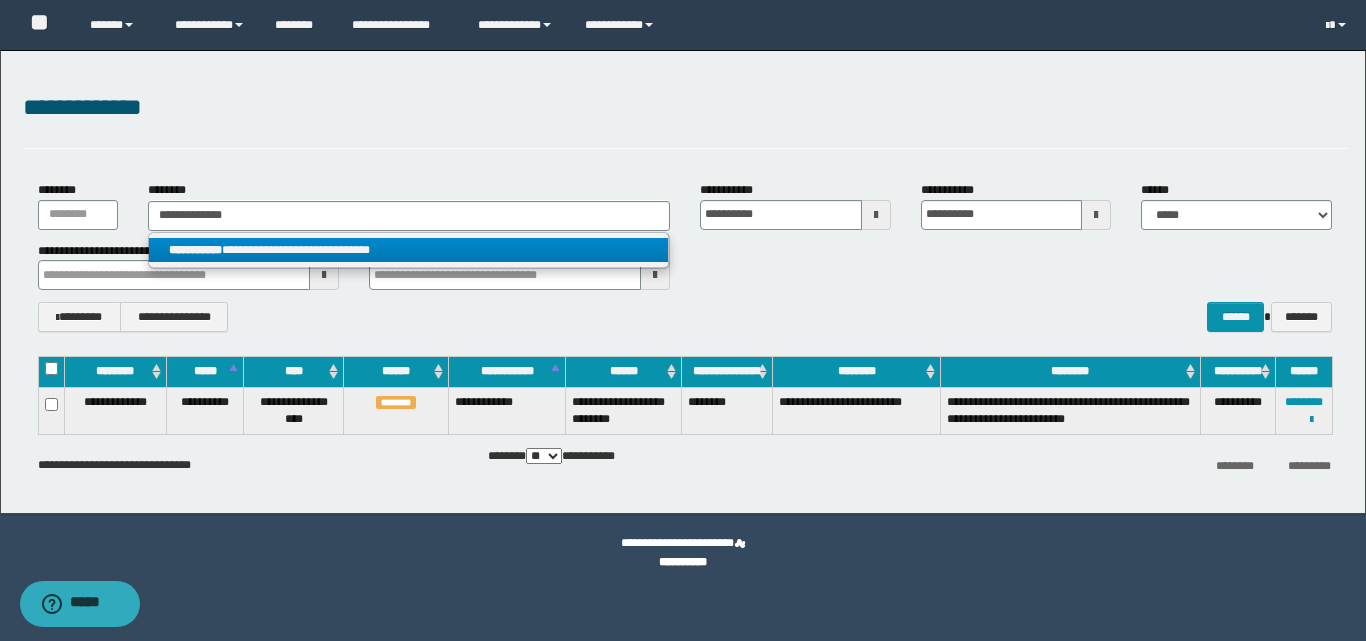 click on "**********" at bounding box center (408, 250) 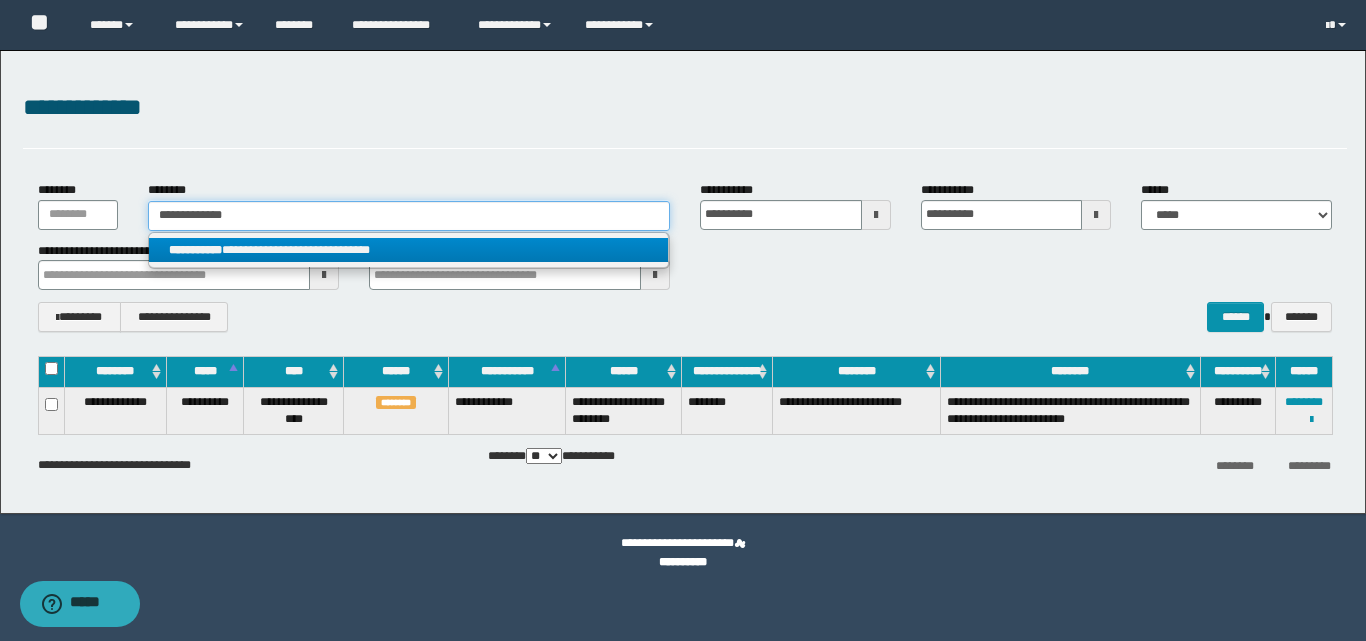 type 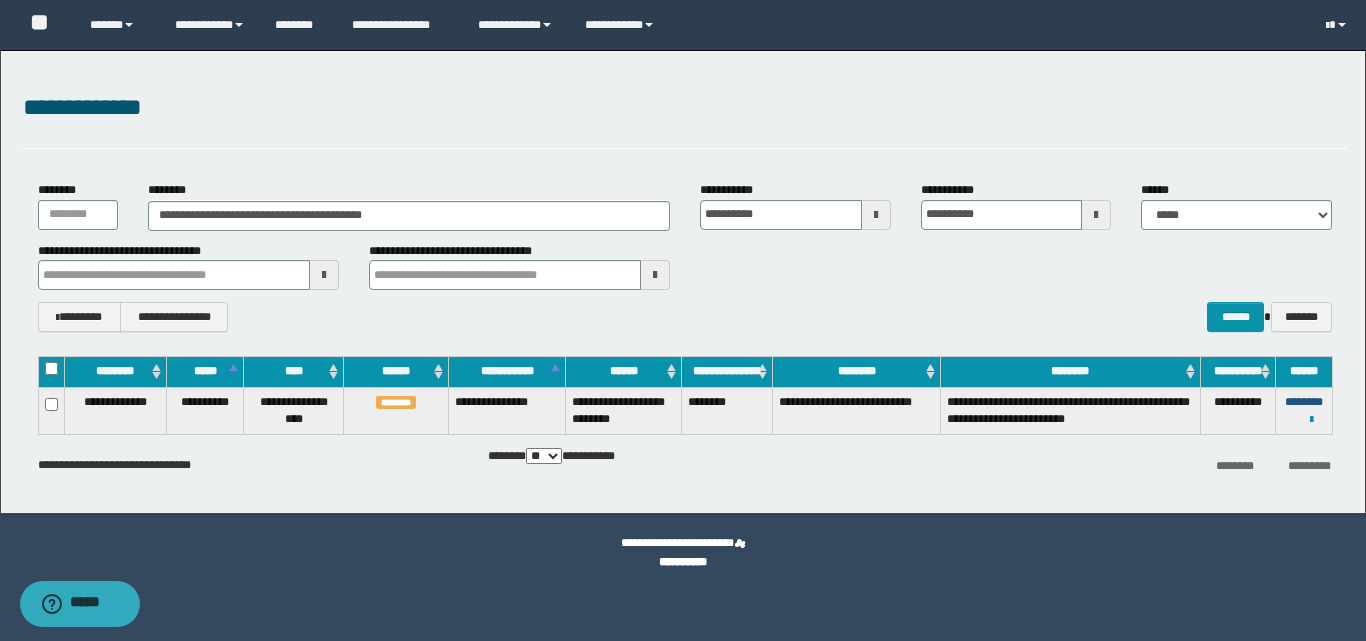 click on "********" at bounding box center [1304, 402] 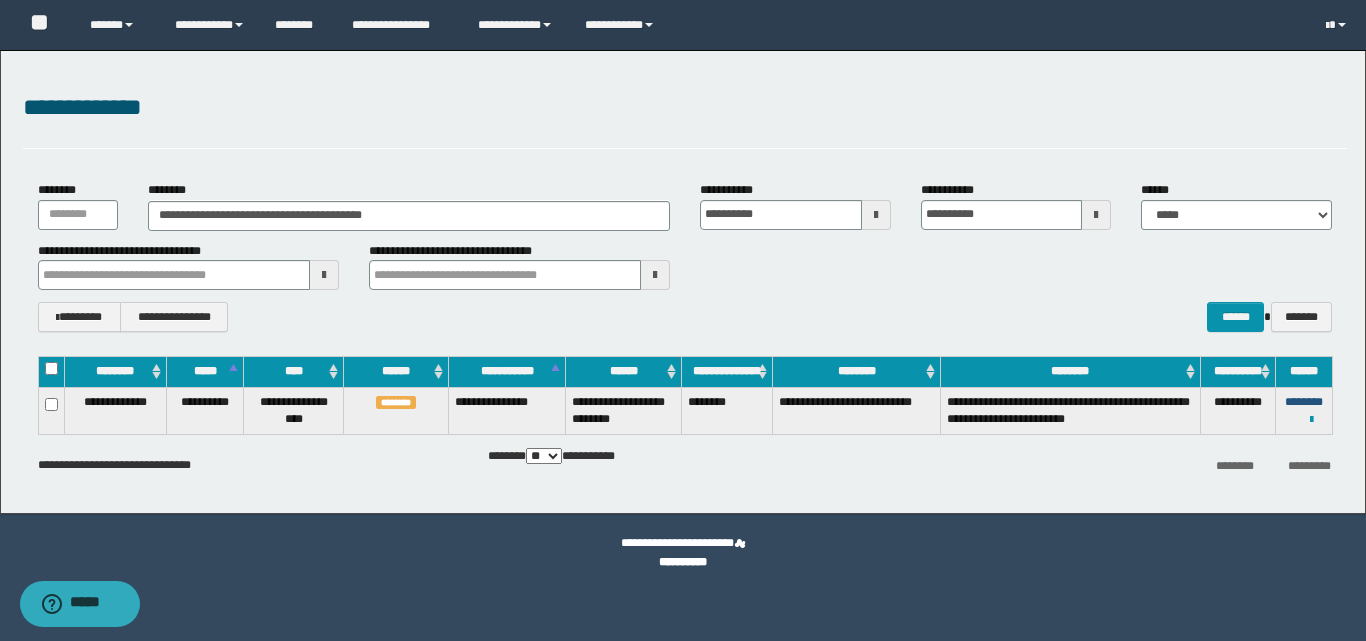 click on "********" at bounding box center (1304, 402) 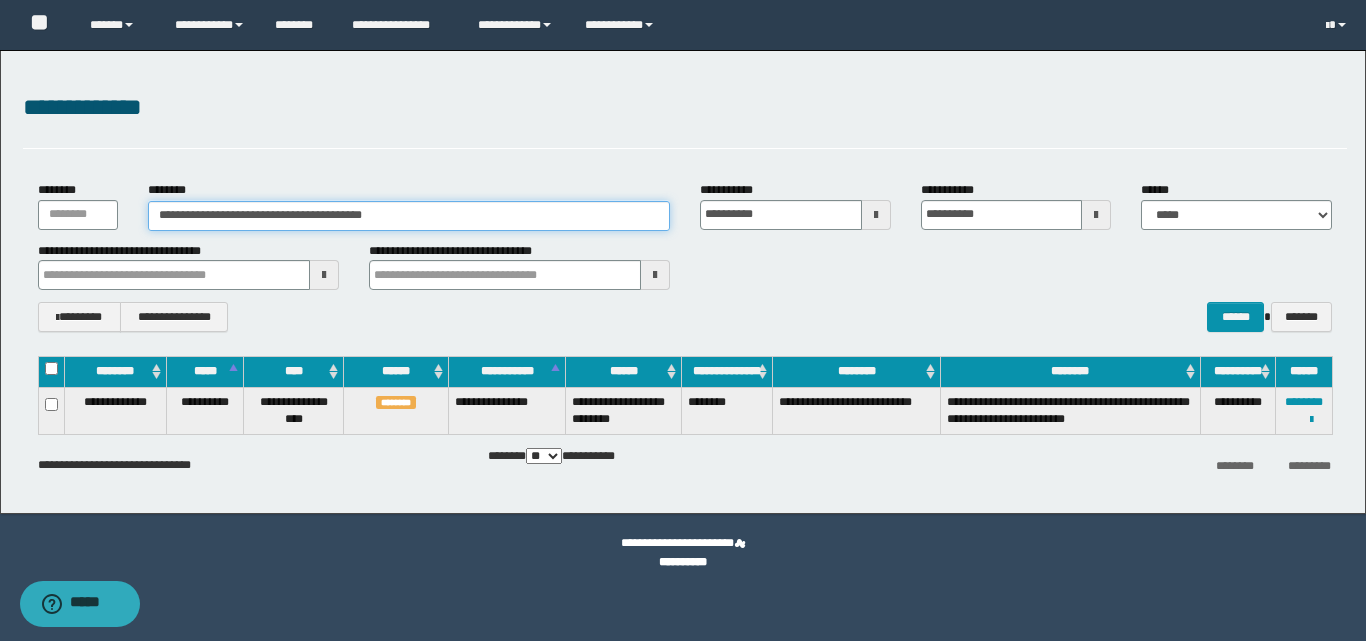 drag, startPoint x: 447, startPoint y: 225, endPoint x: 115, endPoint y: 232, distance: 332.0738 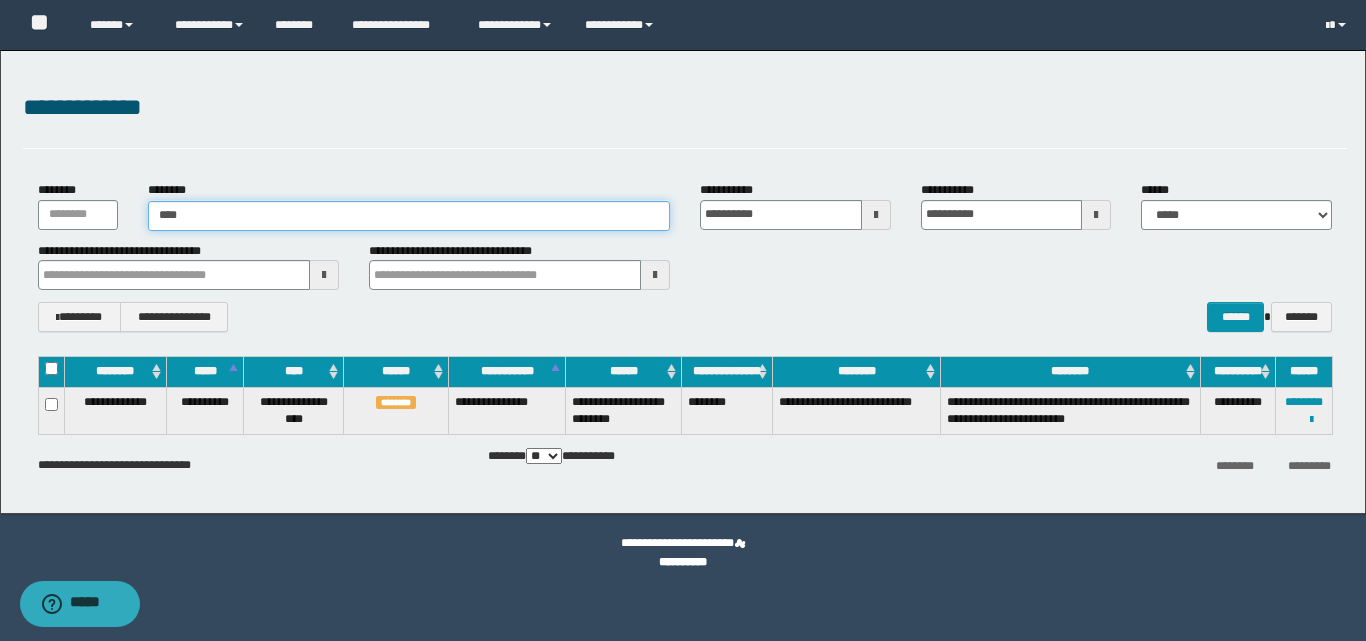 type on "*****" 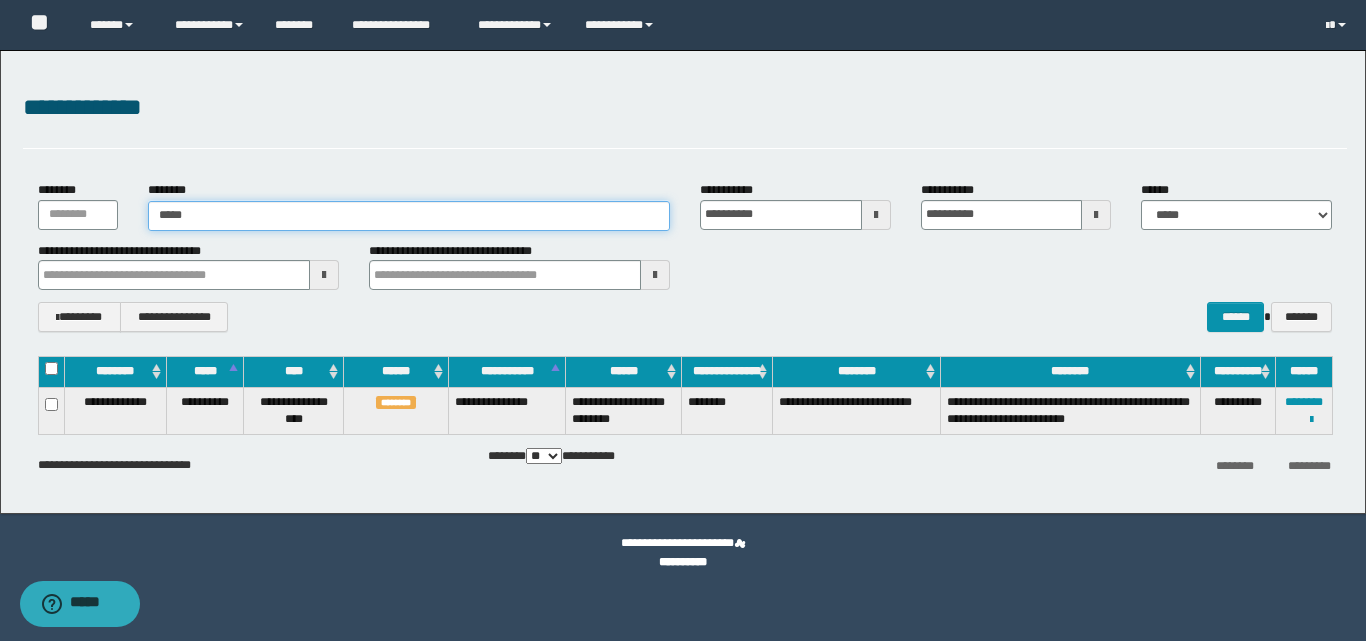 type on "*****" 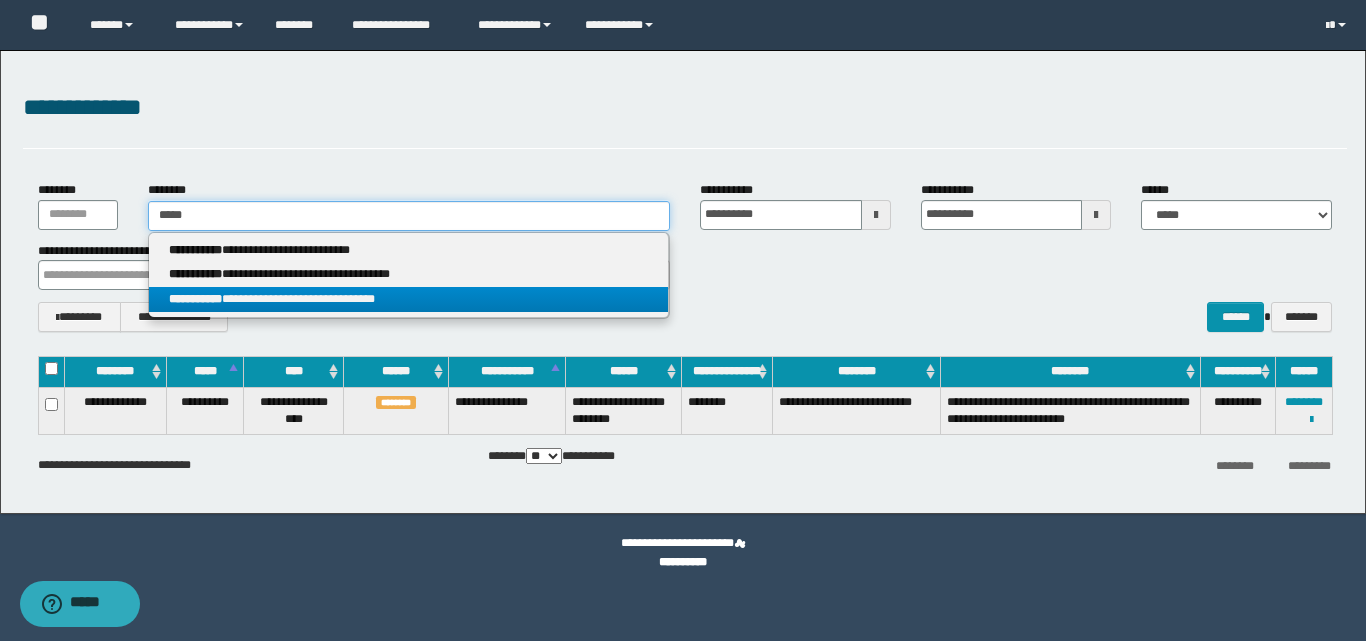type on "*****" 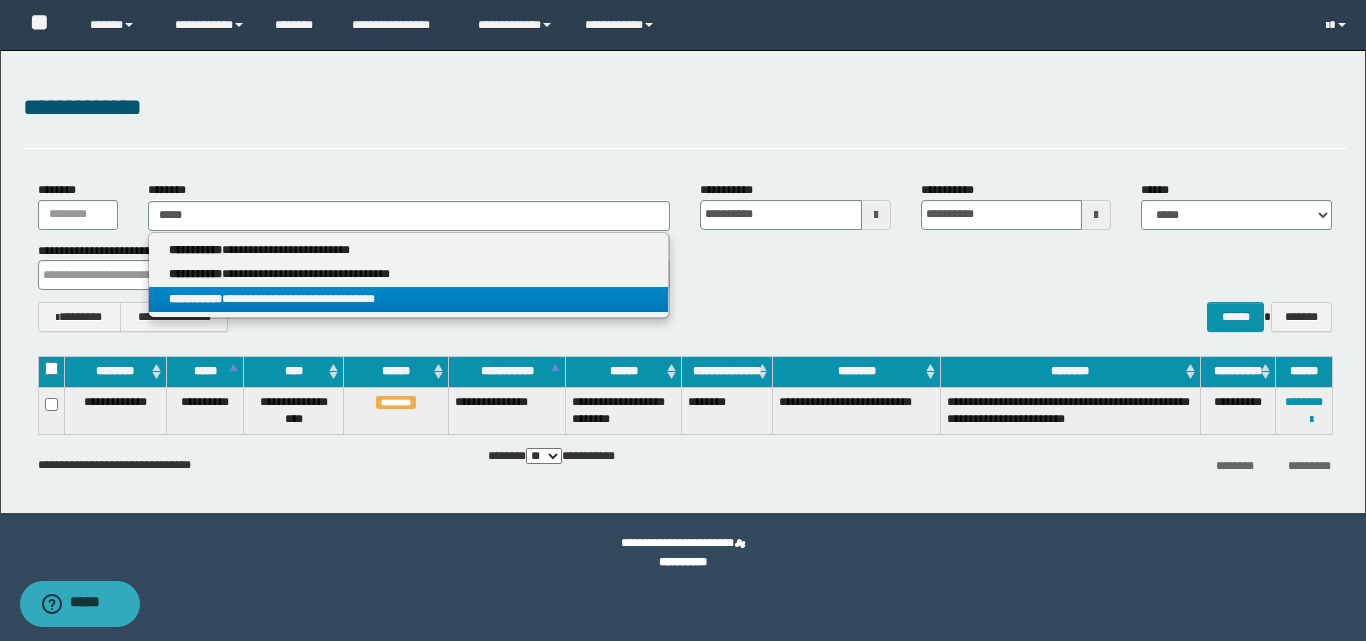 click on "**********" at bounding box center (408, 299) 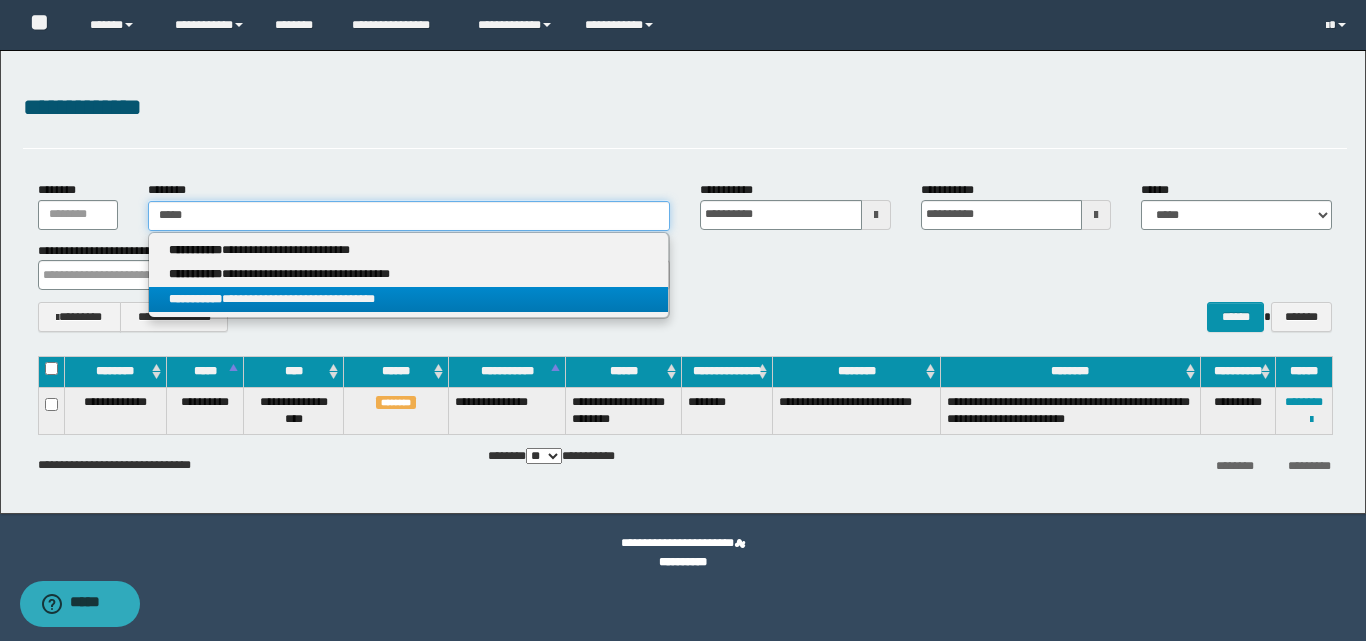 type 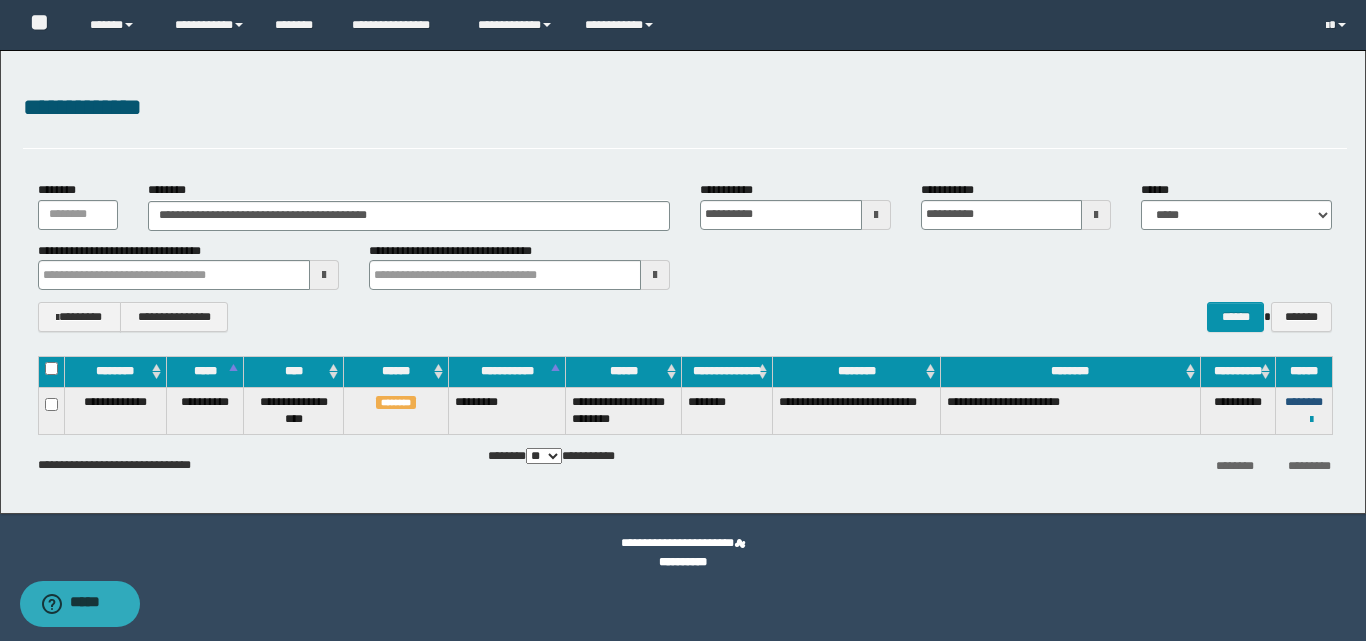 click on "********" at bounding box center (1304, 402) 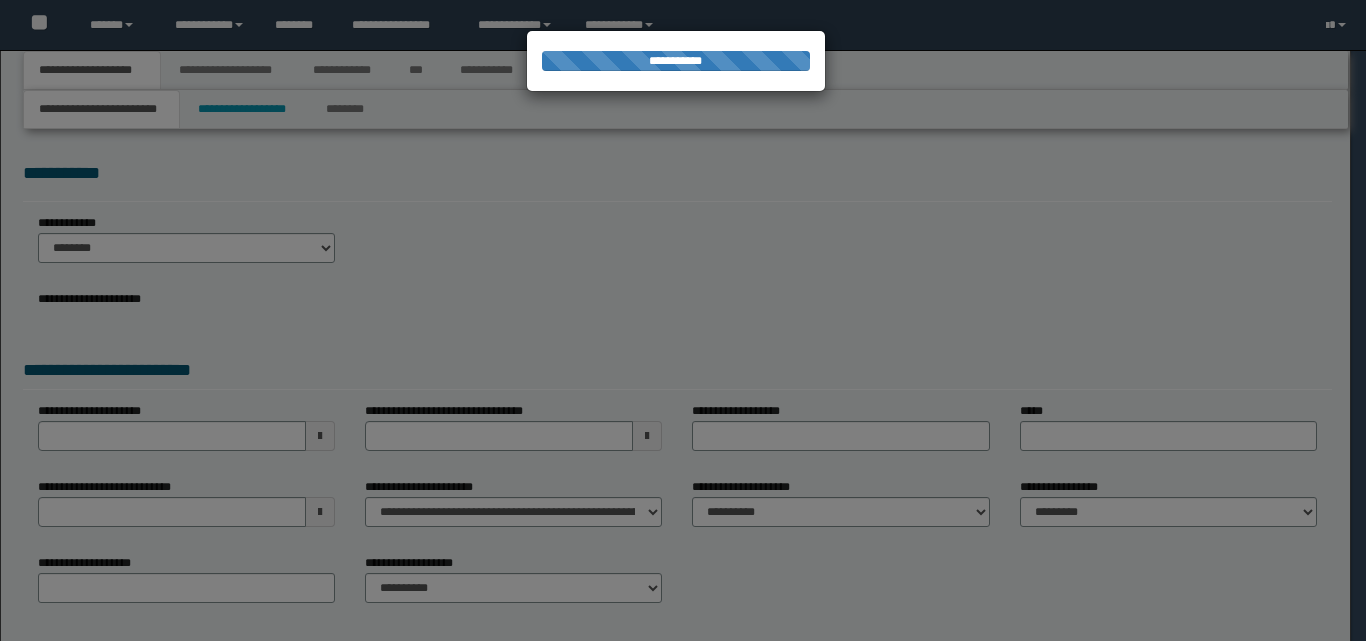 scroll, scrollTop: 0, scrollLeft: 0, axis: both 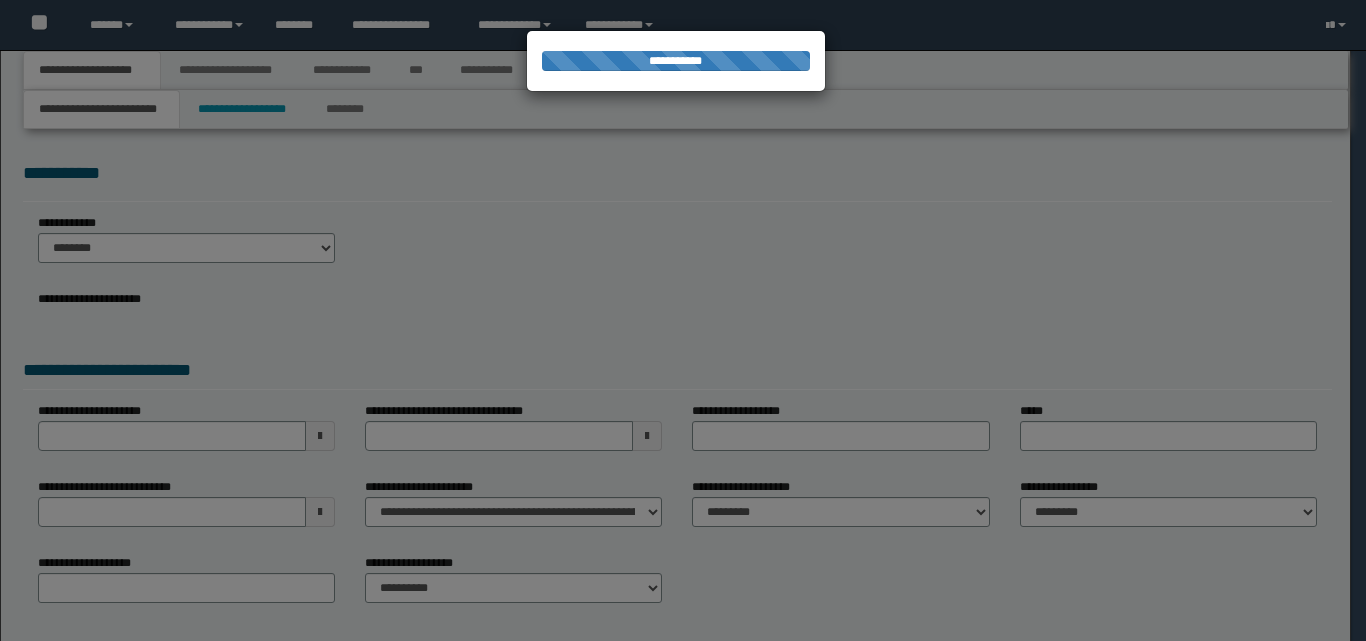 type on "**********" 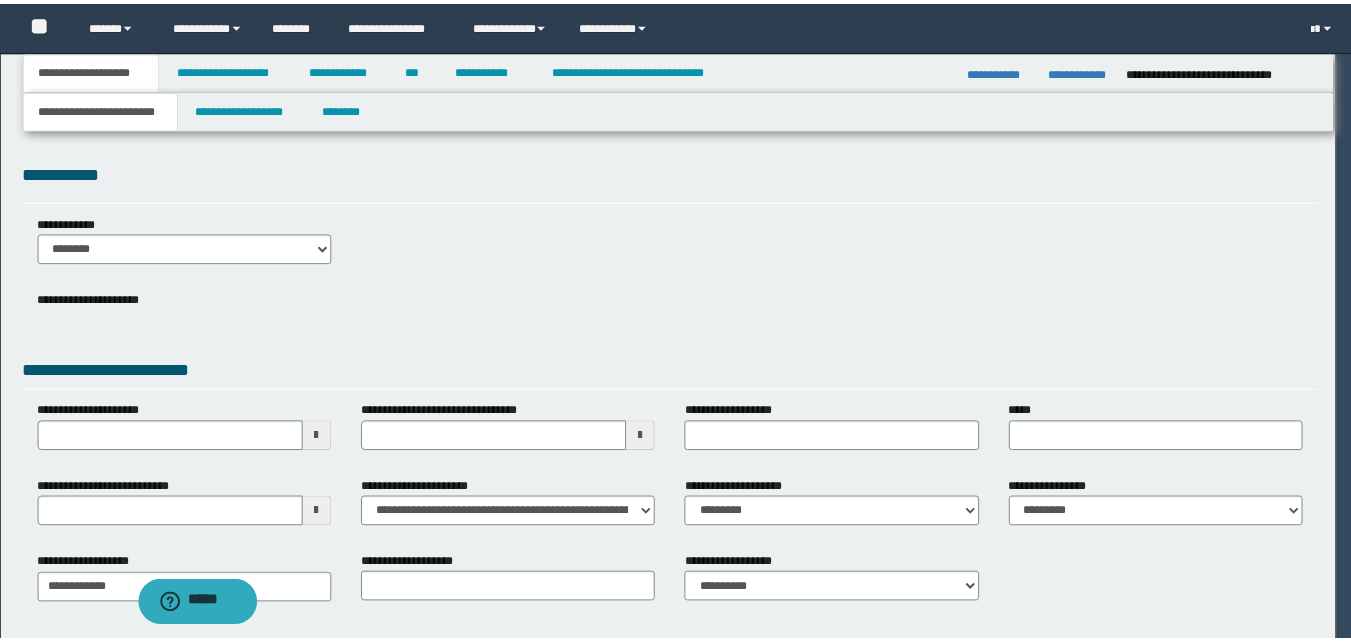 scroll, scrollTop: 0, scrollLeft: 0, axis: both 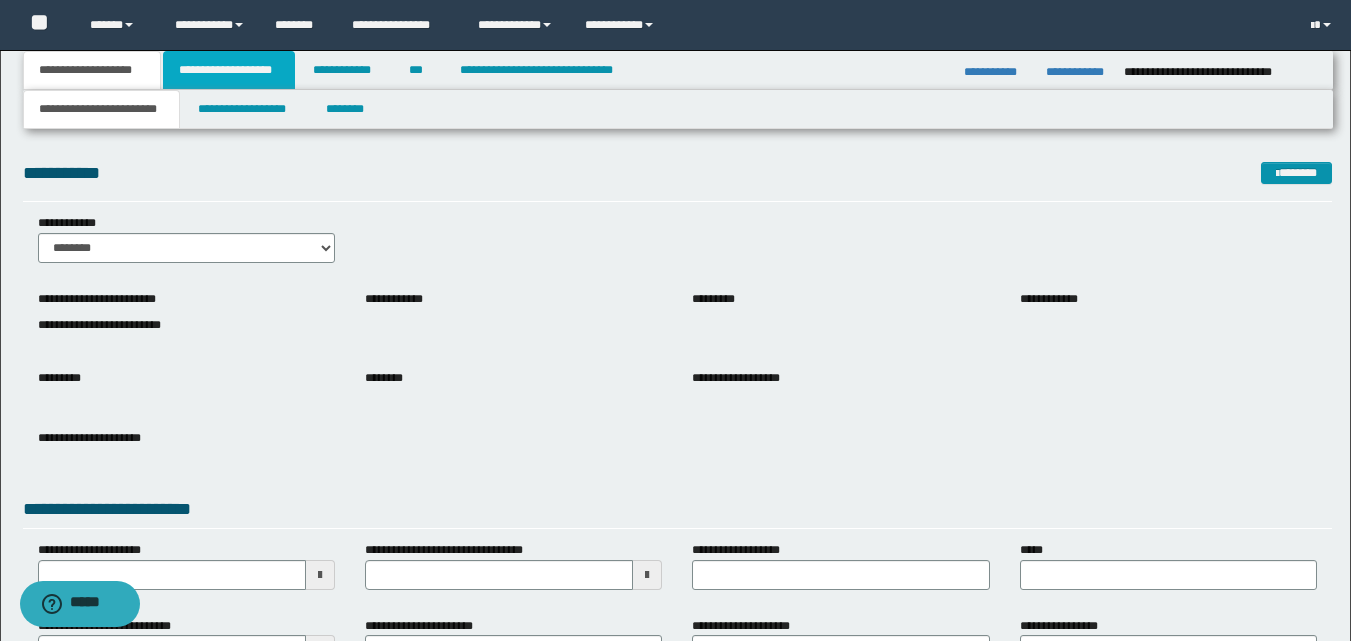 drag, startPoint x: 228, startPoint y: 81, endPoint x: 232, endPoint y: 91, distance: 10.770329 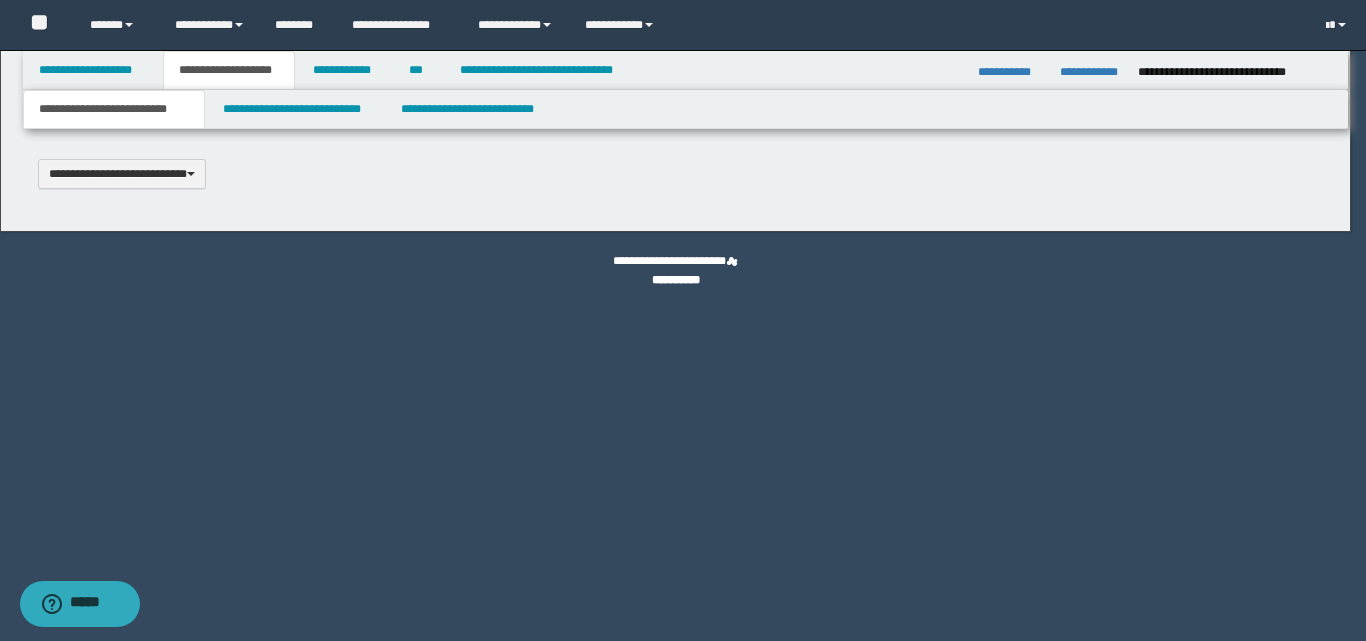 type 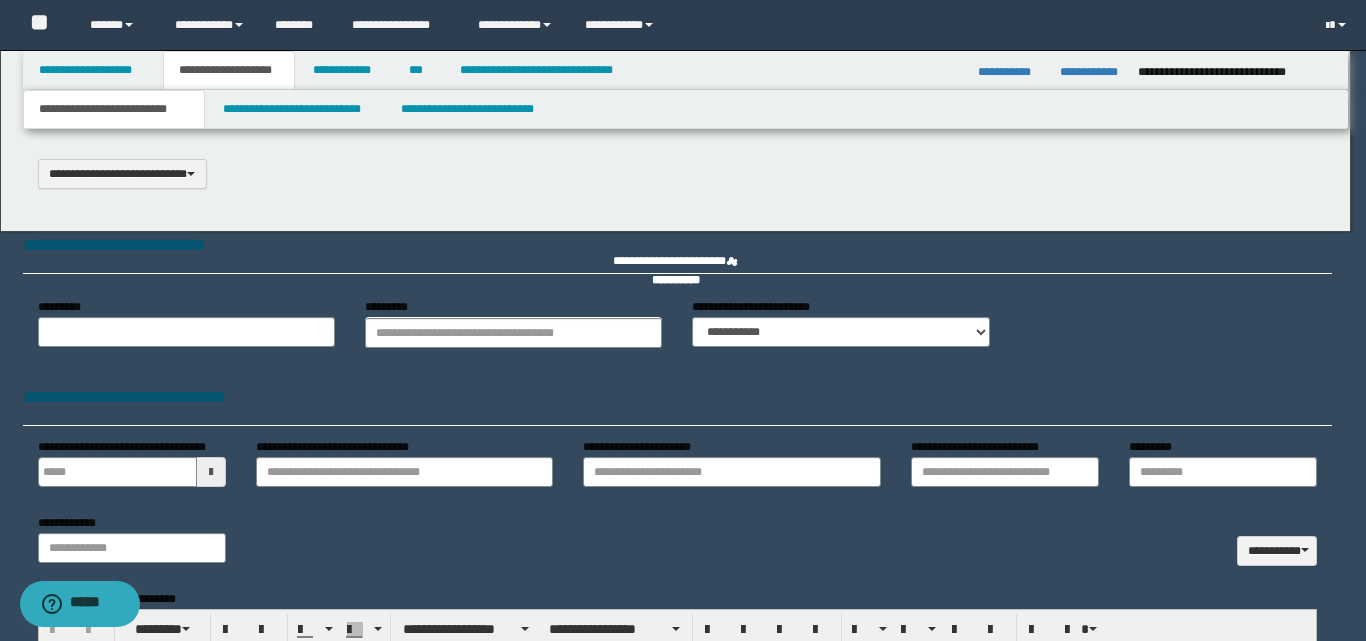 select on "*" 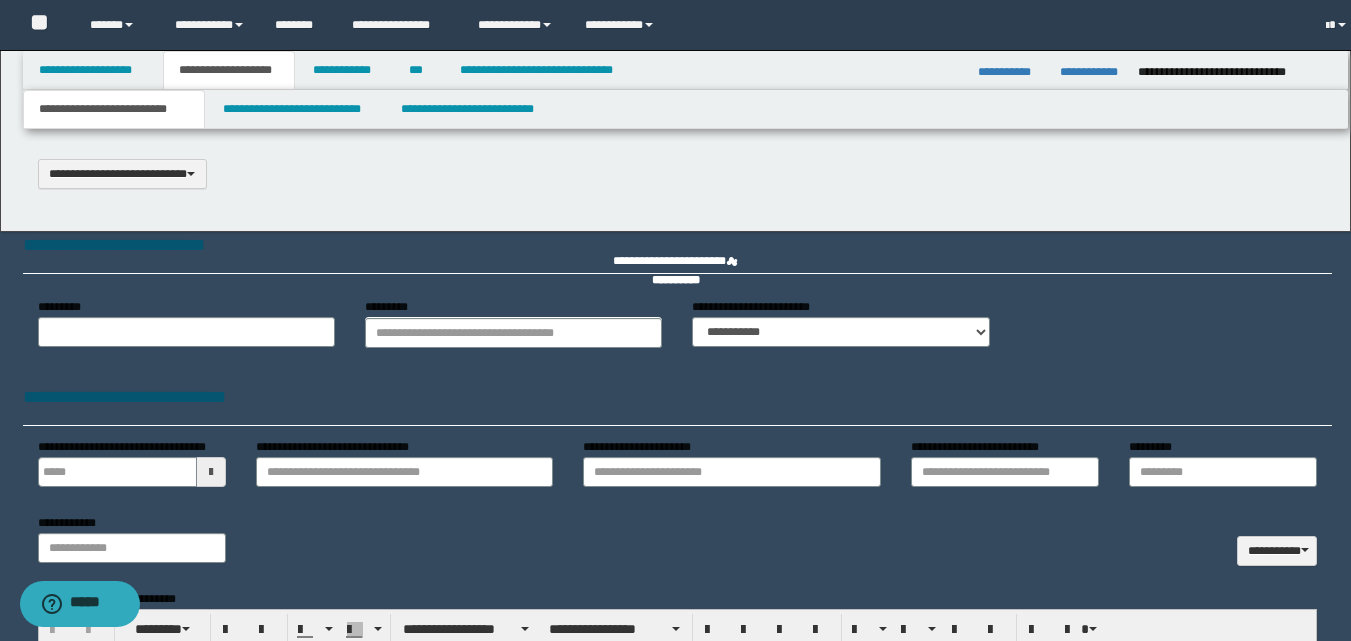 scroll, scrollTop: 0, scrollLeft: 0, axis: both 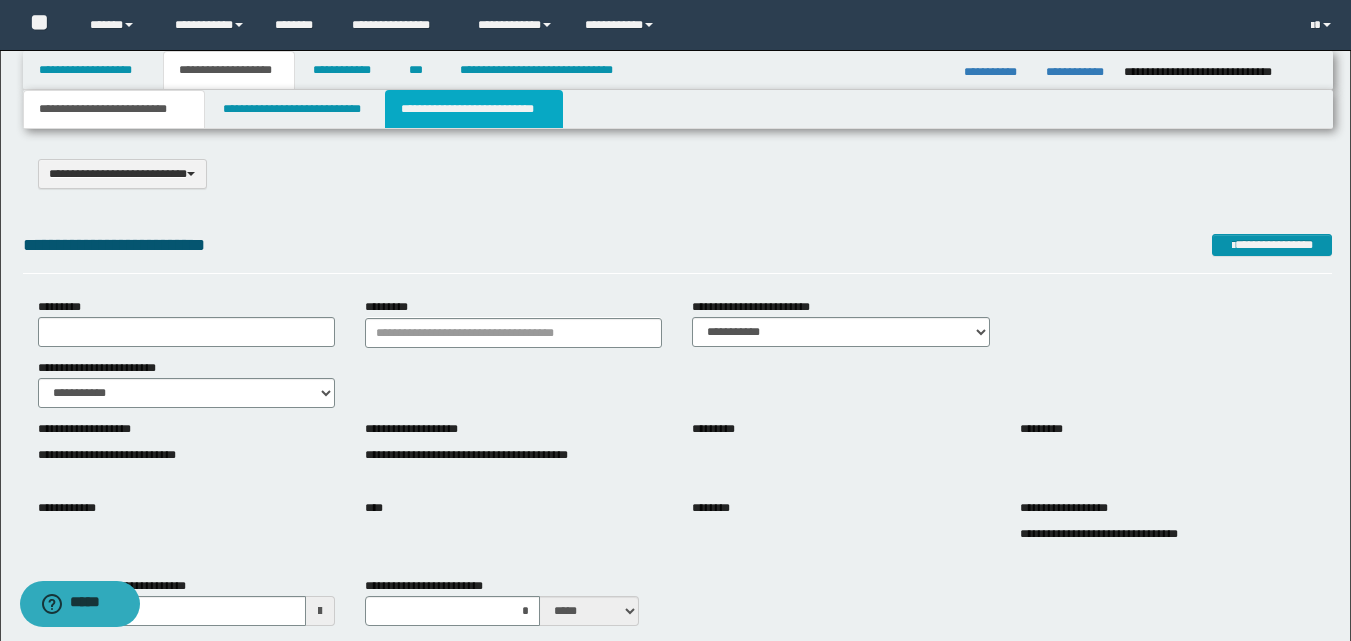 click on "**********" at bounding box center (474, 109) 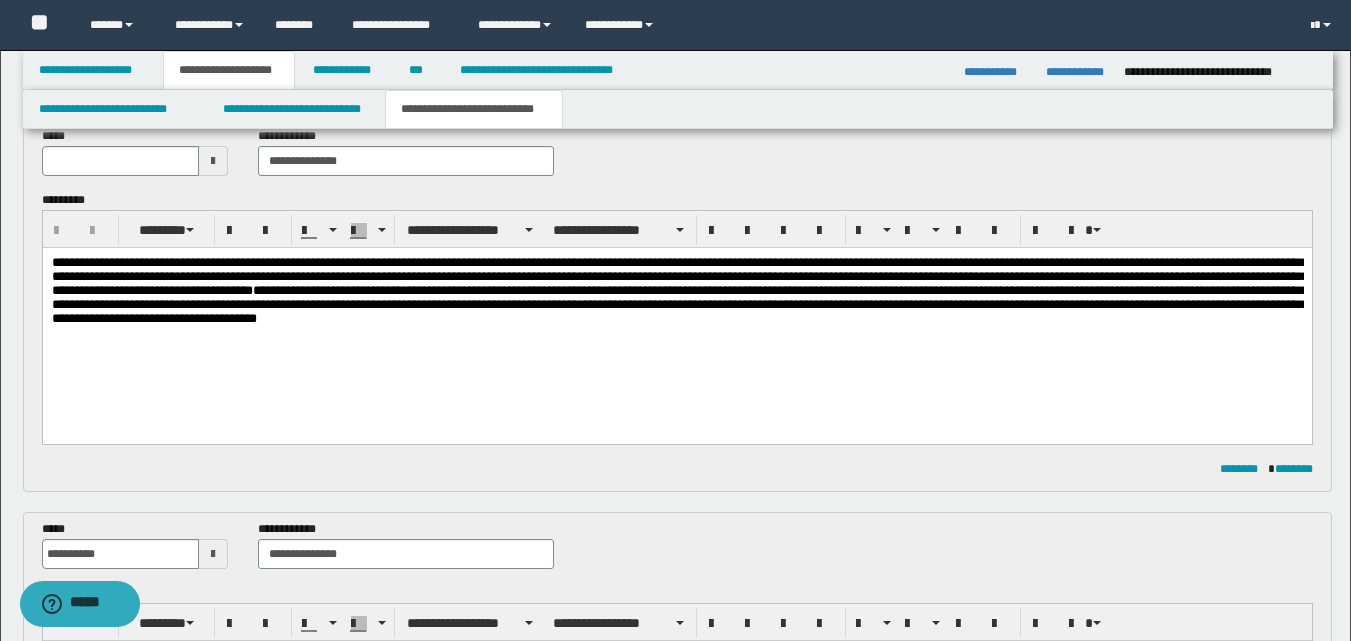 scroll, scrollTop: 100, scrollLeft: 0, axis: vertical 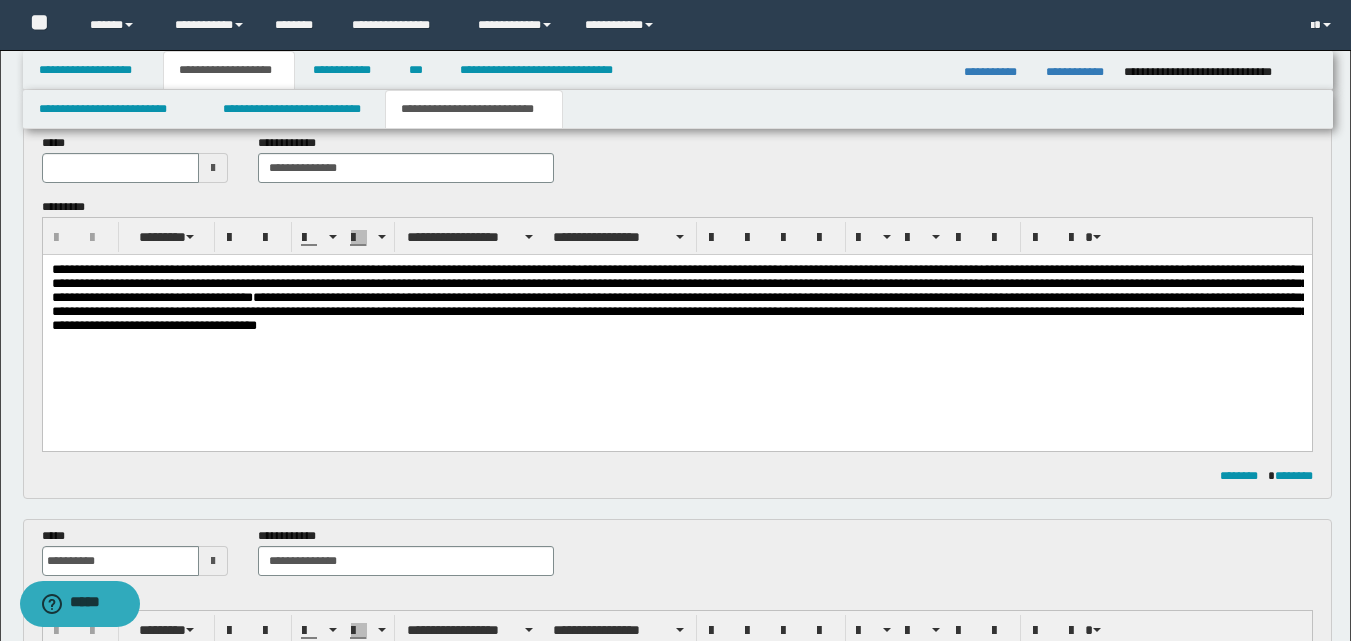 click at bounding box center [213, 168] 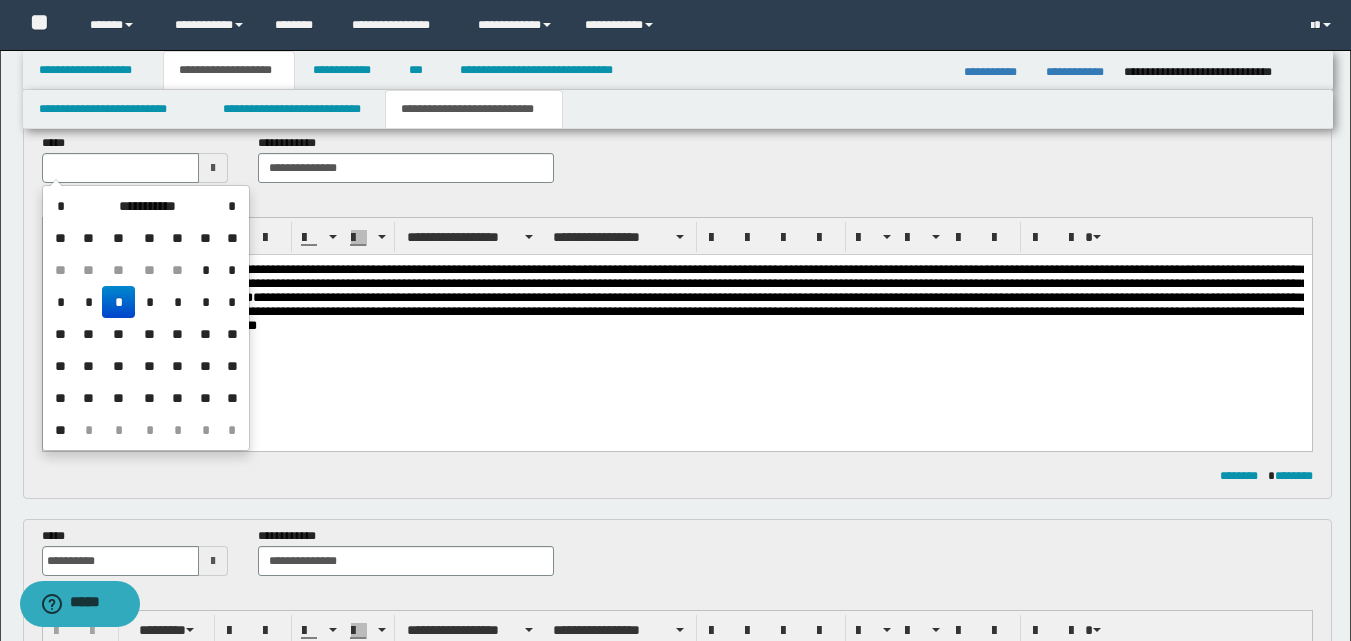 click on "*" at bounding box center [61, 206] 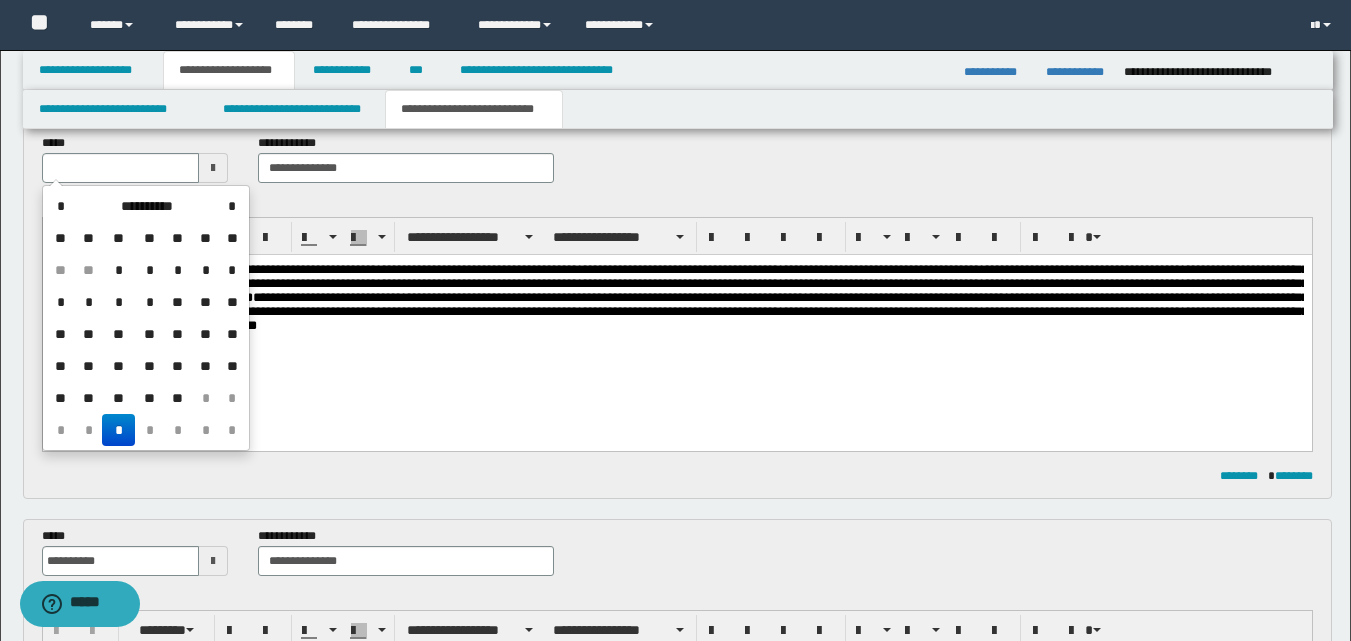 click on "**" at bounding box center (149, 398) 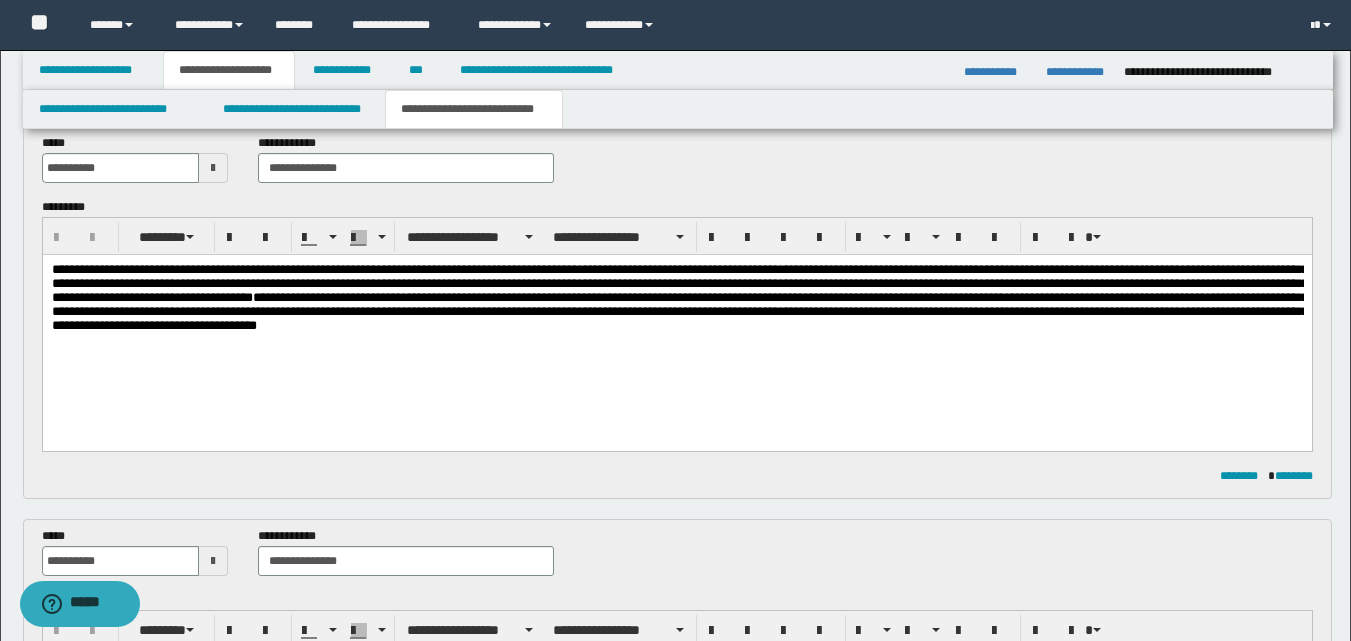 scroll, scrollTop: 0, scrollLeft: 0, axis: both 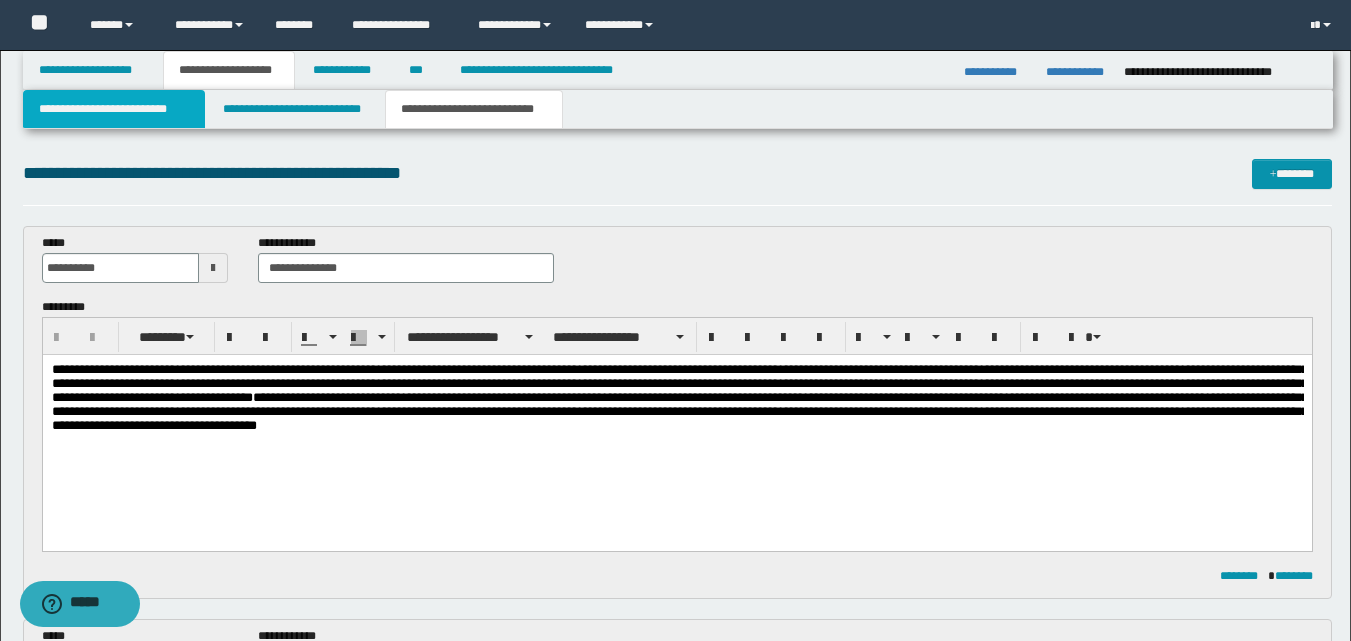 click on "**********" at bounding box center (114, 109) 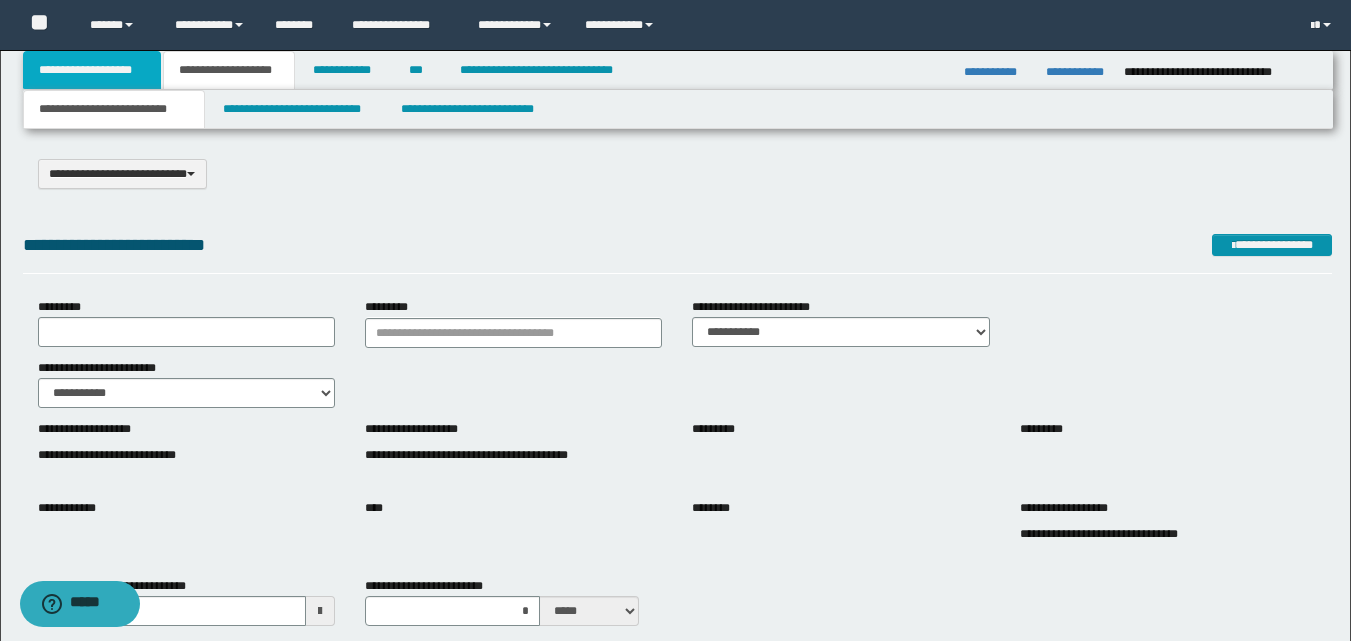 drag, startPoint x: 74, startPoint y: 55, endPoint x: 90, endPoint y: 67, distance: 20 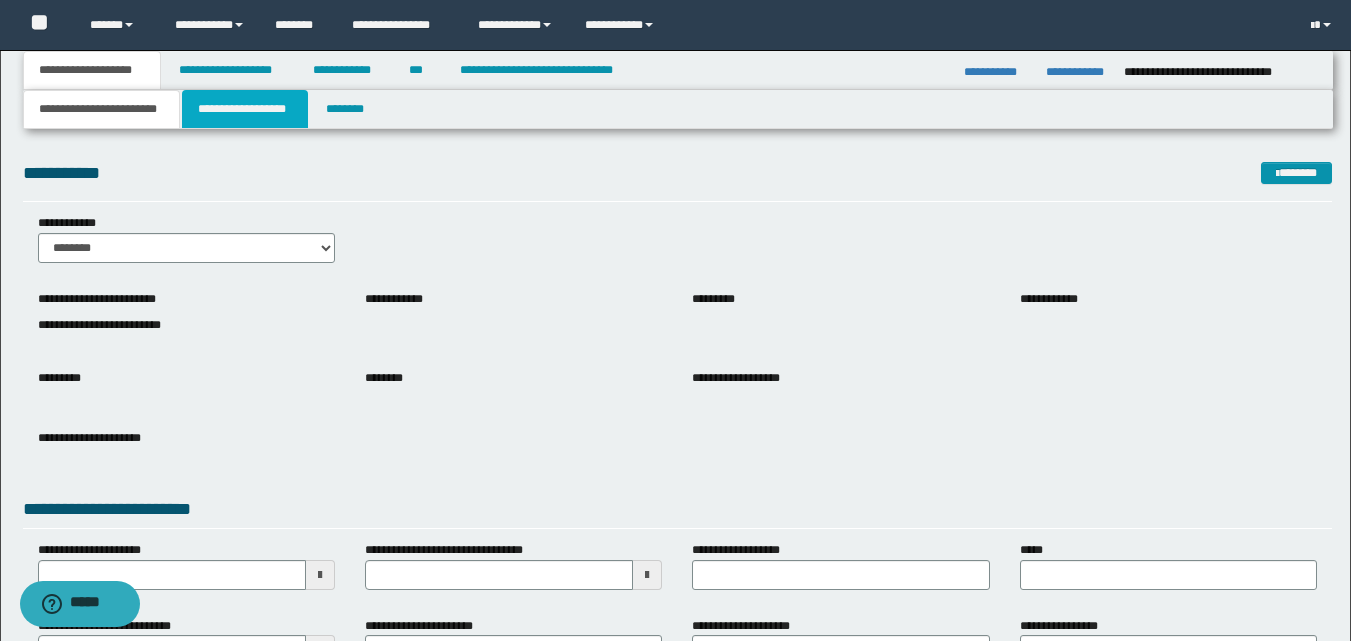 drag, startPoint x: 247, startPoint y: 106, endPoint x: 261, endPoint y: 134, distance: 31.304953 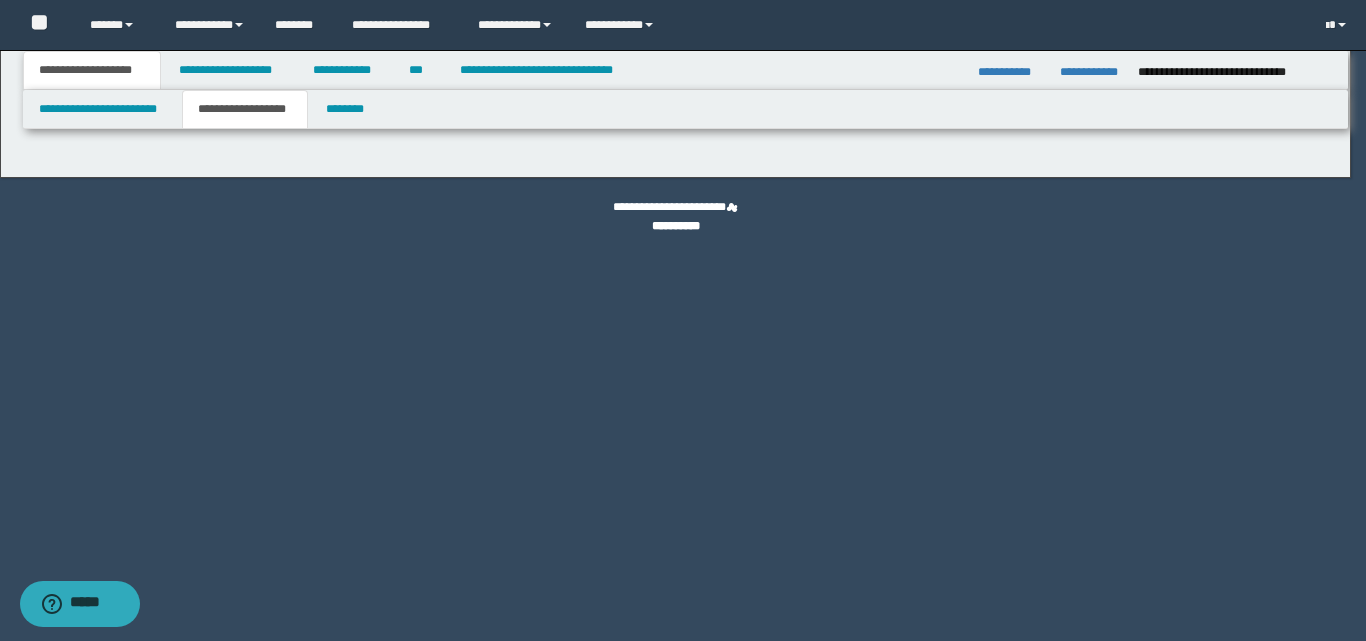 type on "********" 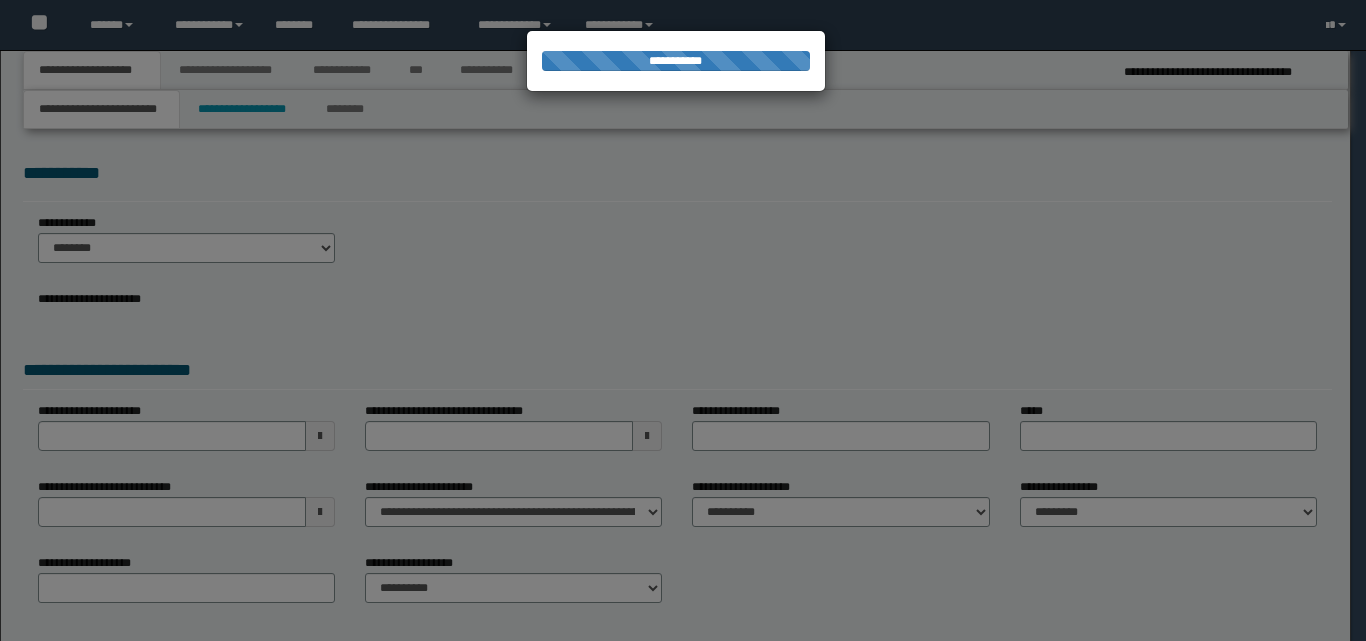 select on "*" 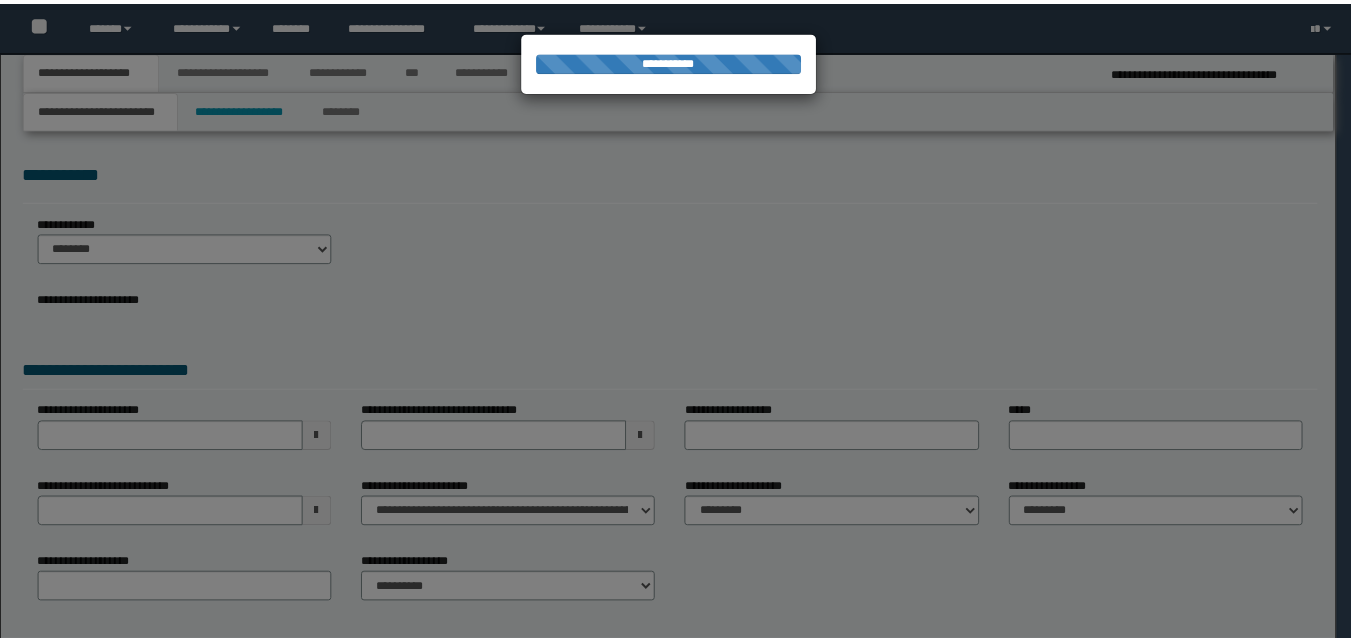 scroll, scrollTop: 0, scrollLeft: 0, axis: both 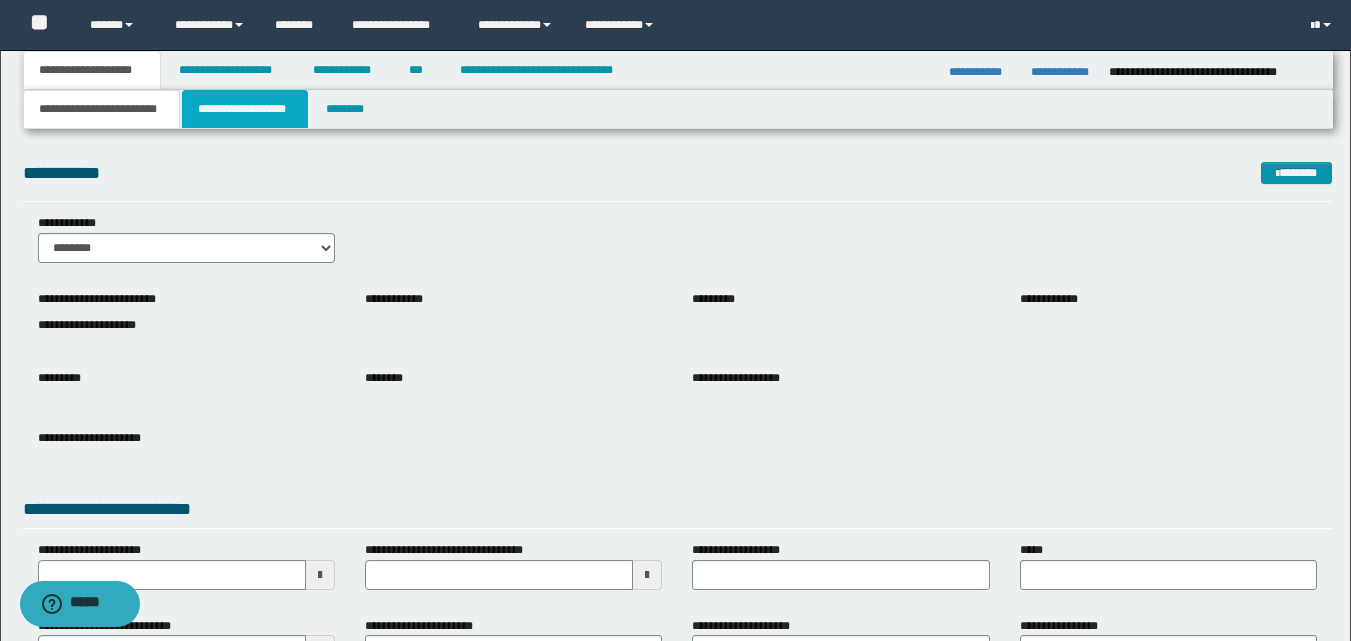 click on "**********" at bounding box center [245, 109] 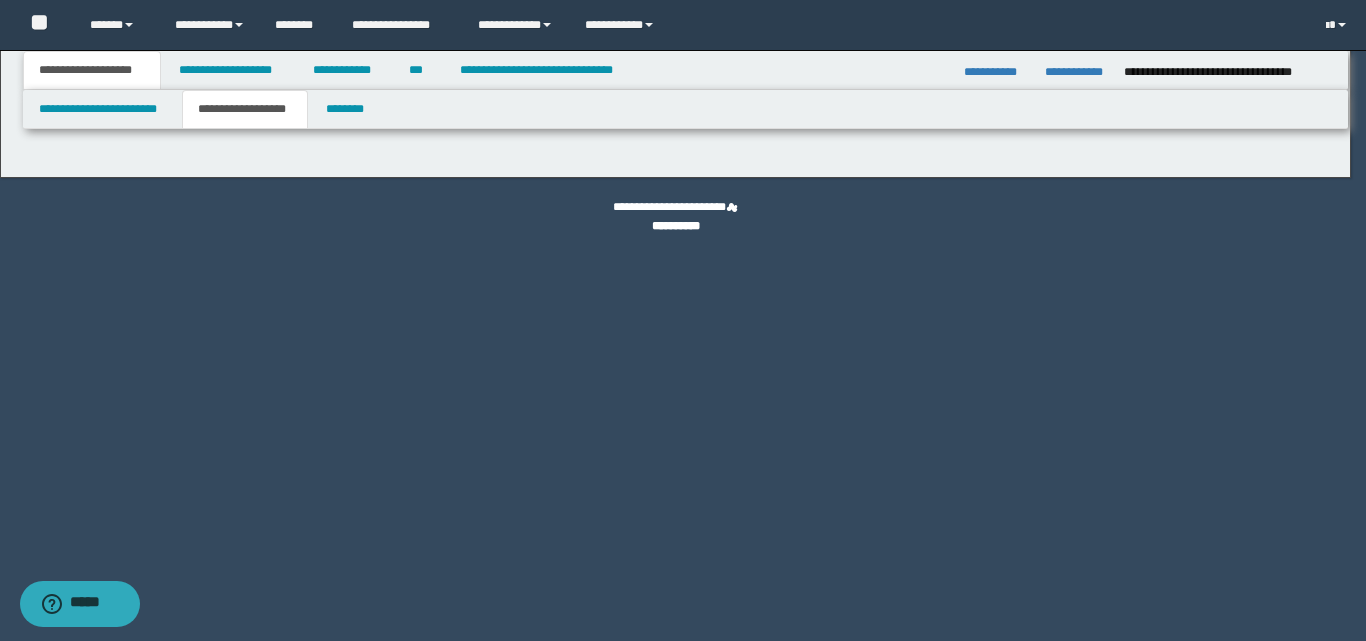 type on "********" 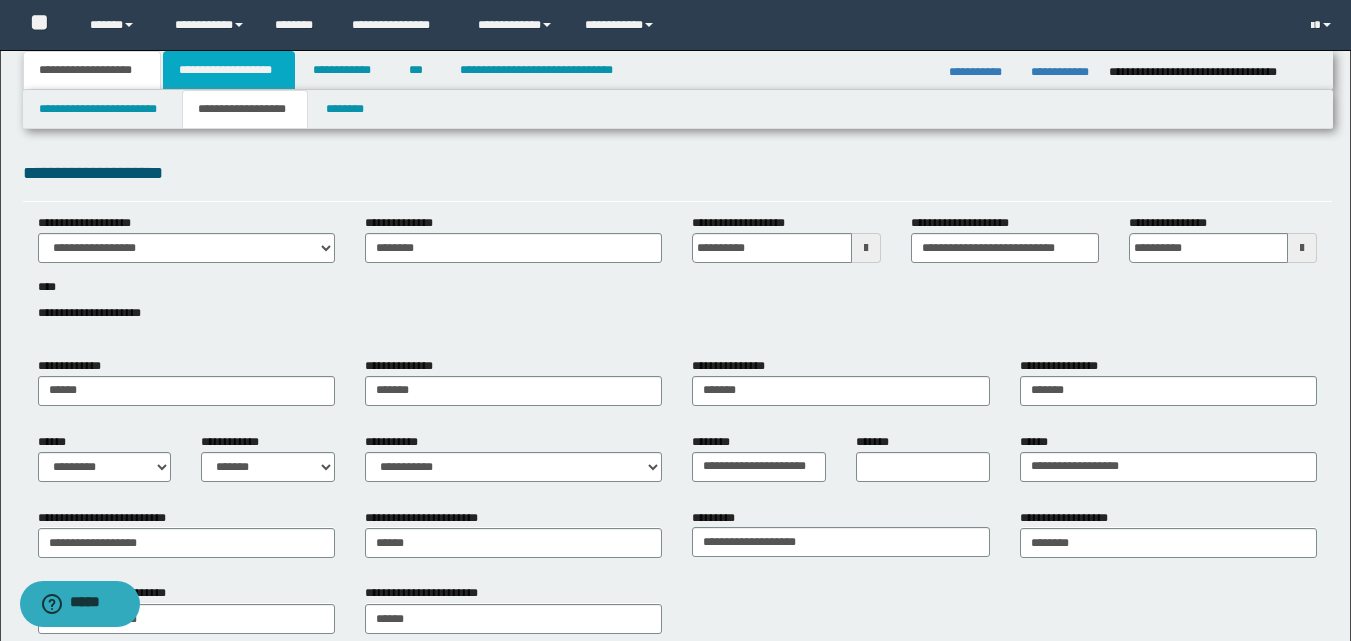 drag, startPoint x: 227, startPoint y: 71, endPoint x: 246, endPoint y: 88, distance: 25.495098 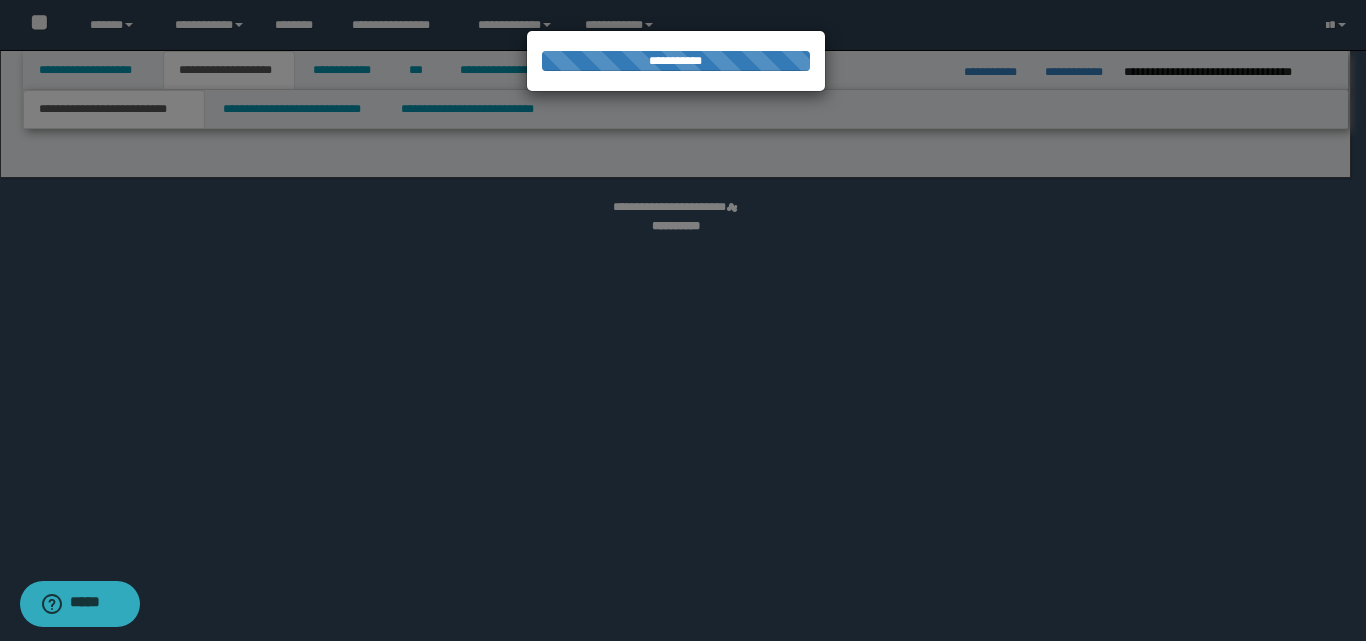 select on "*" 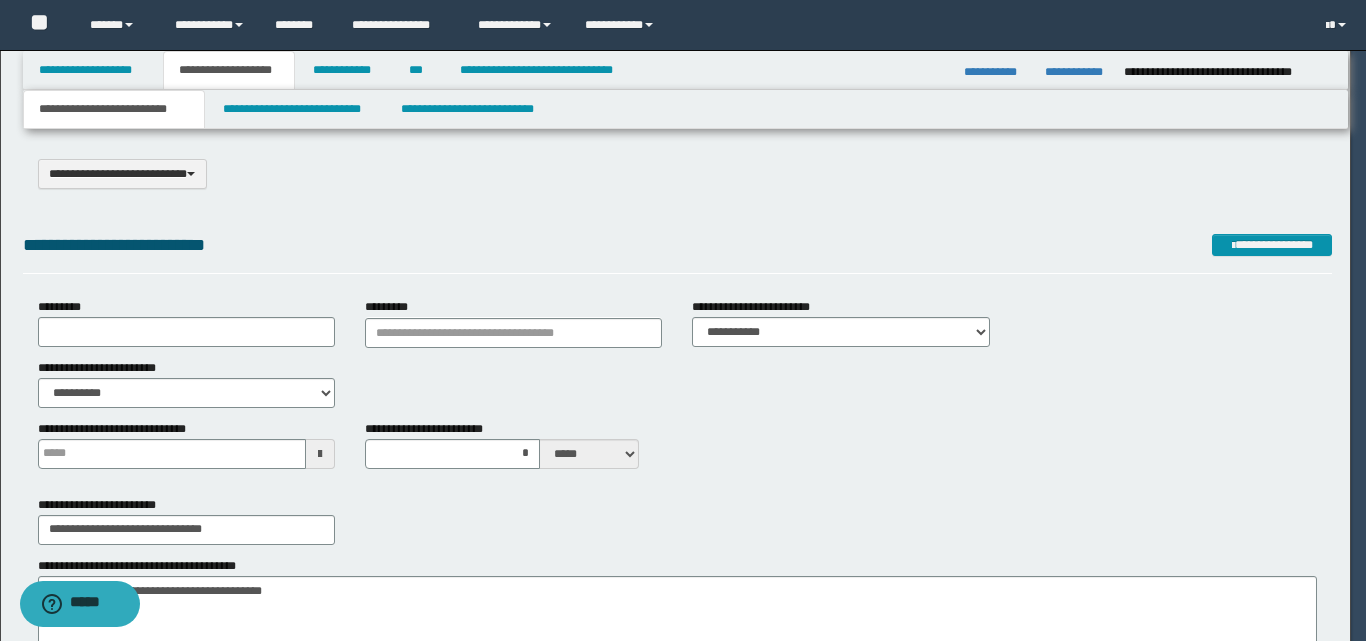scroll, scrollTop: 0, scrollLeft: 0, axis: both 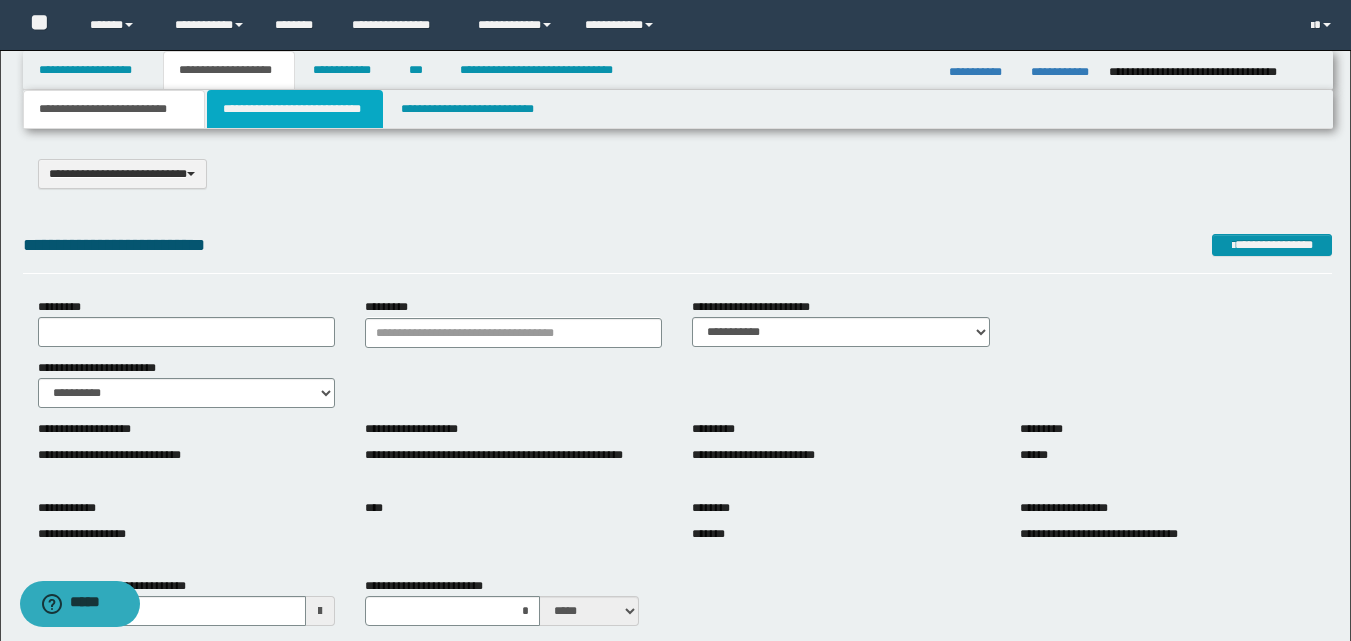click on "**********" at bounding box center [295, 109] 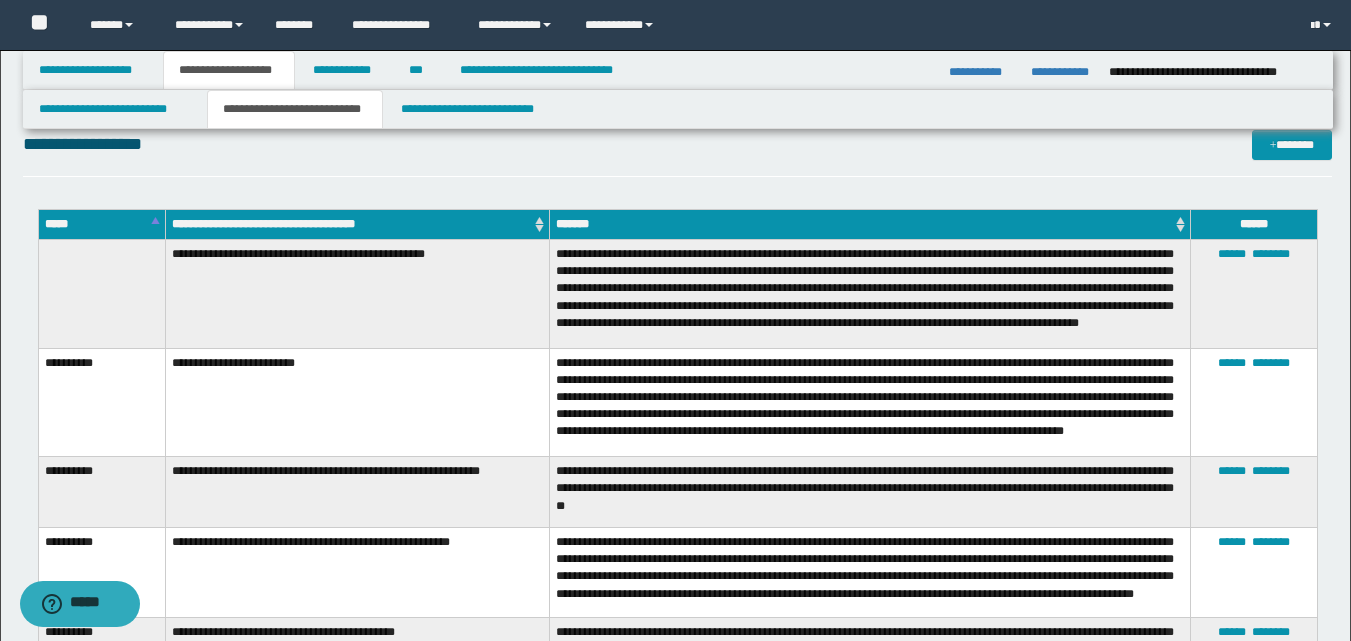 scroll, scrollTop: 800, scrollLeft: 0, axis: vertical 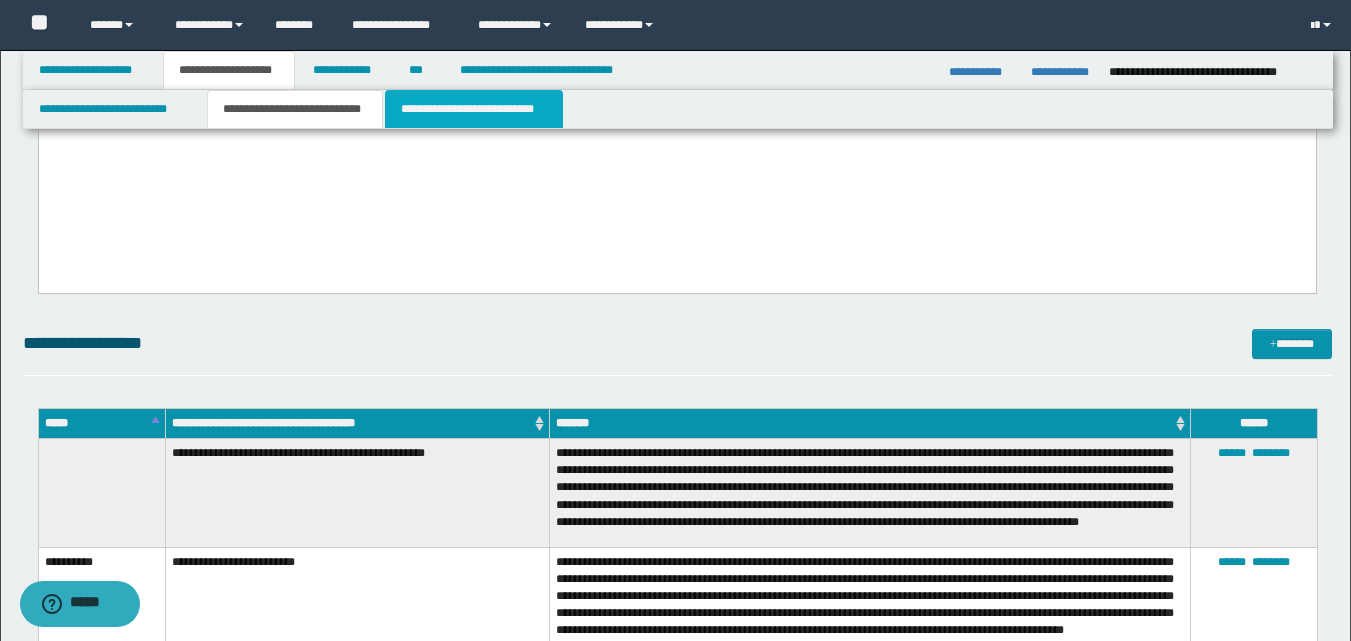 drag, startPoint x: 470, startPoint y: 119, endPoint x: 480, endPoint y: 145, distance: 27.856777 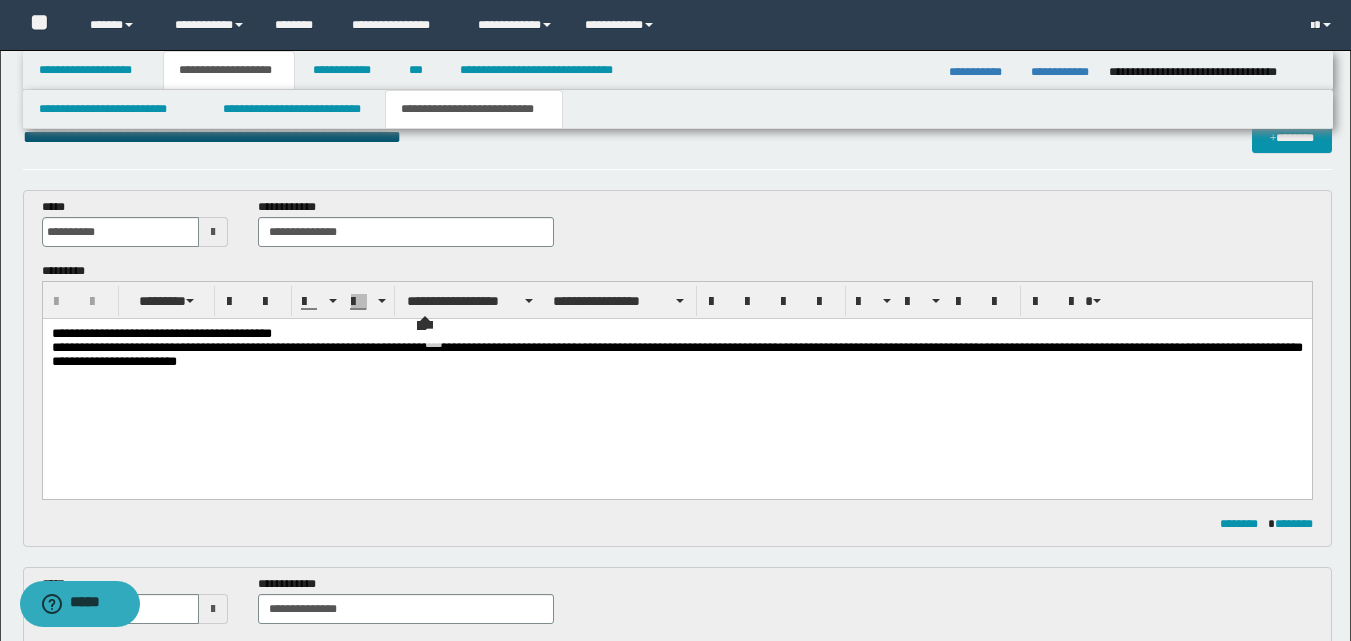 scroll, scrollTop: 0, scrollLeft: 0, axis: both 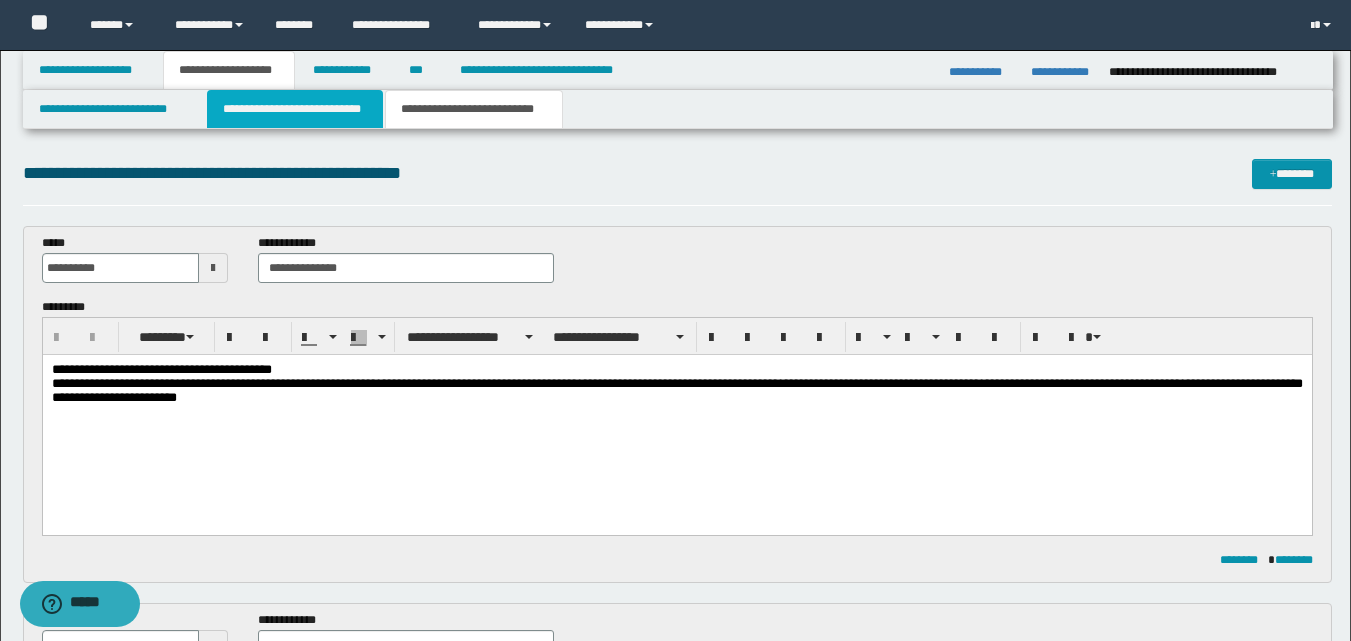 click on "**********" at bounding box center (295, 109) 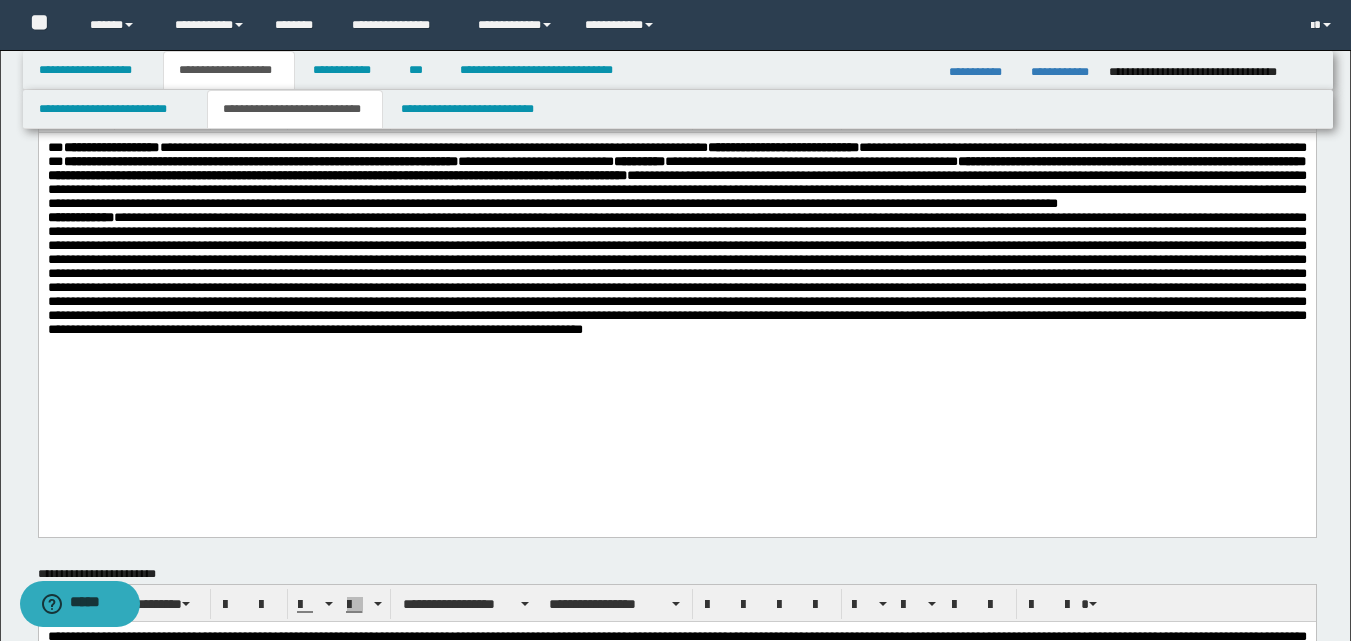 scroll, scrollTop: 0, scrollLeft: 0, axis: both 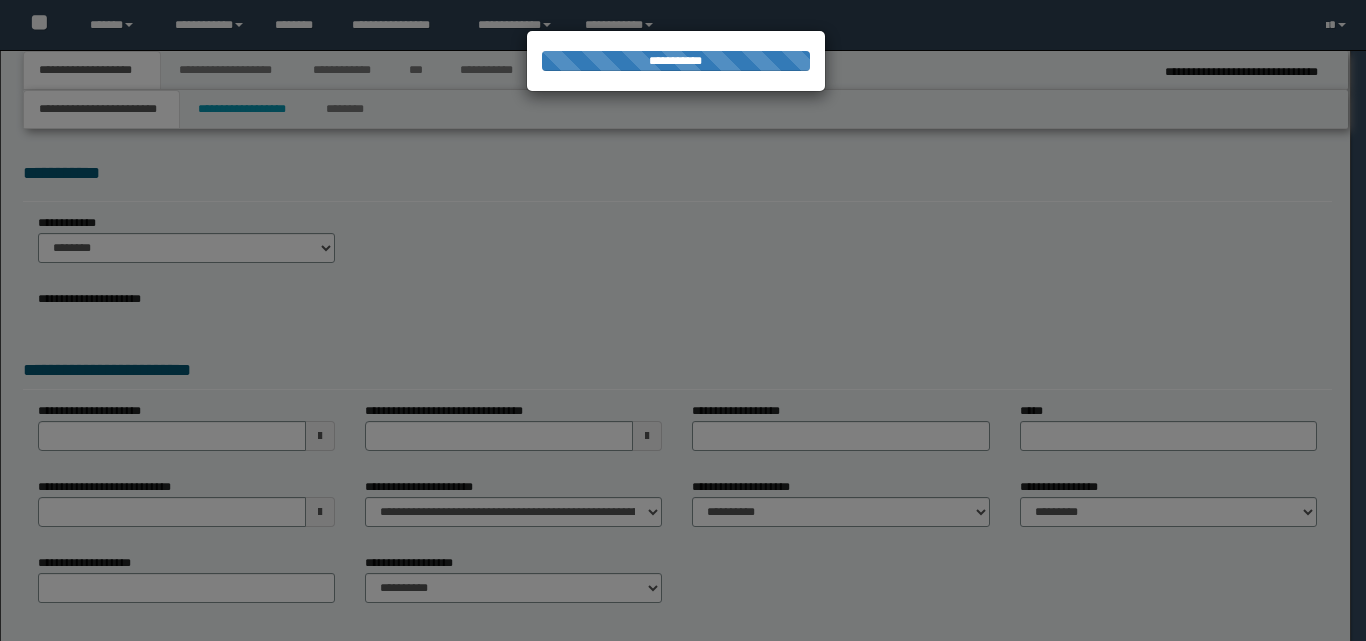 select on "*" 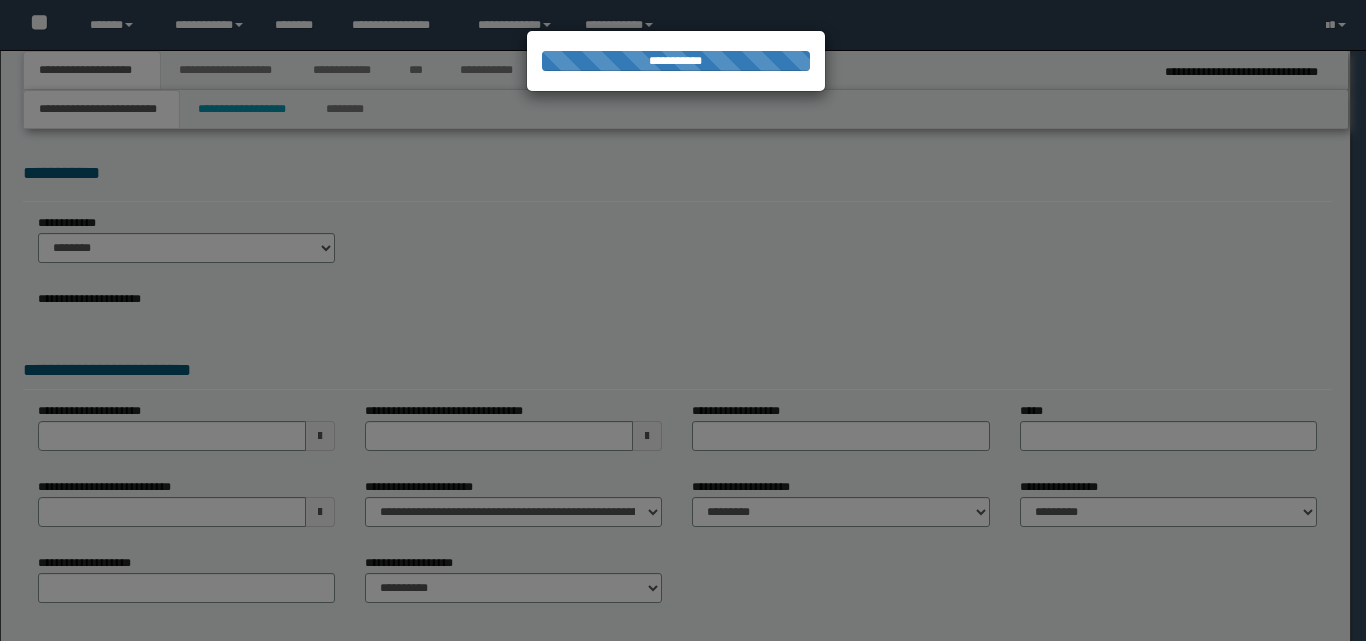 select on "*" 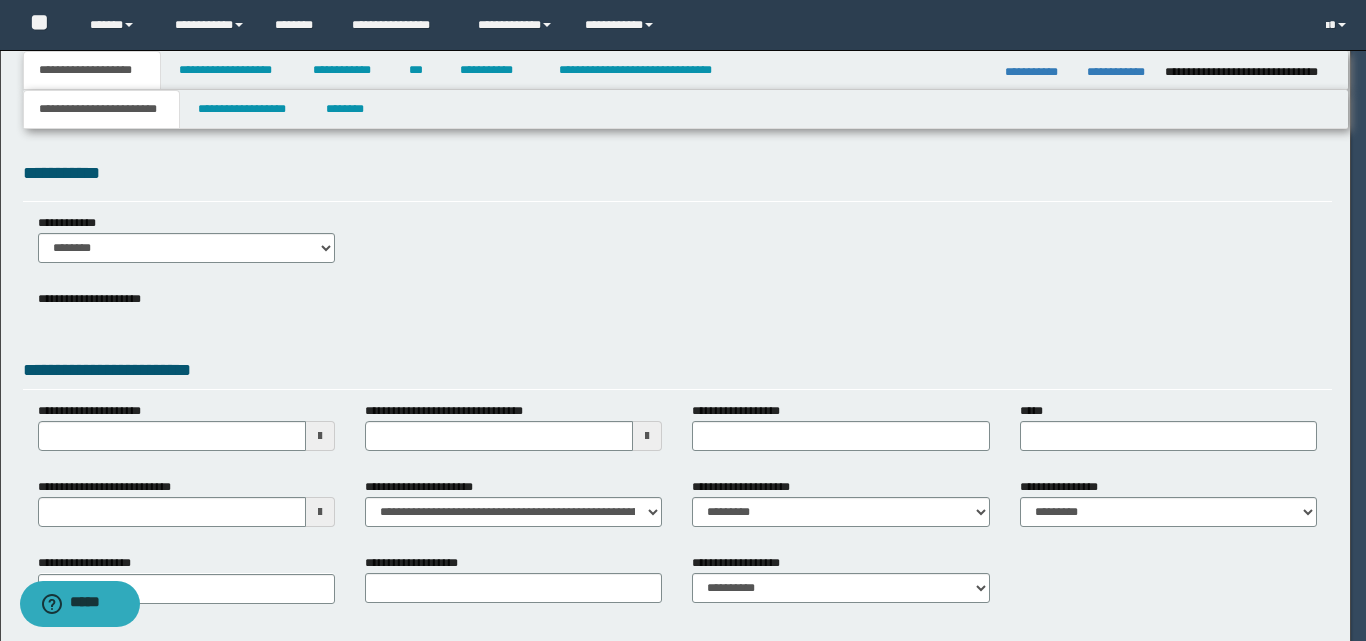 scroll, scrollTop: 0, scrollLeft: 0, axis: both 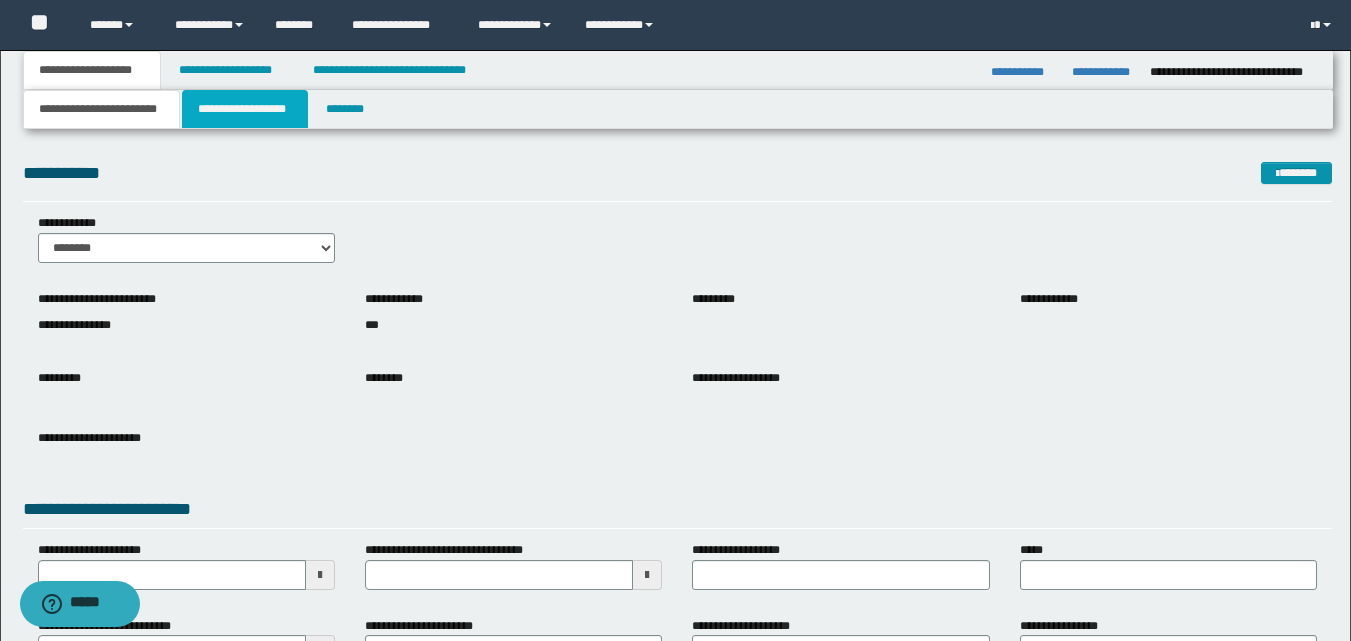 click on "**********" at bounding box center [245, 109] 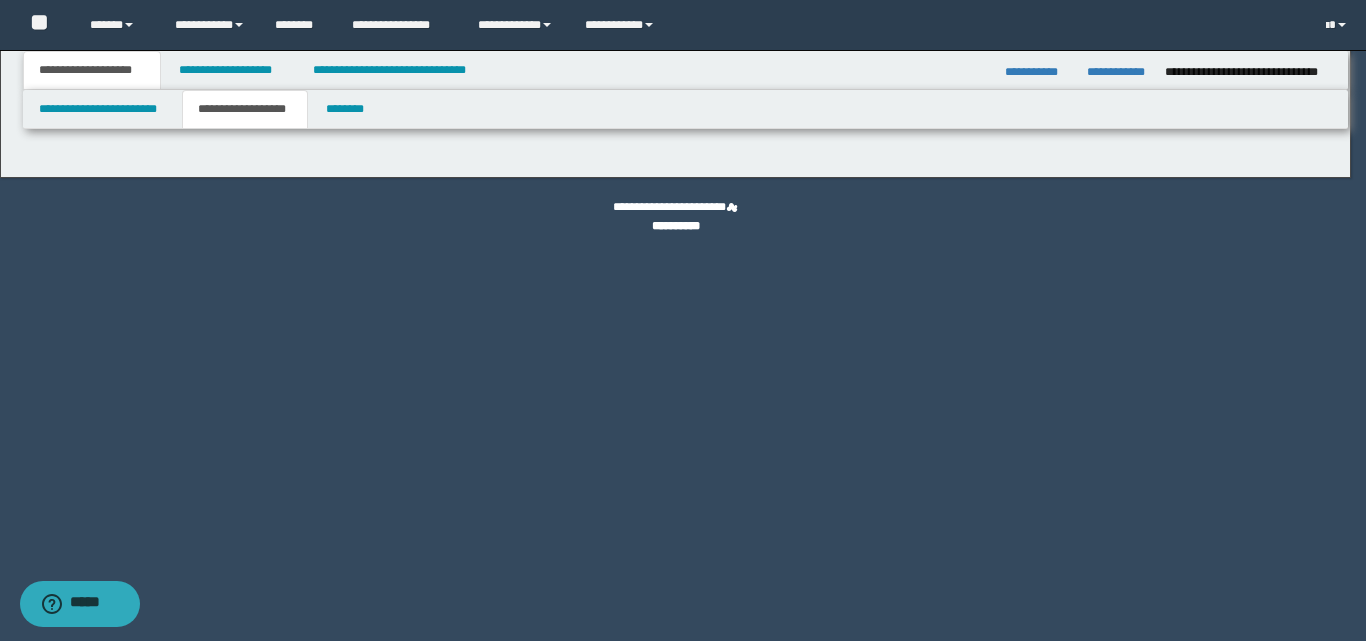 type on "********" 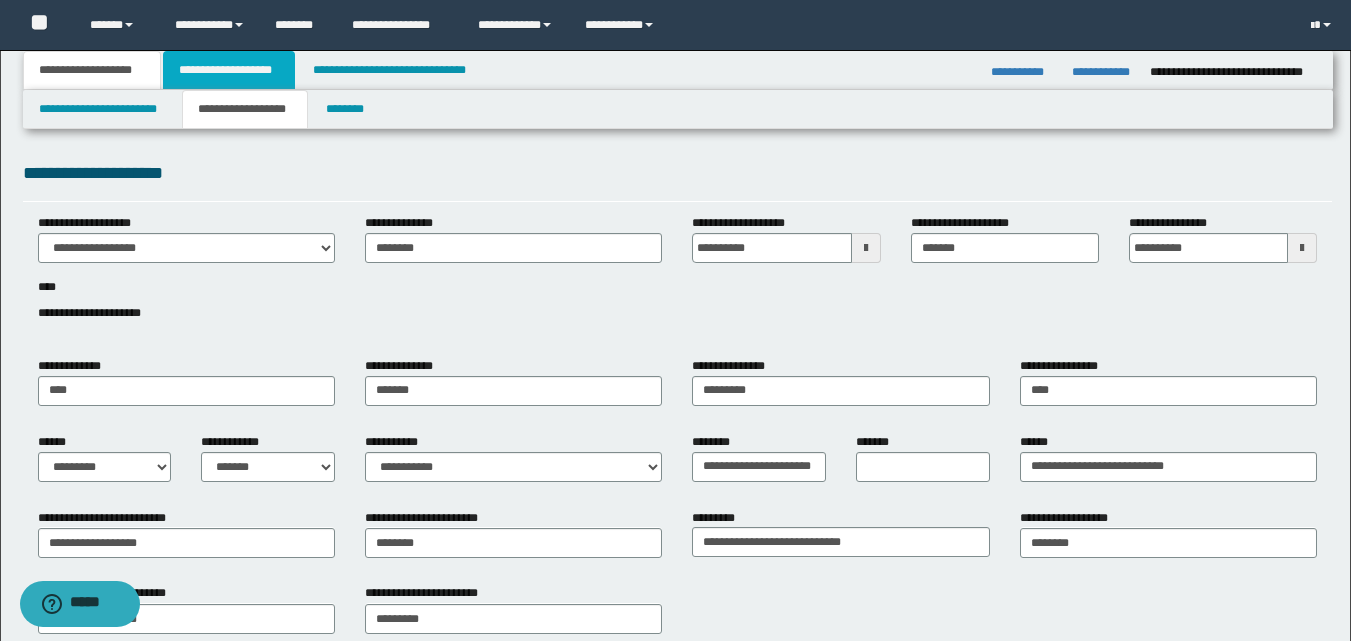 click on "**********" at bounding box center (229, 70) 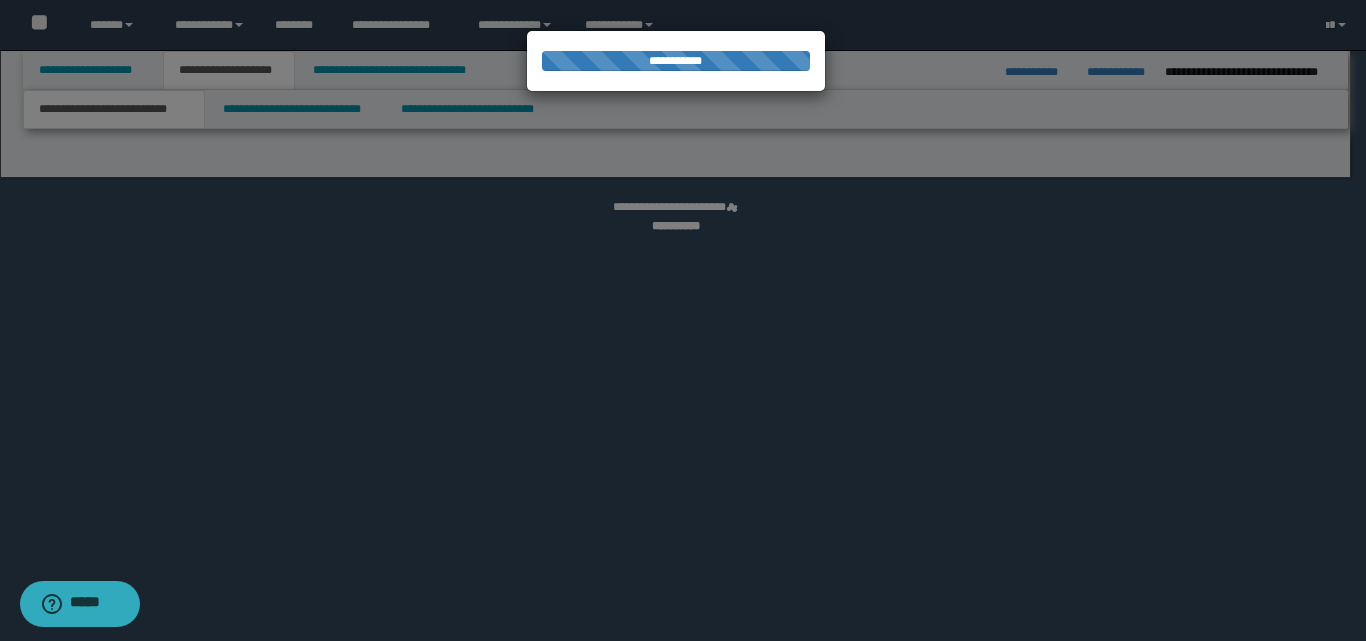 select on "*" 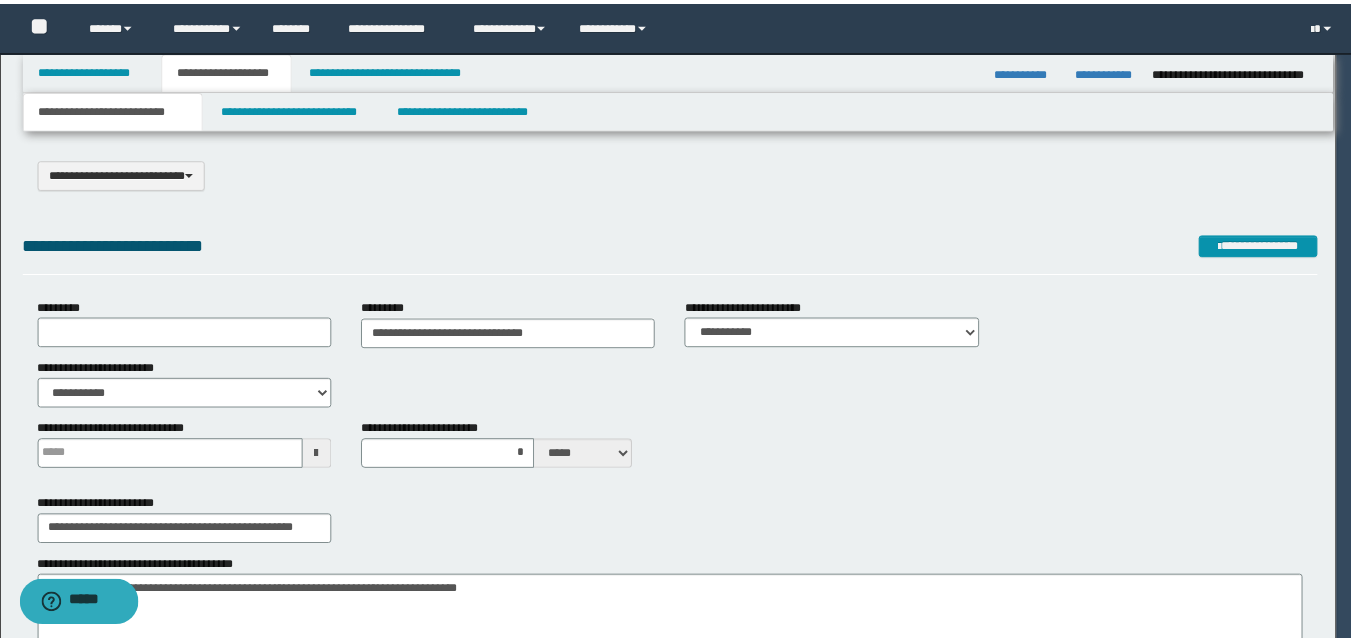 scroll, scrollTop: 0, scrollLeft: 0, axis: both 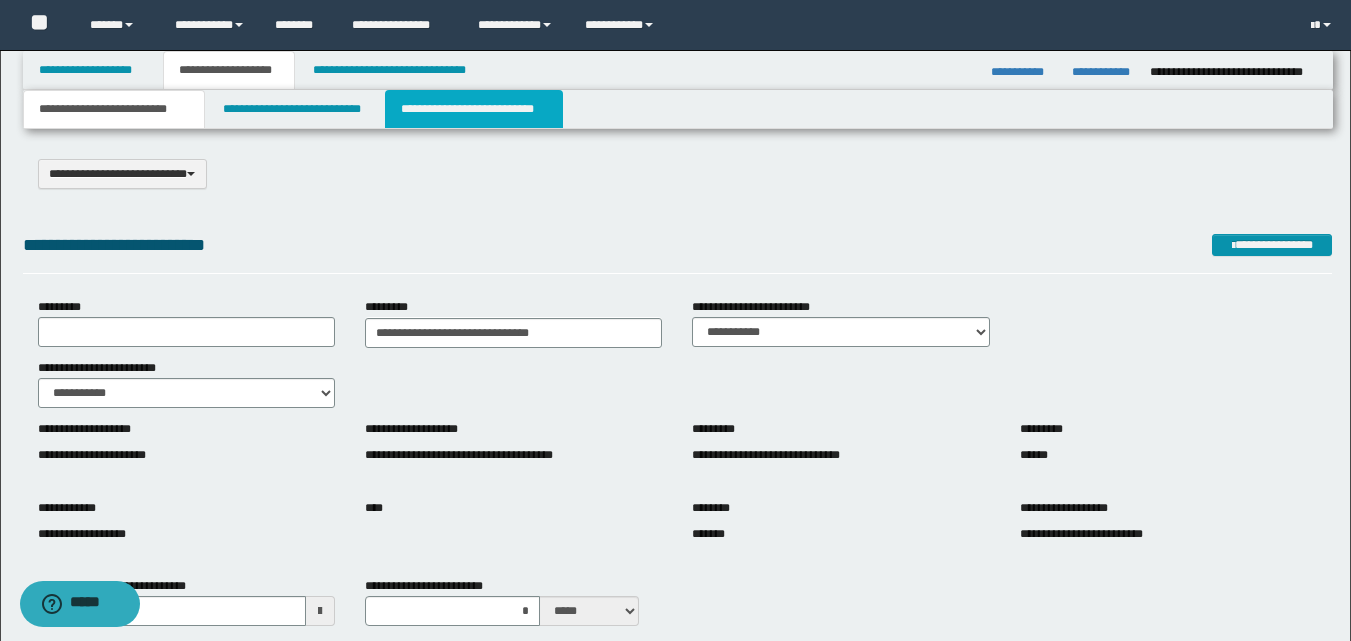 click on "**********" at bounding box center (474, 109) 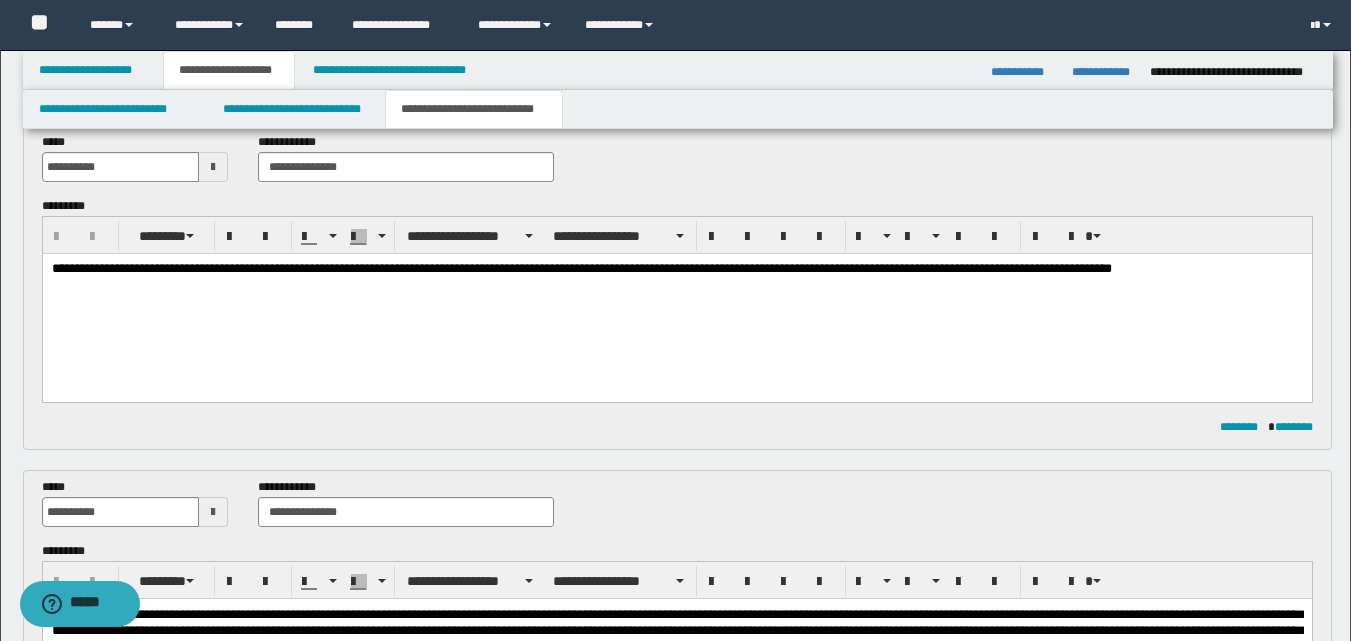 scroll, scrollTop: 300, scrollLeft: 0, axis: vertical 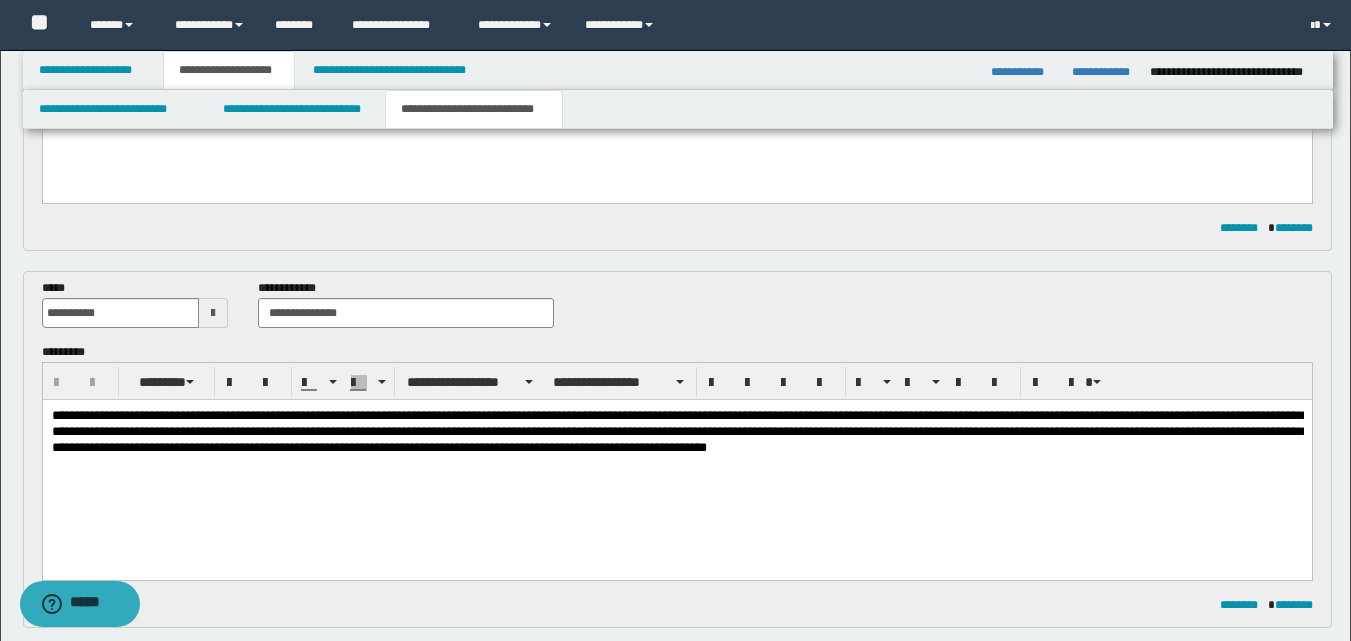 click on "**********" at bounding box center (679, 430) 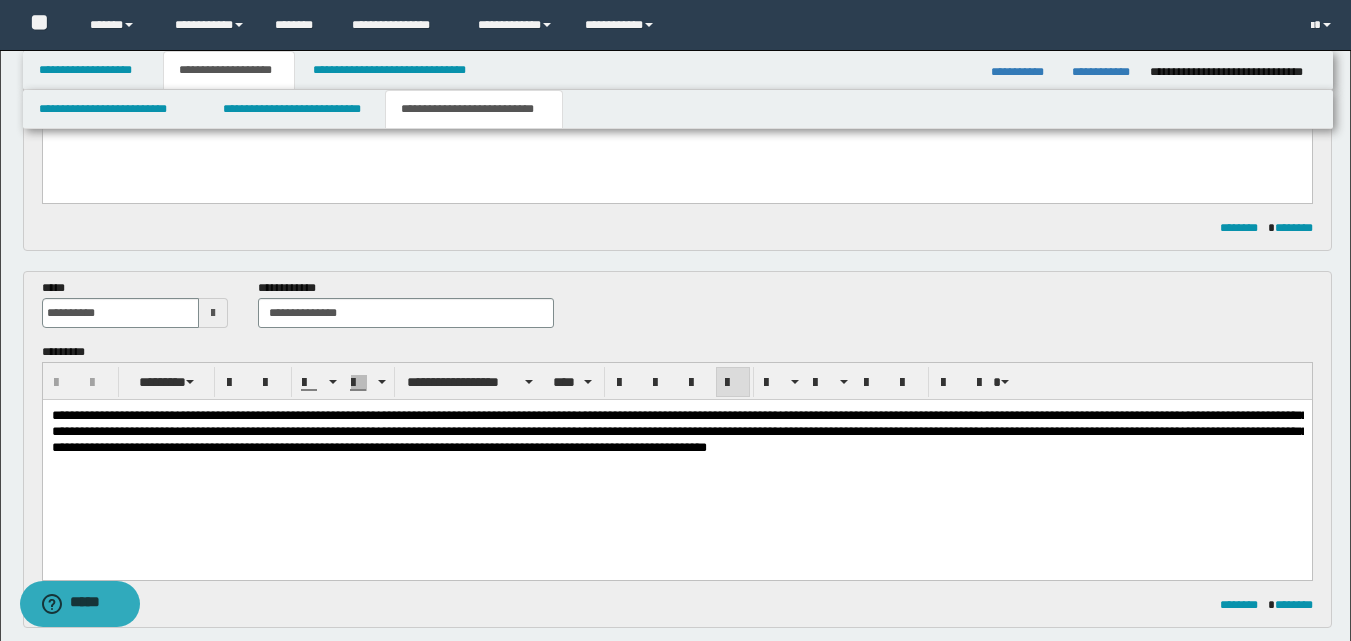 type 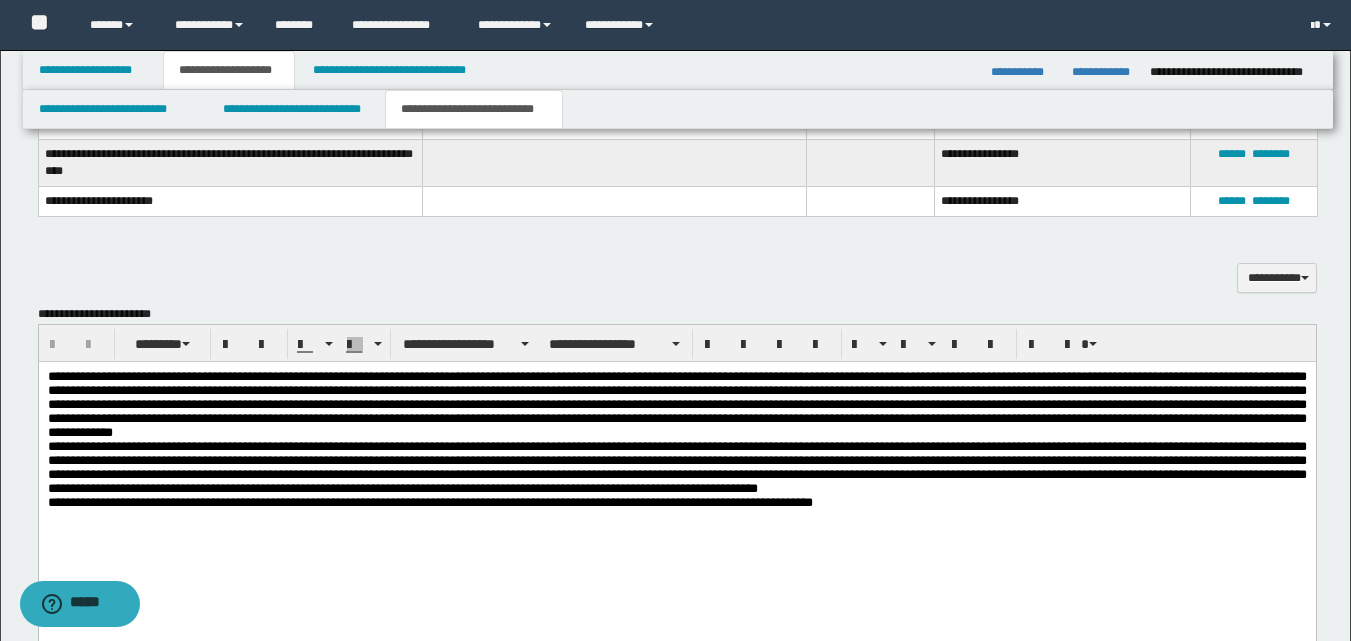 scroll, scrollTop: 1100, scrollLeft: 0, axis: vertical 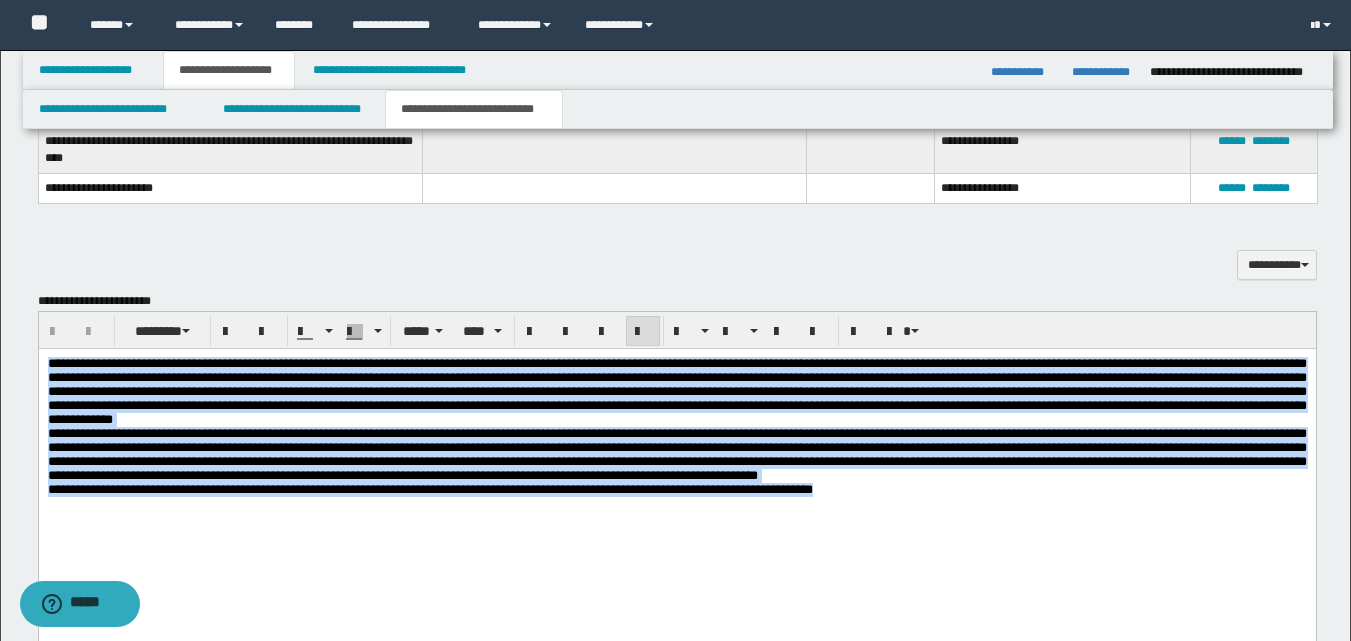 drag, startPoint x: 48, startPoint y: 362, endPoint x: 1064, endPoint y: 554, distance: 1033.9825 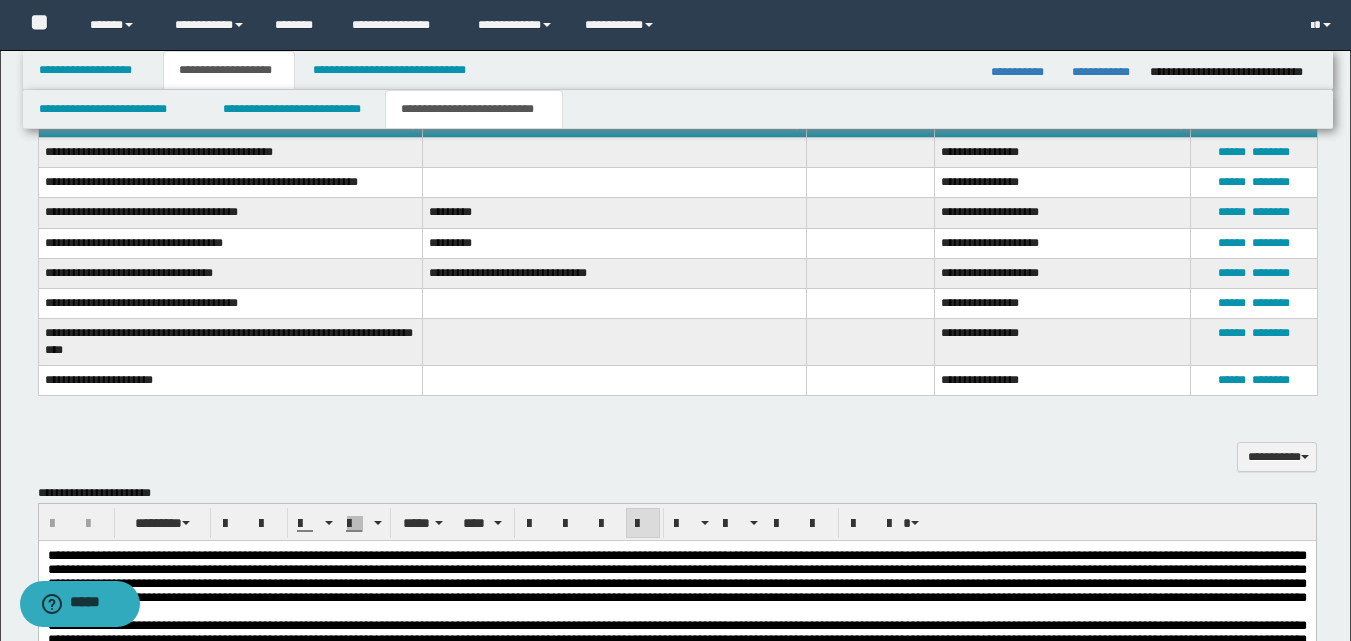 scroll, scrollTop: 806, scrollLeft: 0, axis: vertical 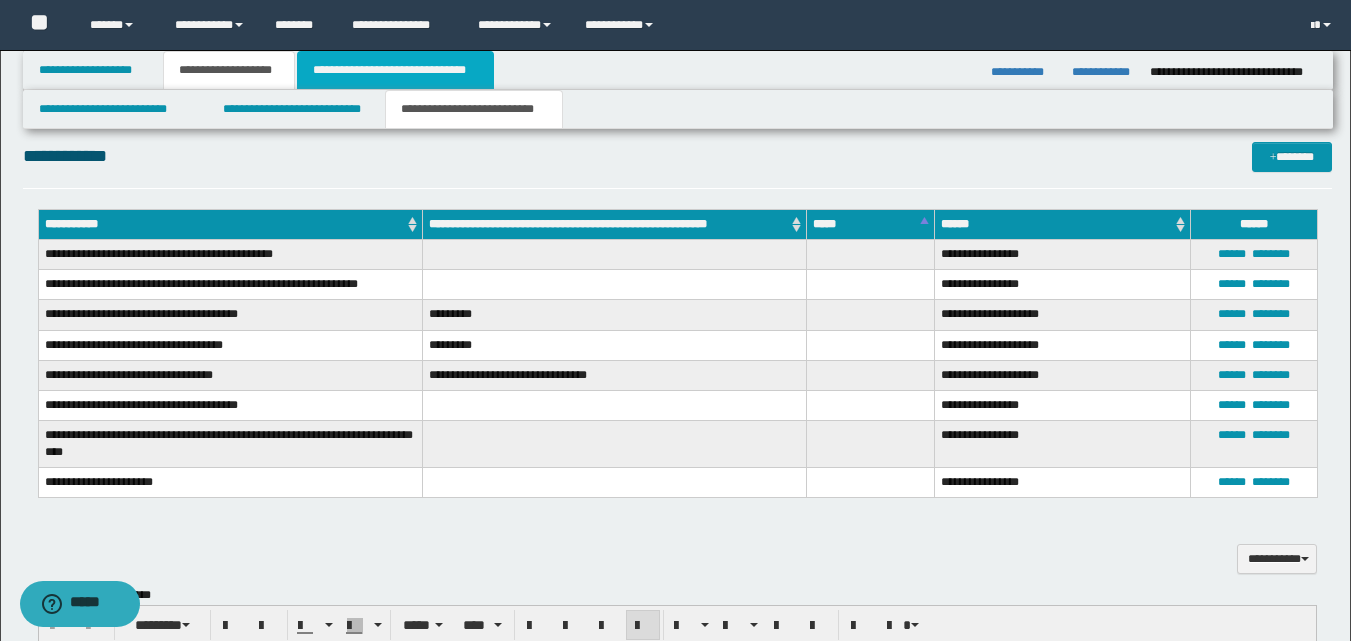 click on "**********" at bounding box center [395, 70] 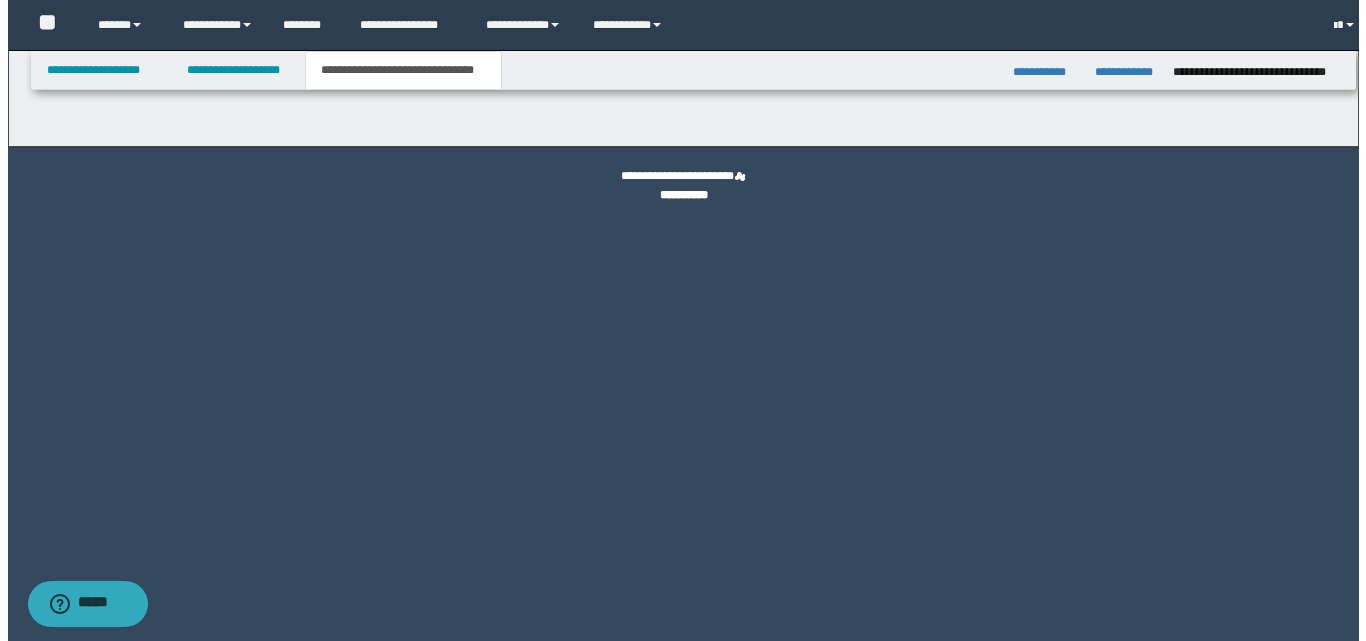 scroll, scrollTop: 0, scrollLeft: 0, axis: both 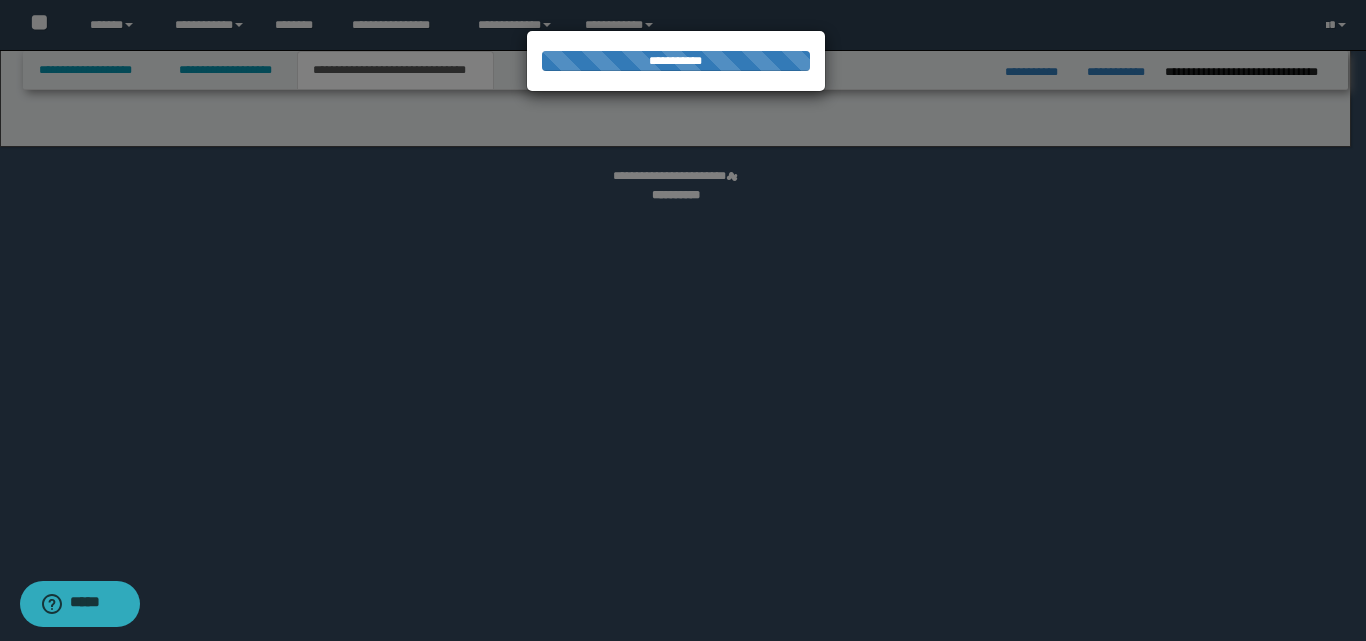 select on "*" 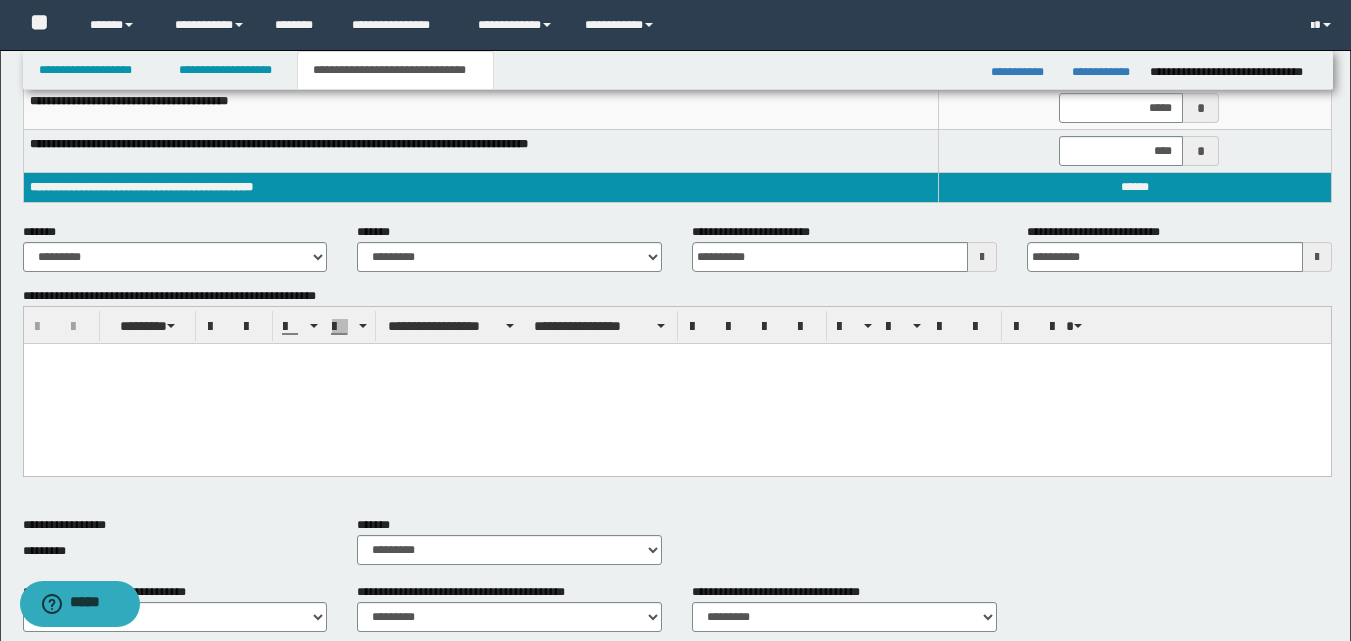 scroll, scrollTop: 0, scrollLeft: 0, axis: both 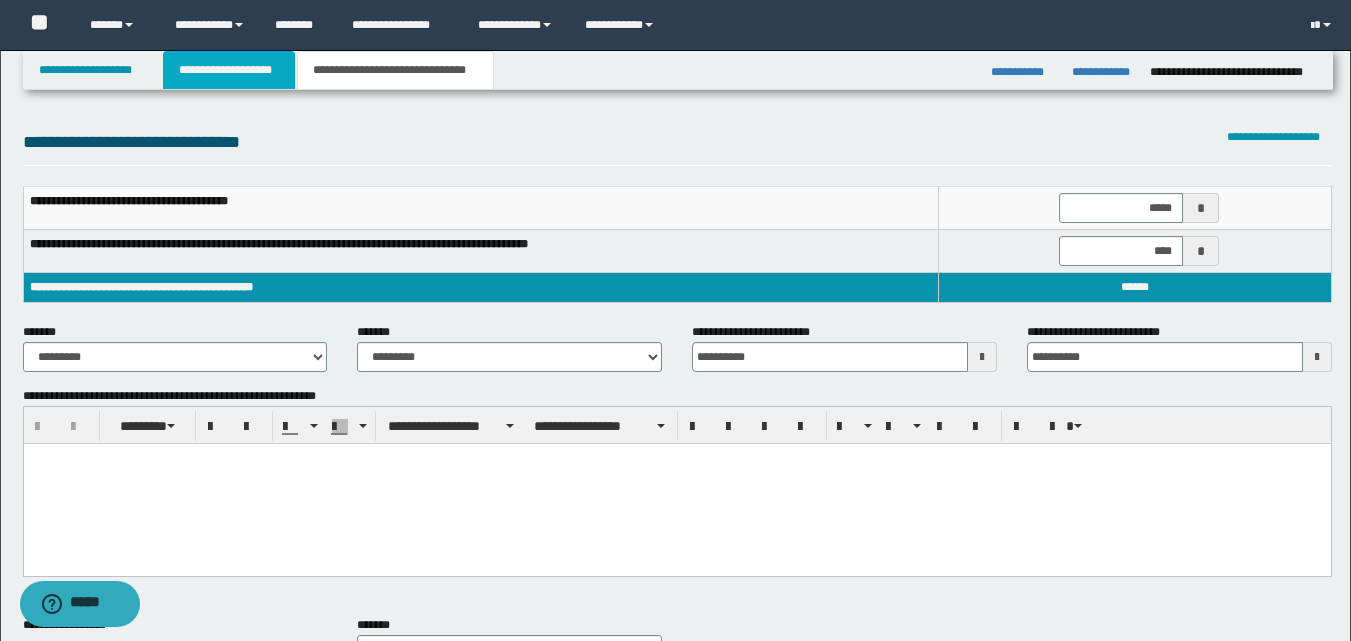 click on "**********" at bounding box center (229, 70) 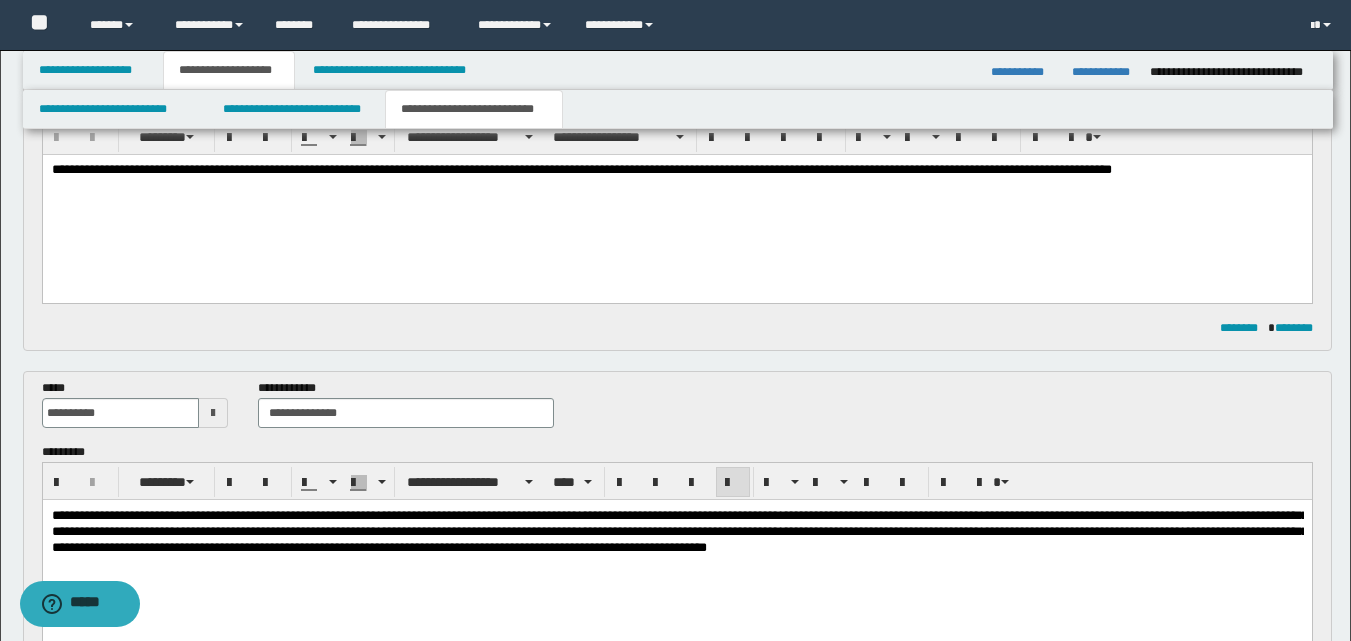 scroll, scrollTop: 300, scrollLeft: 0, axis: vertical 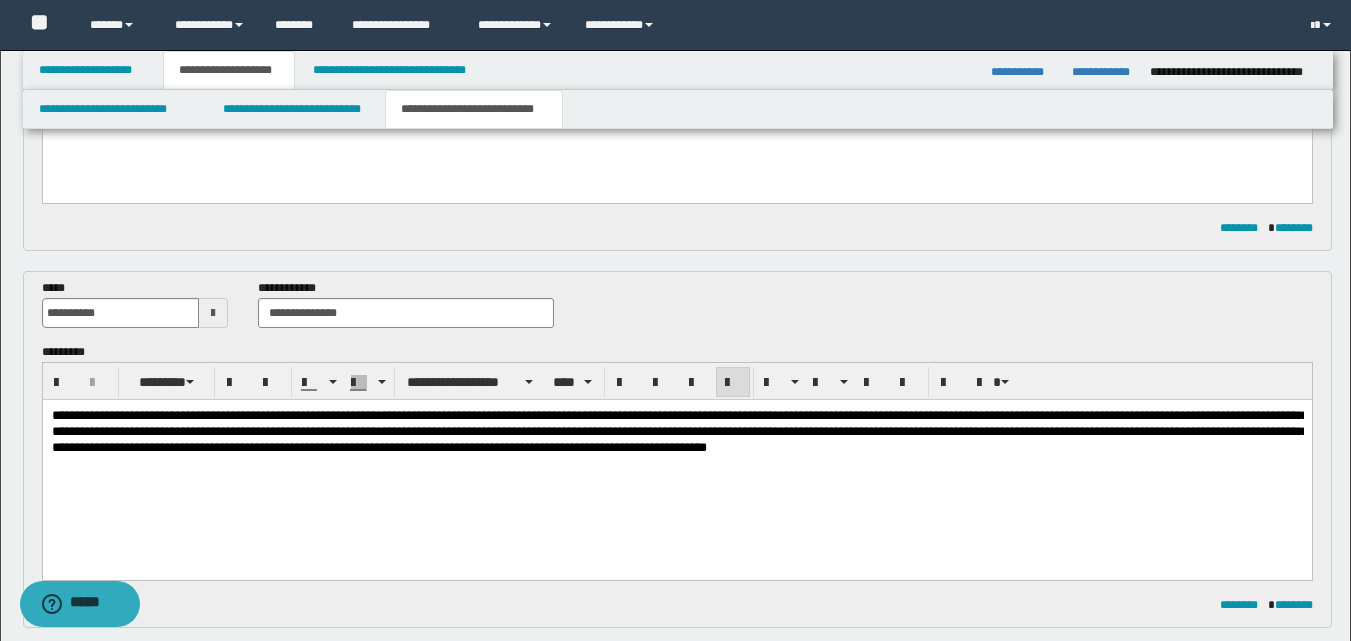 click on "**********" at bounding box center [679, 430] 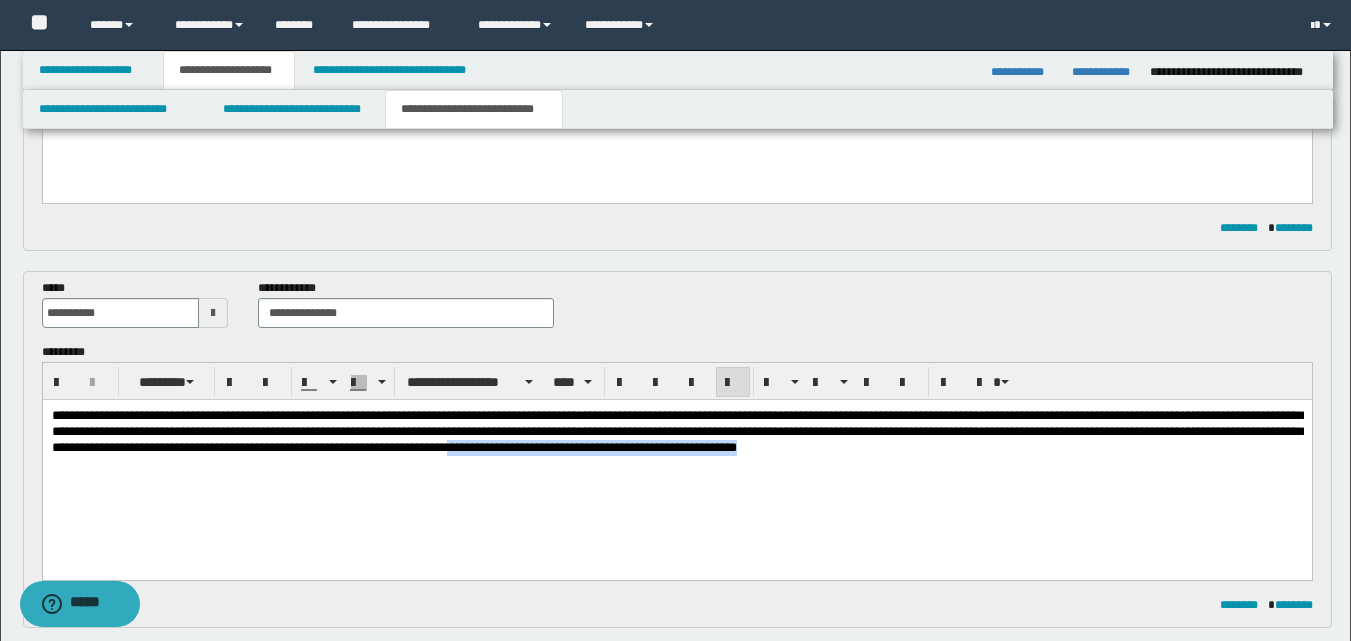 drag, startPoint x: 1072, startPoint y: 449, endPoint x: 1087, endPoint y: 468, distance: 24.207438 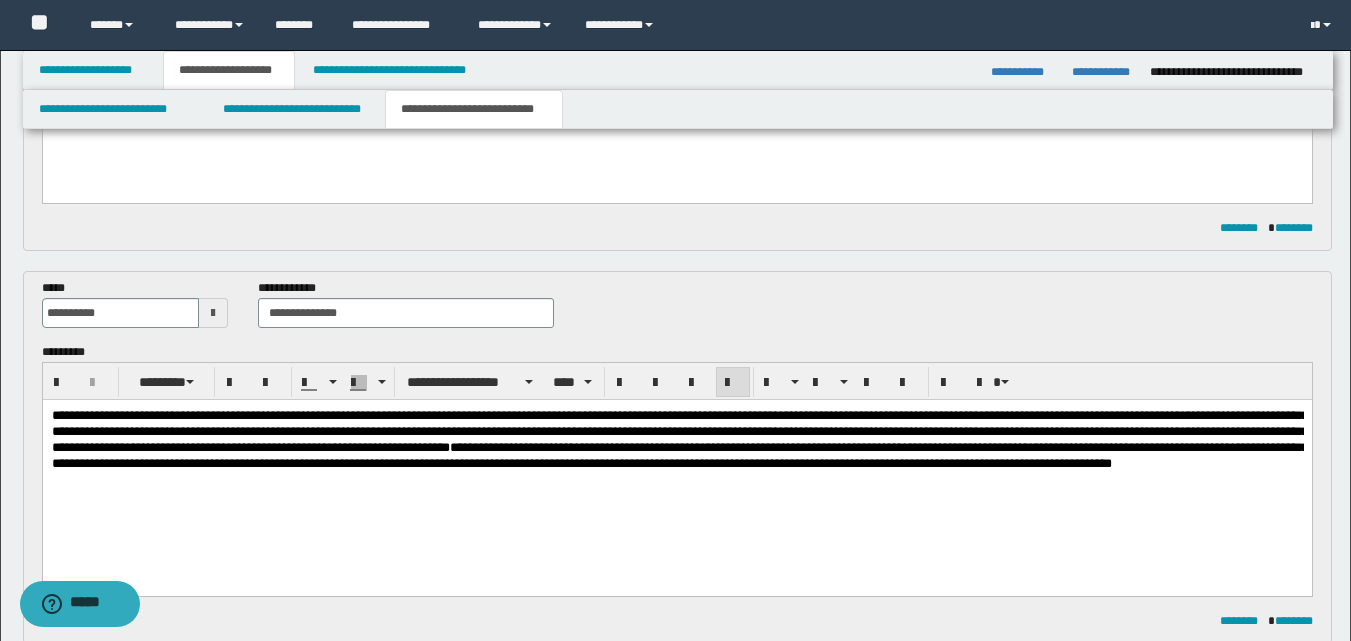 click on "**********" at bounding box center (679, 438) 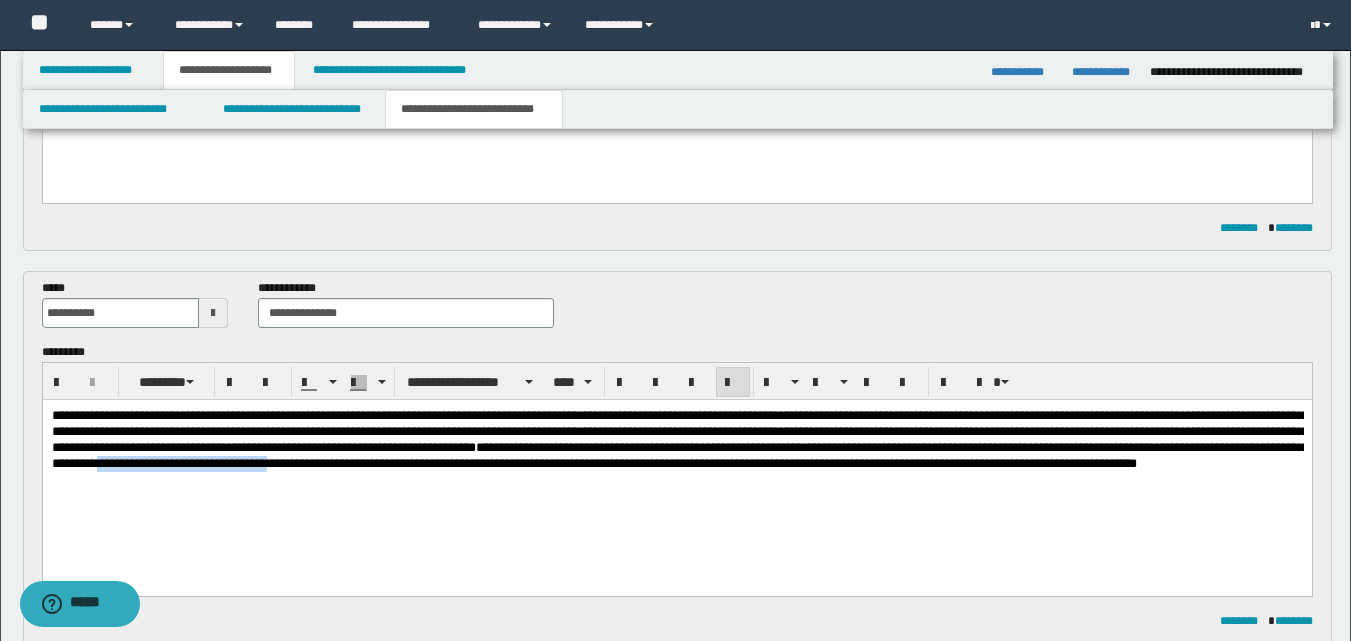 drag, startPoint x: 854, startPoint y: 466, endPoint x: 1052, endPoint y: 461, distance: 198.06313 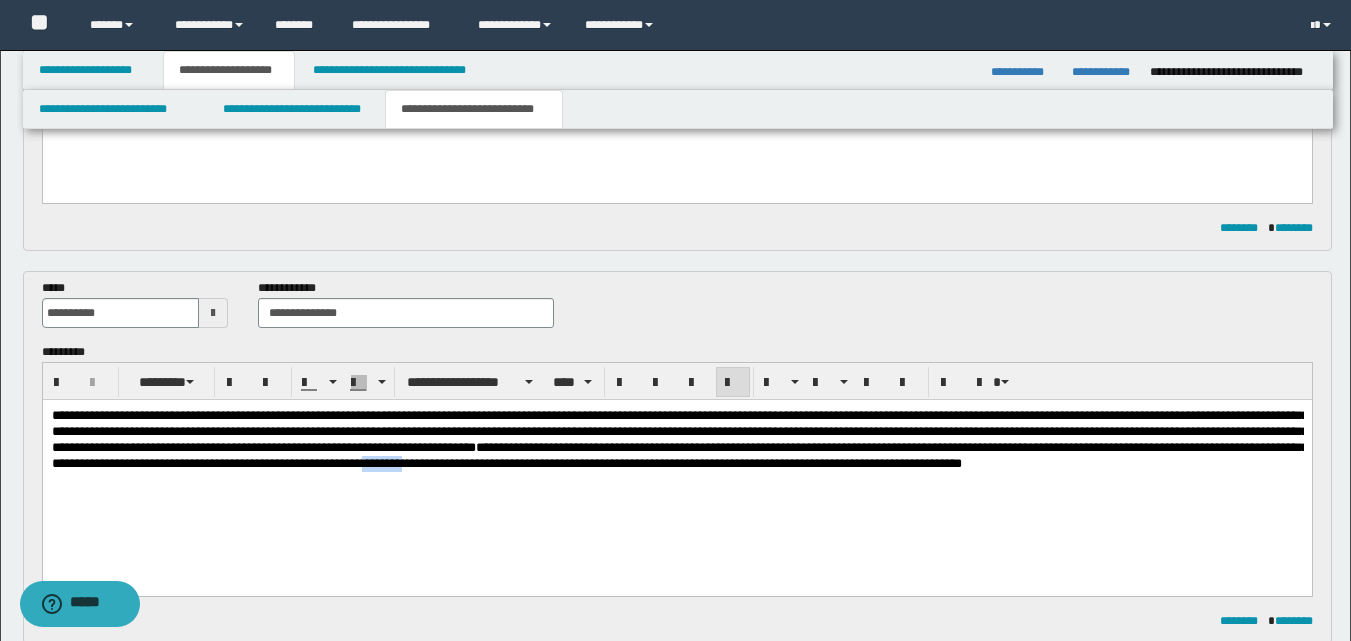 drag, startPoint x: 1160, startPoint y: 465, endPoint x: 1207, endPoint y: 462, distance: 47.095646 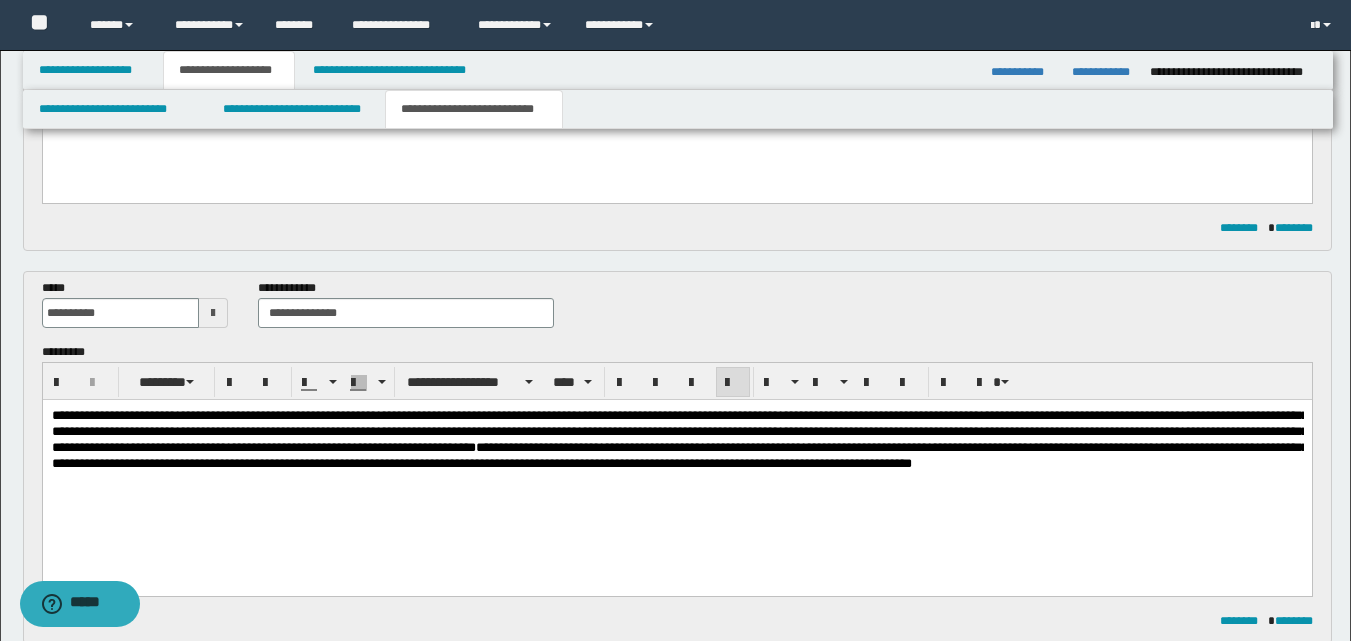 click on "**********" at bounding box center (679, 438) 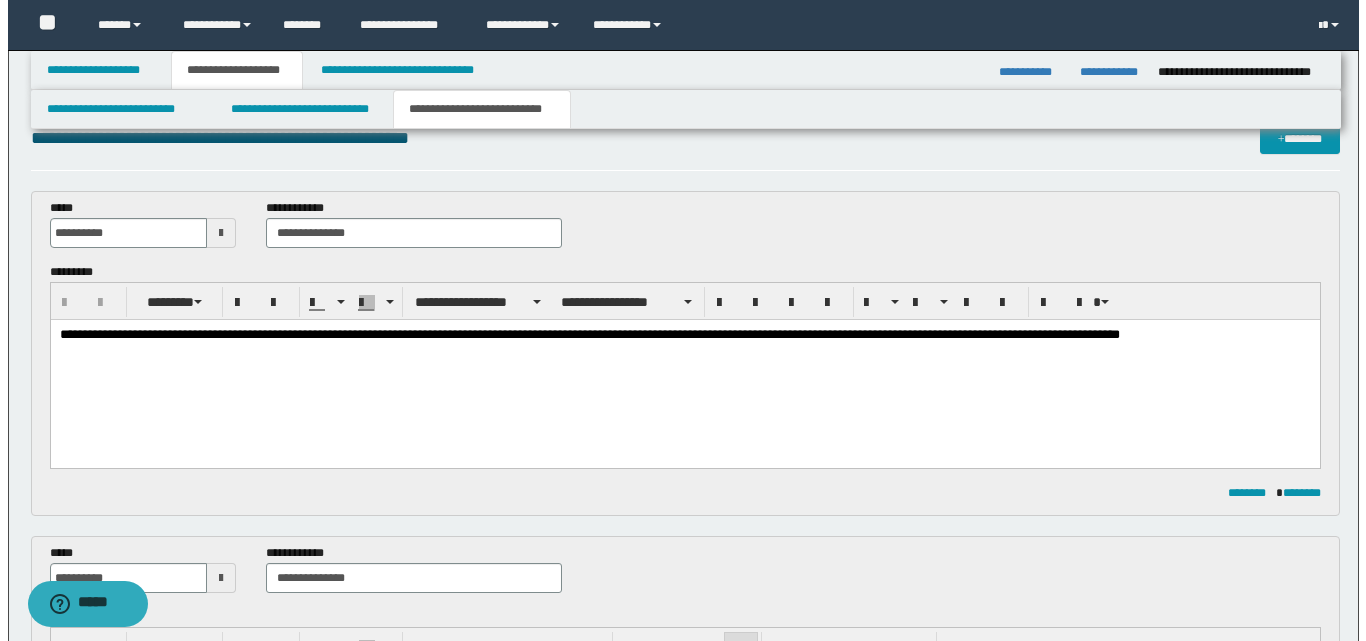 scroll, scrollTop: 0, scrollLeft: 0, axis: both 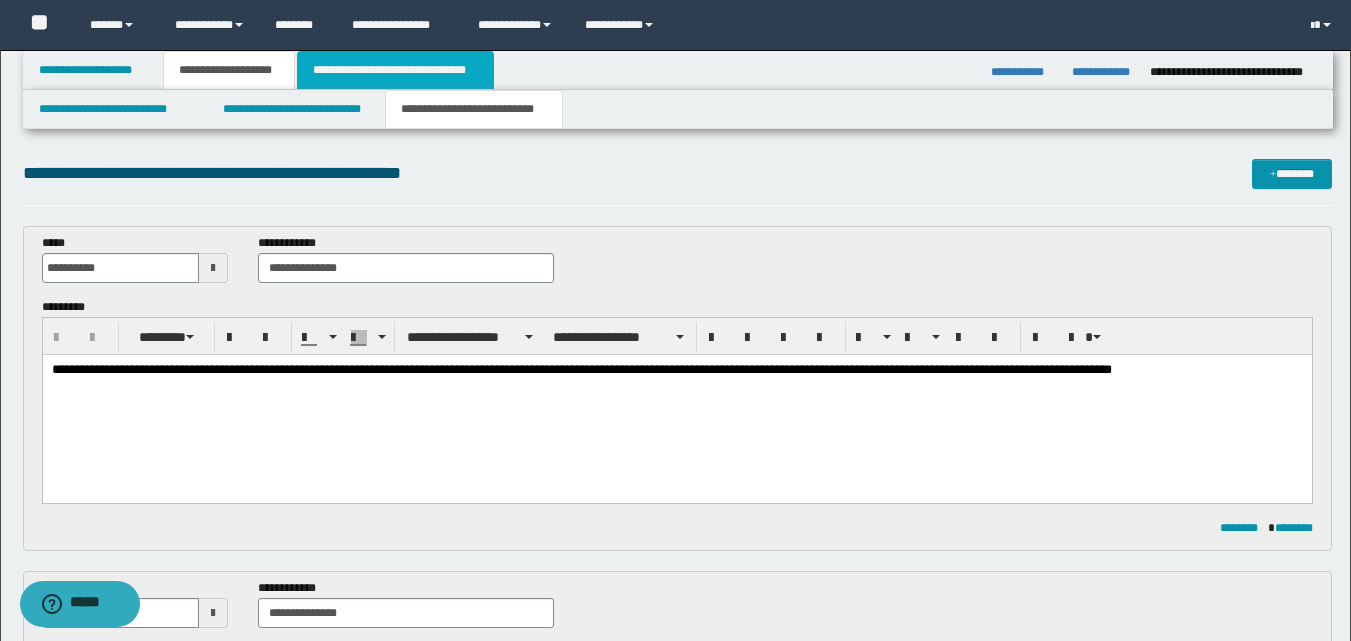 click on "**********" at bounding box center (395, 70) 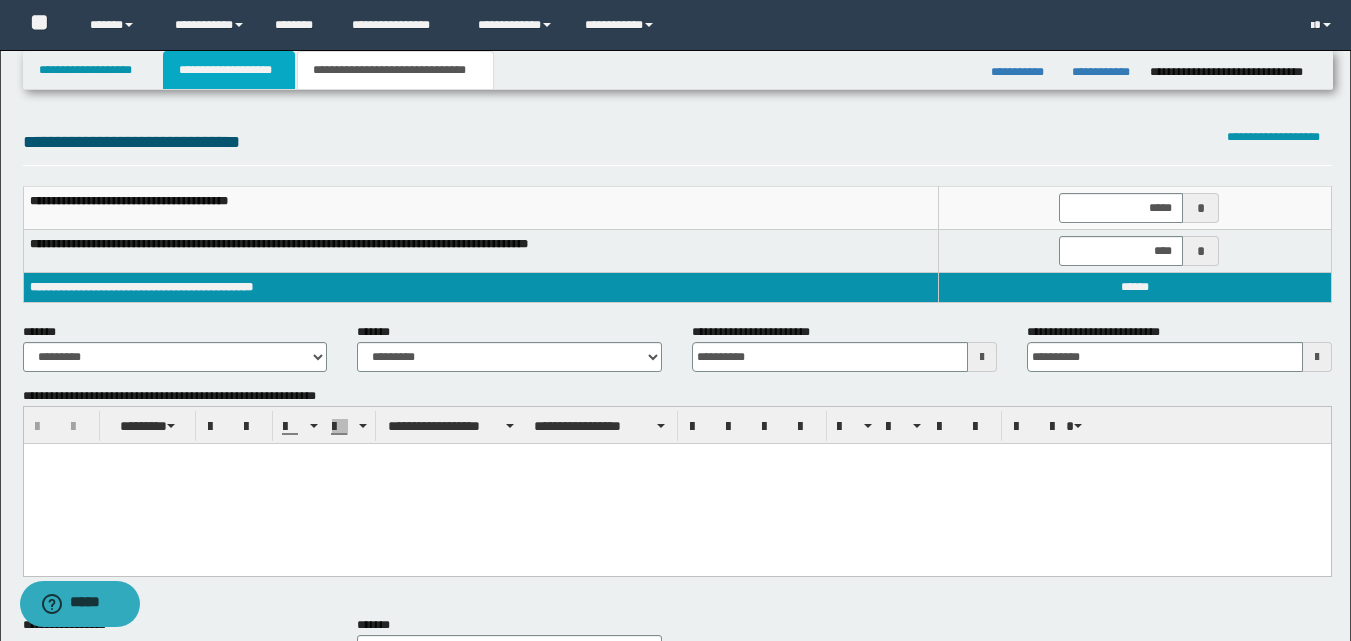 click on "**********" at bounding box center (229, 70) 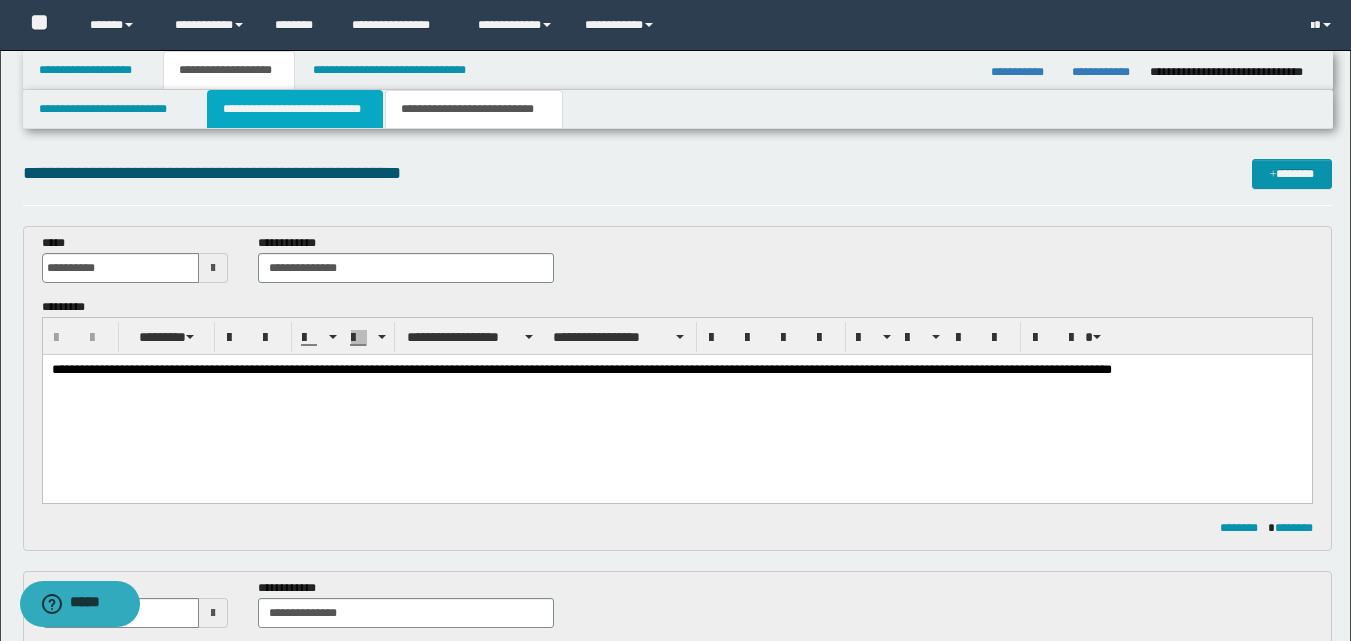 click on "**********" at bounding box center [295, 109] 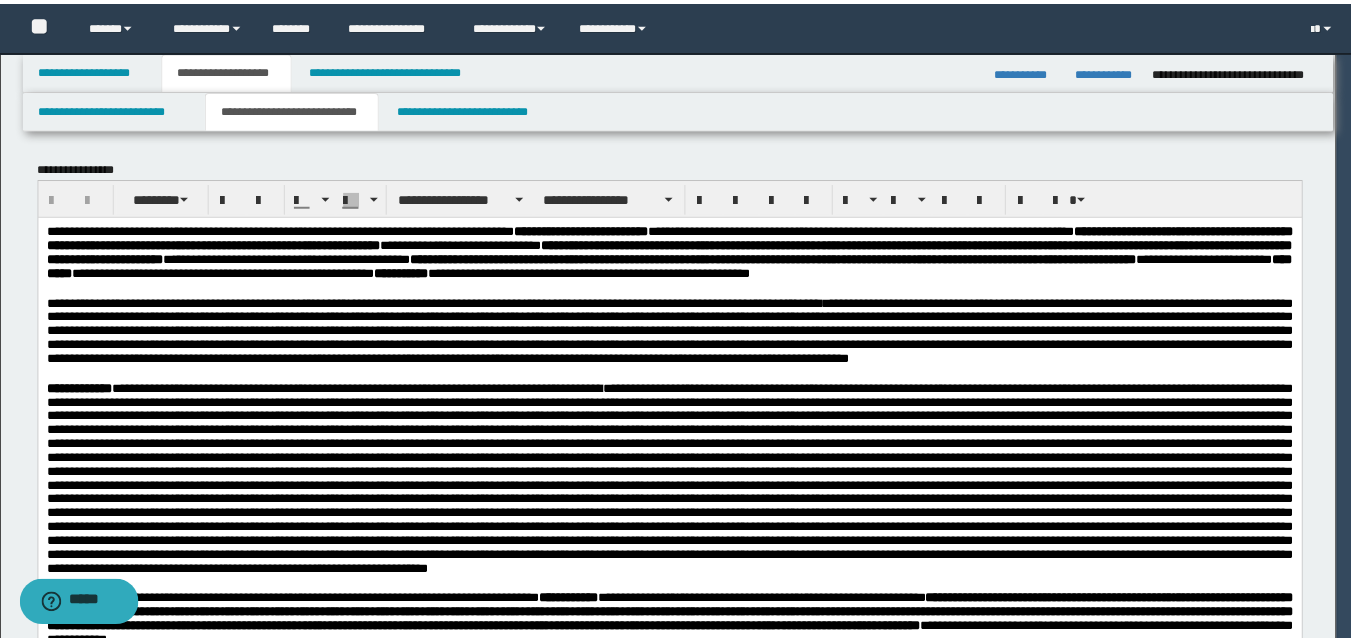 scroll, scrollTop: 0, scrollLeft: 0, axis: both 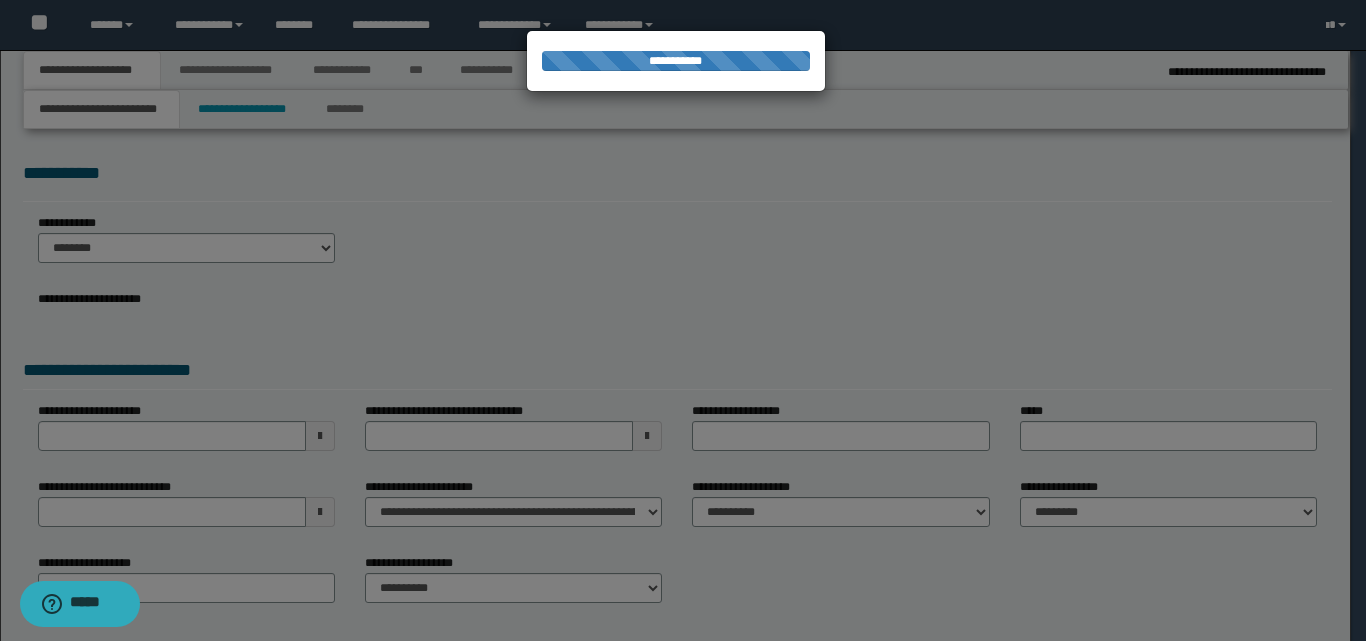select on "*" 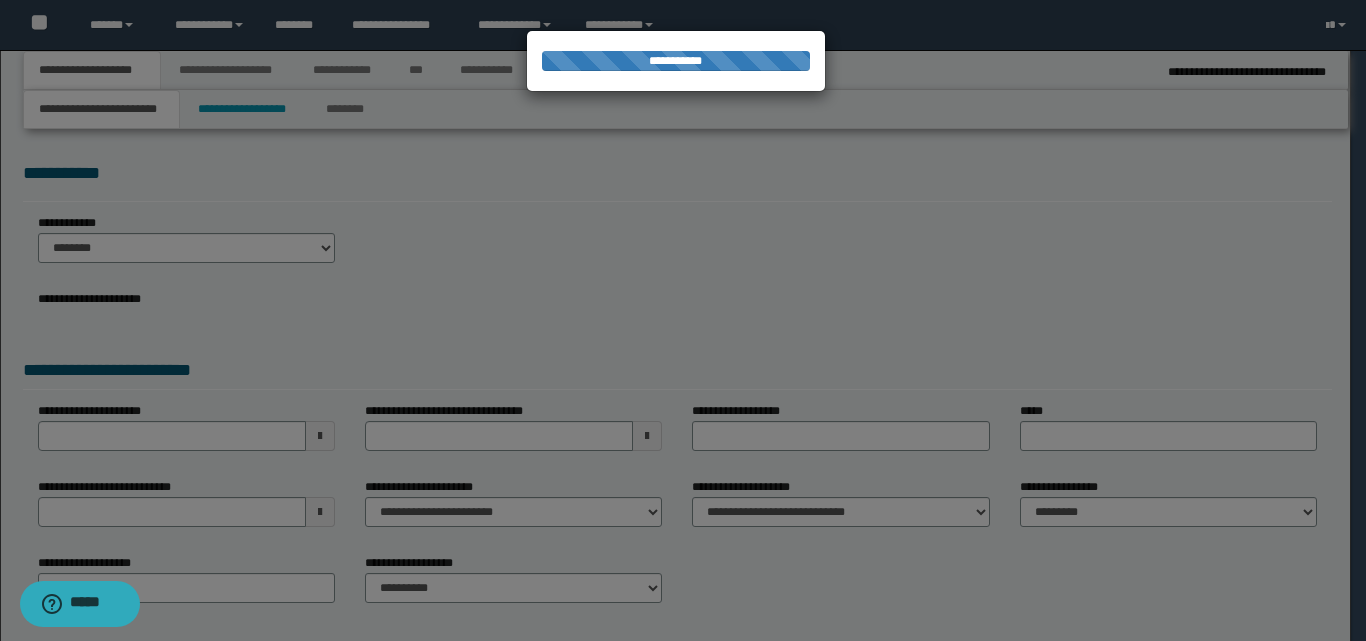 type on "*********" 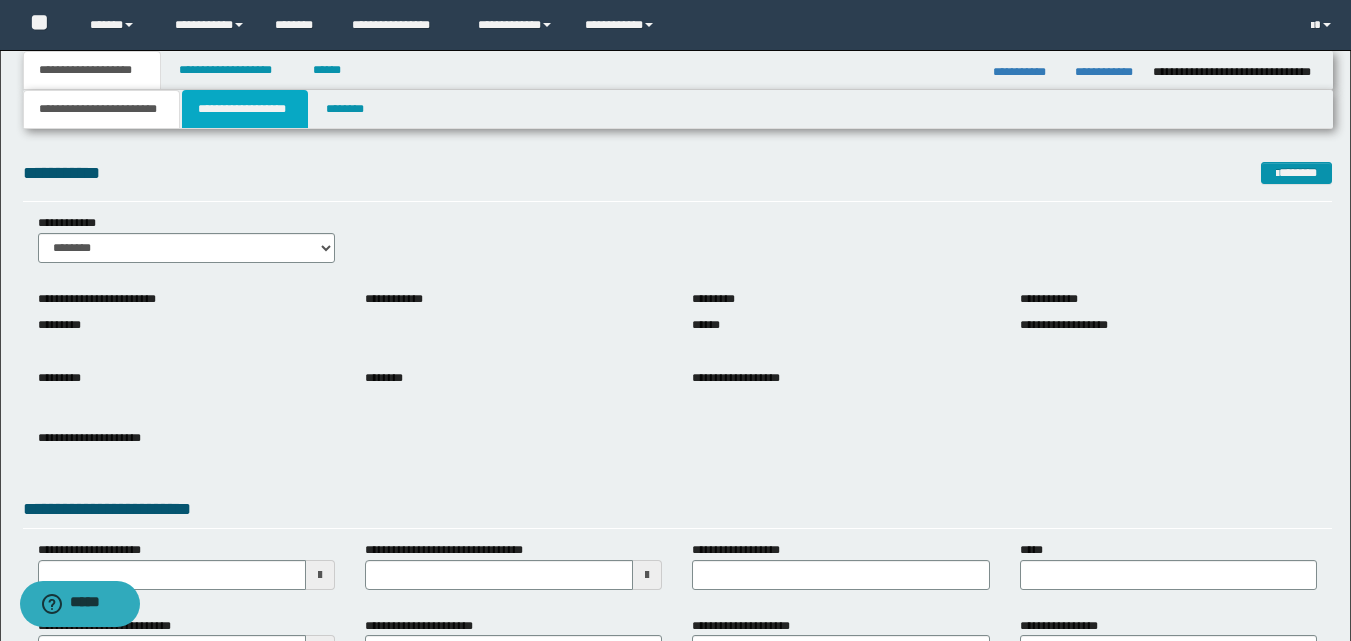 drag, startPoint x: 236, startPoint y: 108, endPoint x: 252, endPoint y: 124, distance: 22.627417 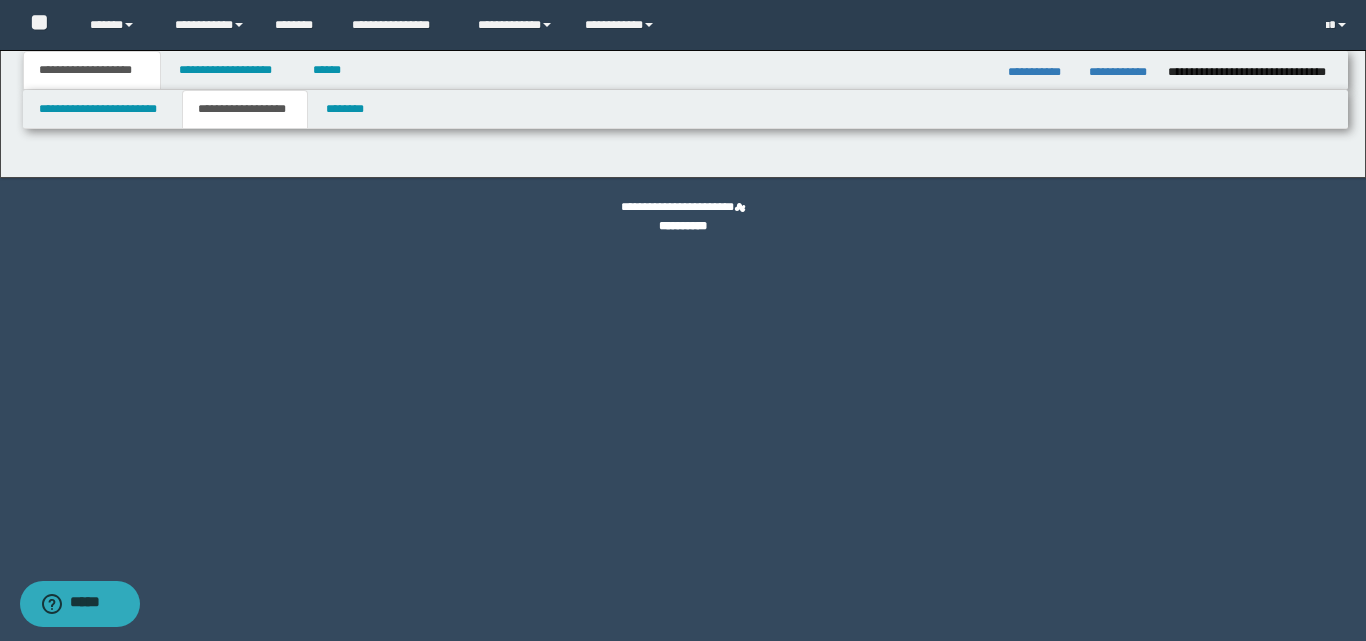 type on "********" 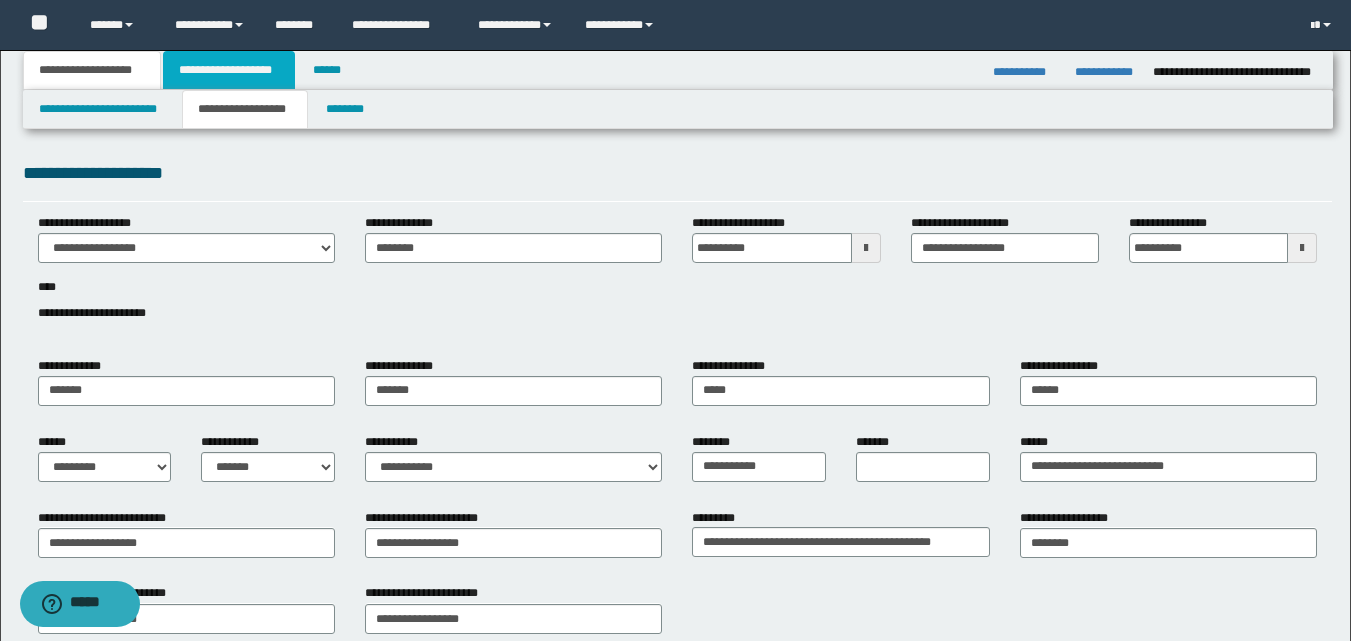 click on "**********" at bounding box center (229, 70) 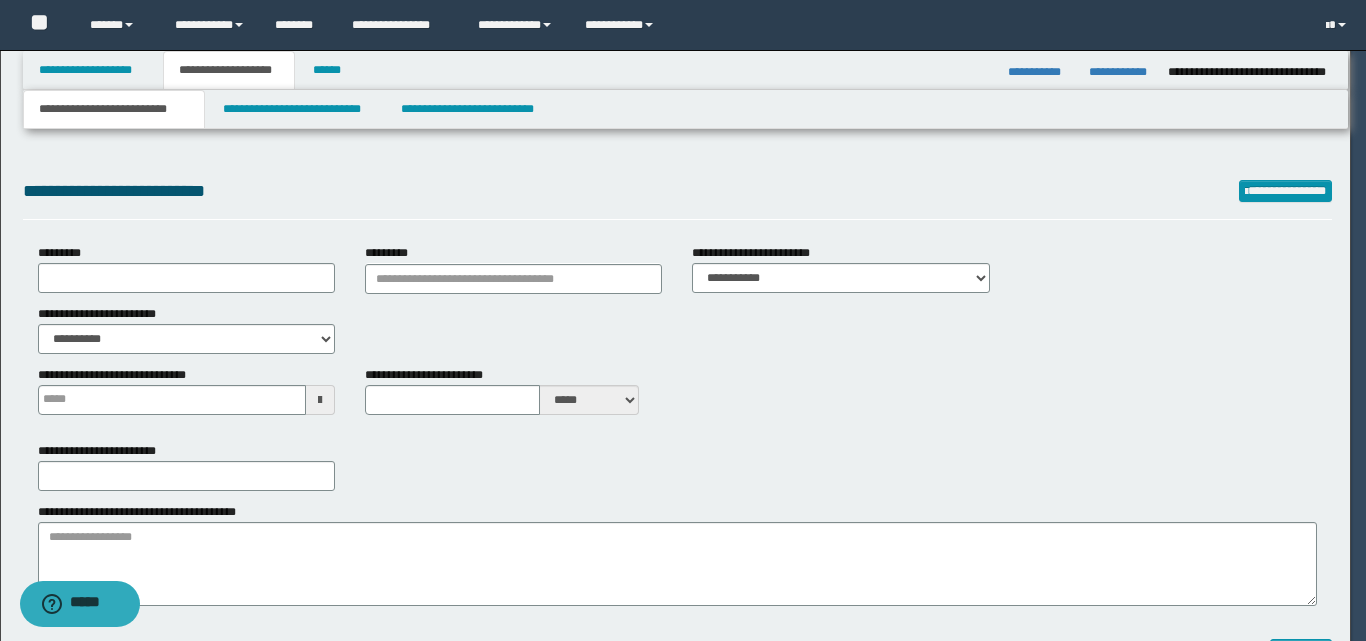 type on "**********" 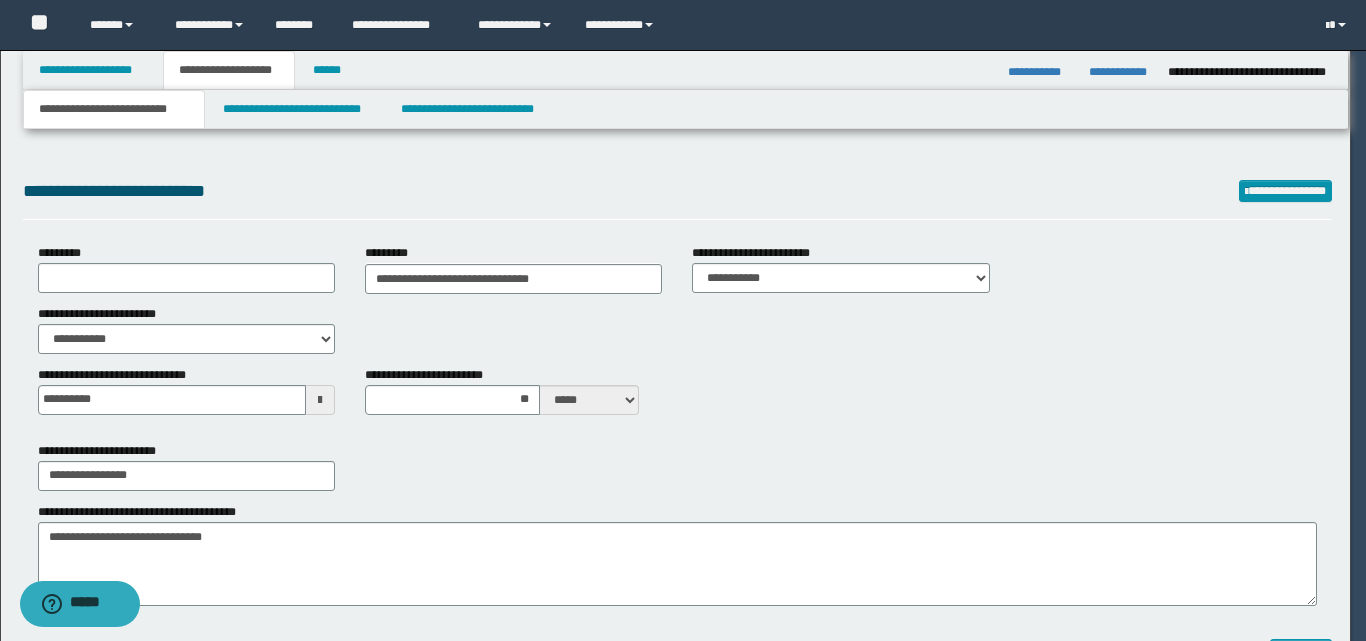 scroll, scrollTop: 0, scrollLeft: 0, axis: both 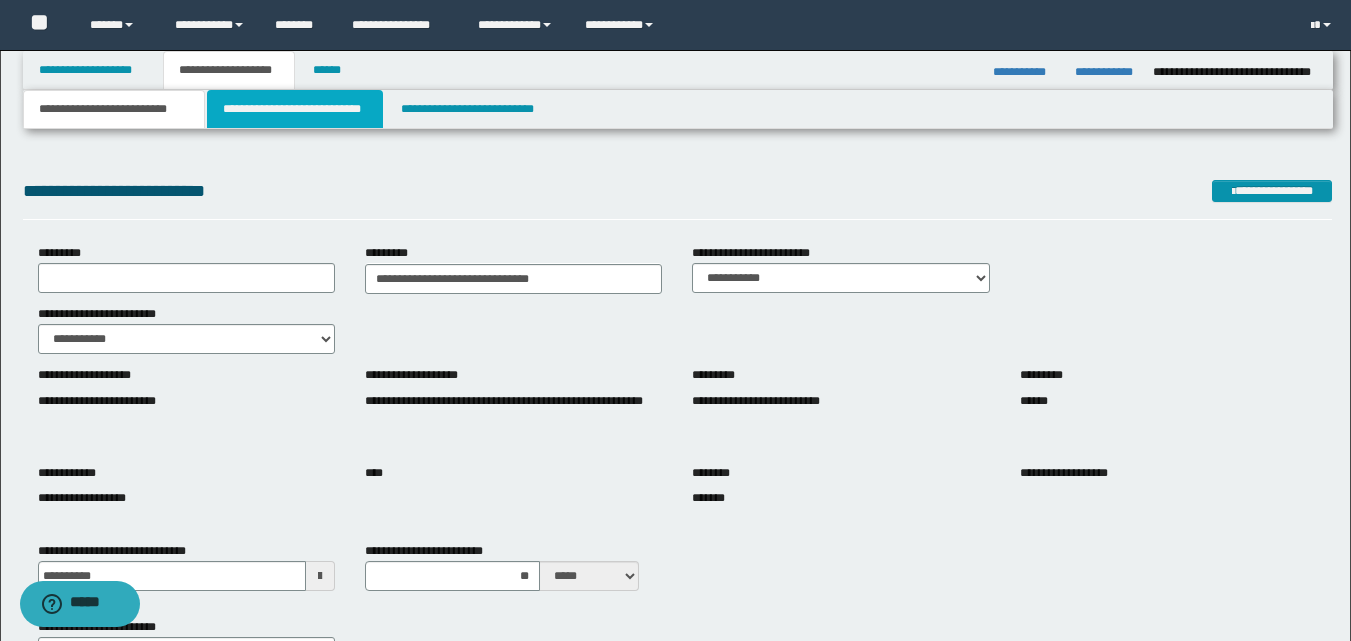 click on "**********" at bounding box center (295, 109) 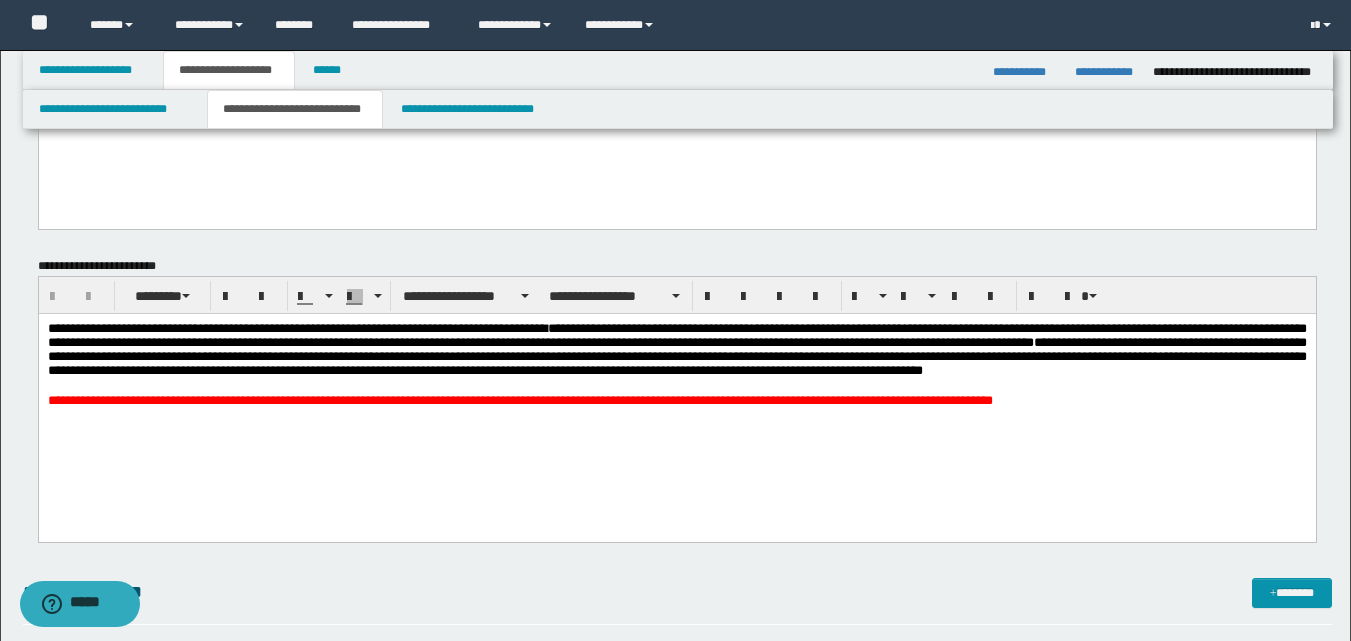 scroll, scrollTop: 1200, scrollLeft: 0, axis: vertical 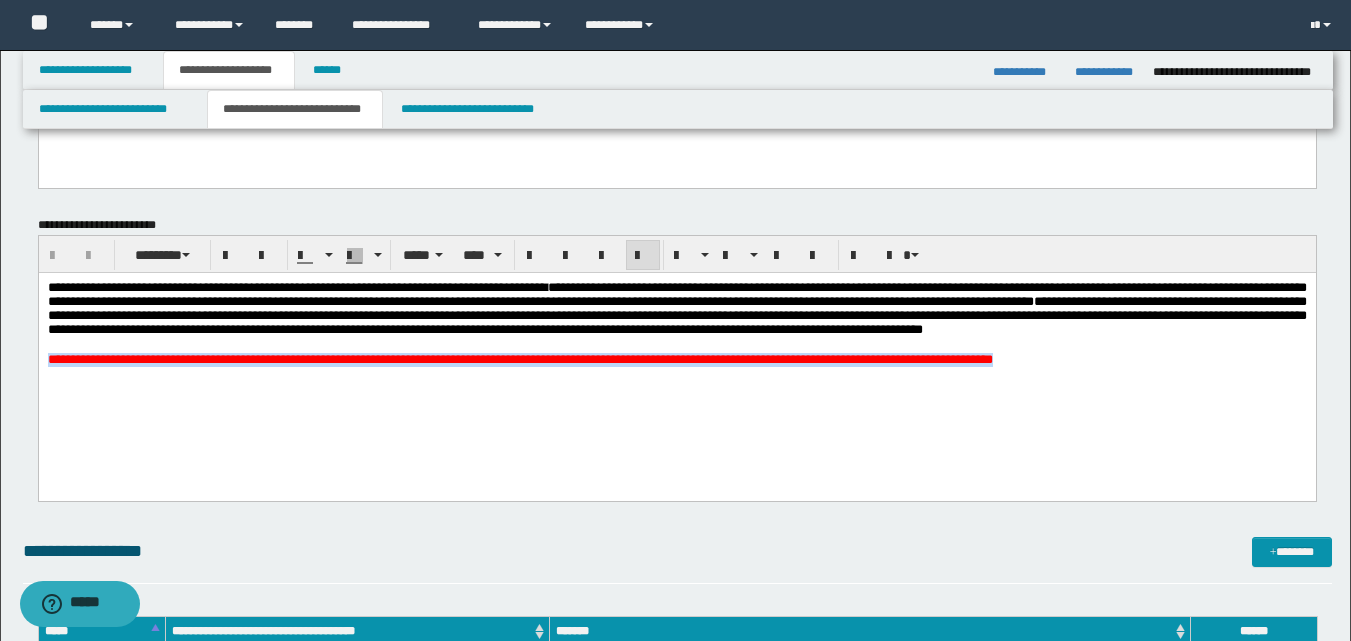 drag, startPoint x: 46, startPoint y: 381, endPoint x: 1184, endPoint y: 439, distance: 1139.477 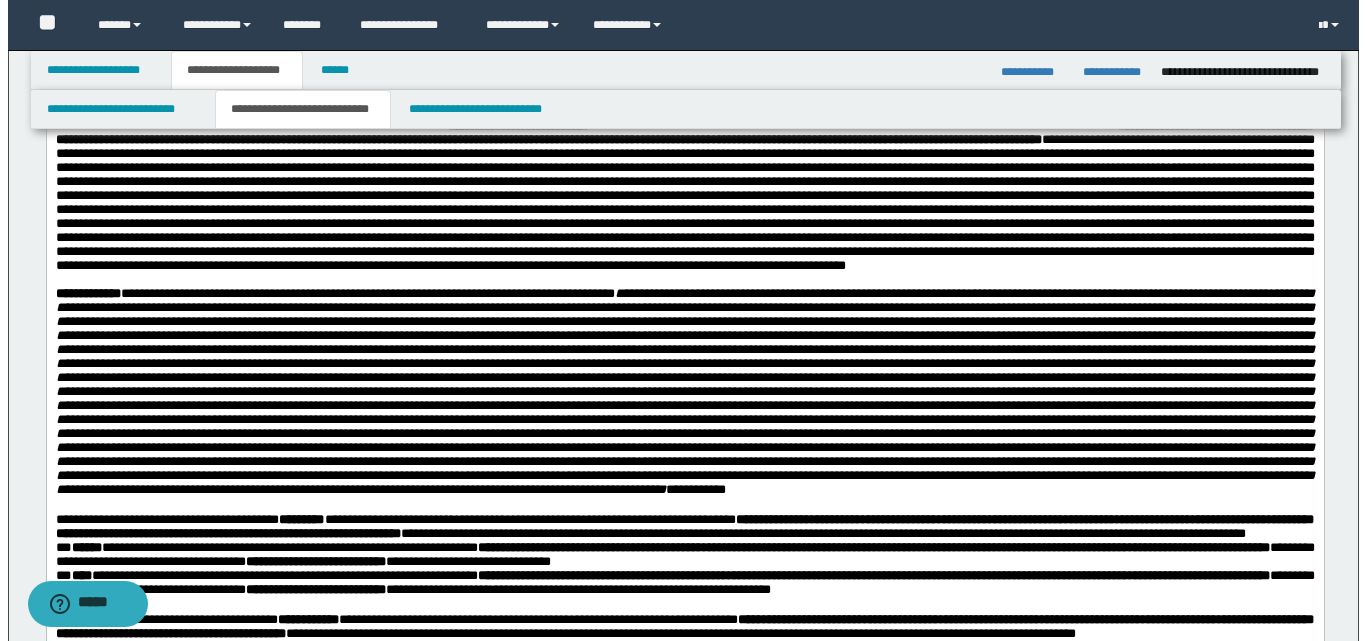 scroll, scrollTop: 0, scrollLeft: 0, axis: both 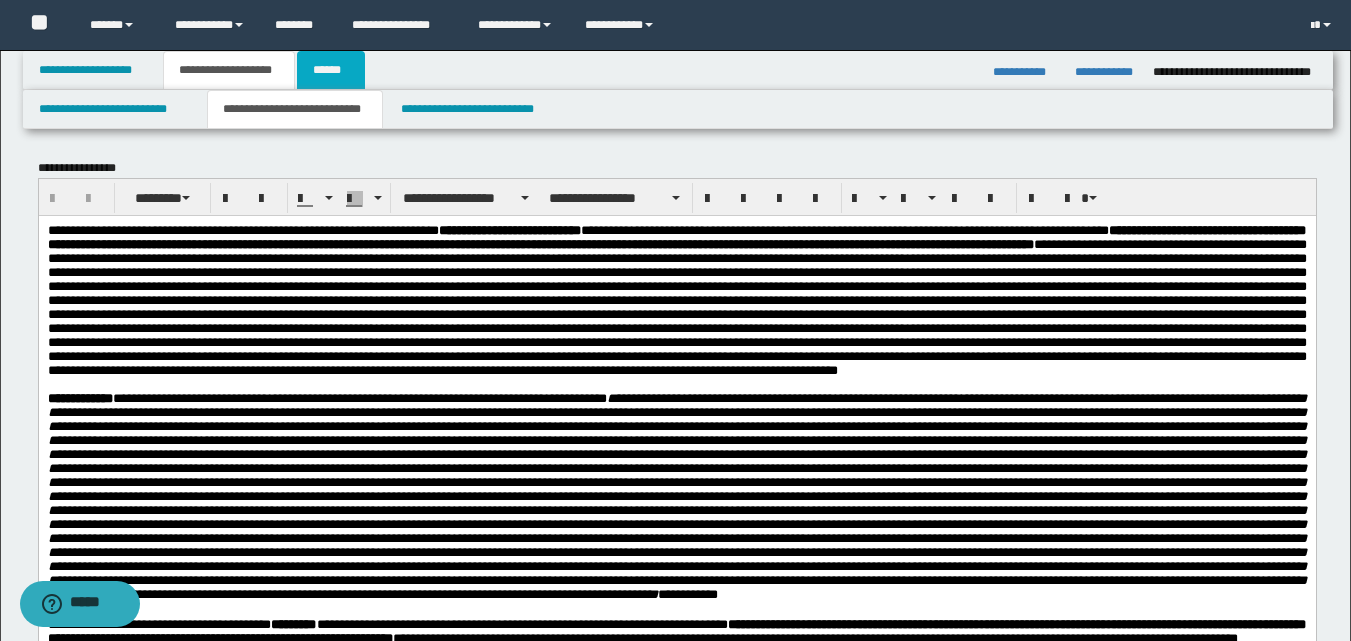 click on "******" at bounding box center (331, 70) 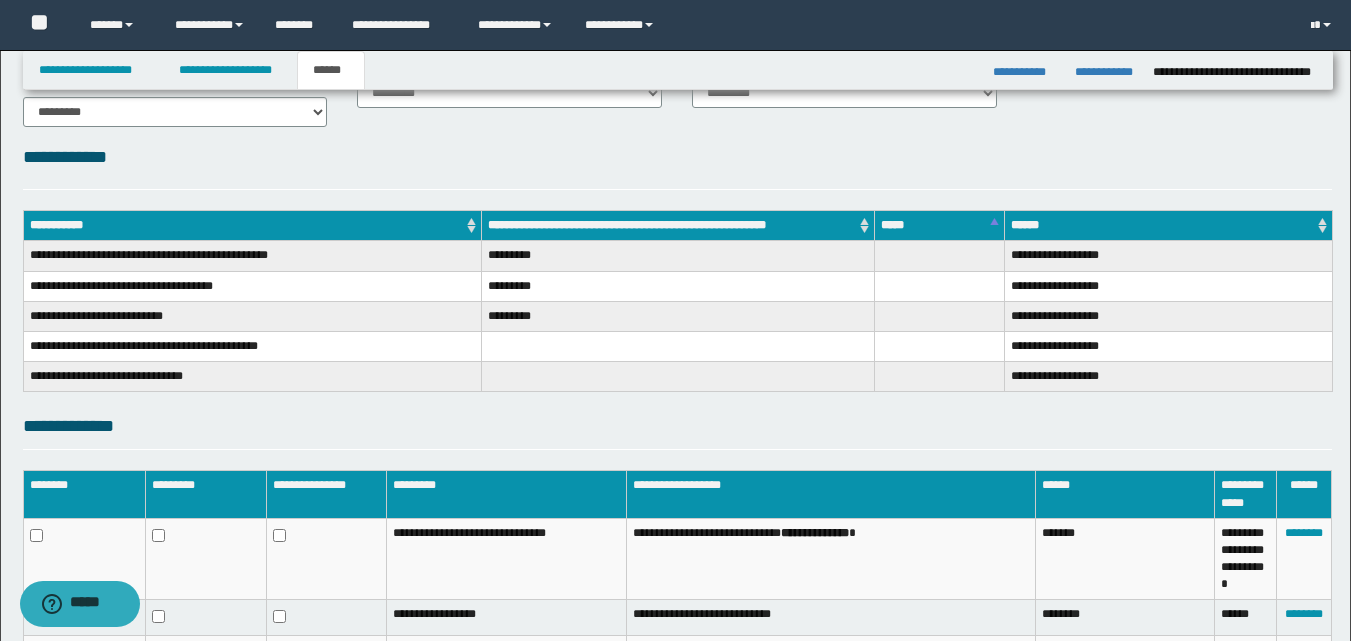 scroll, scrollTop: 0, scrollLeft: 0, axis: both 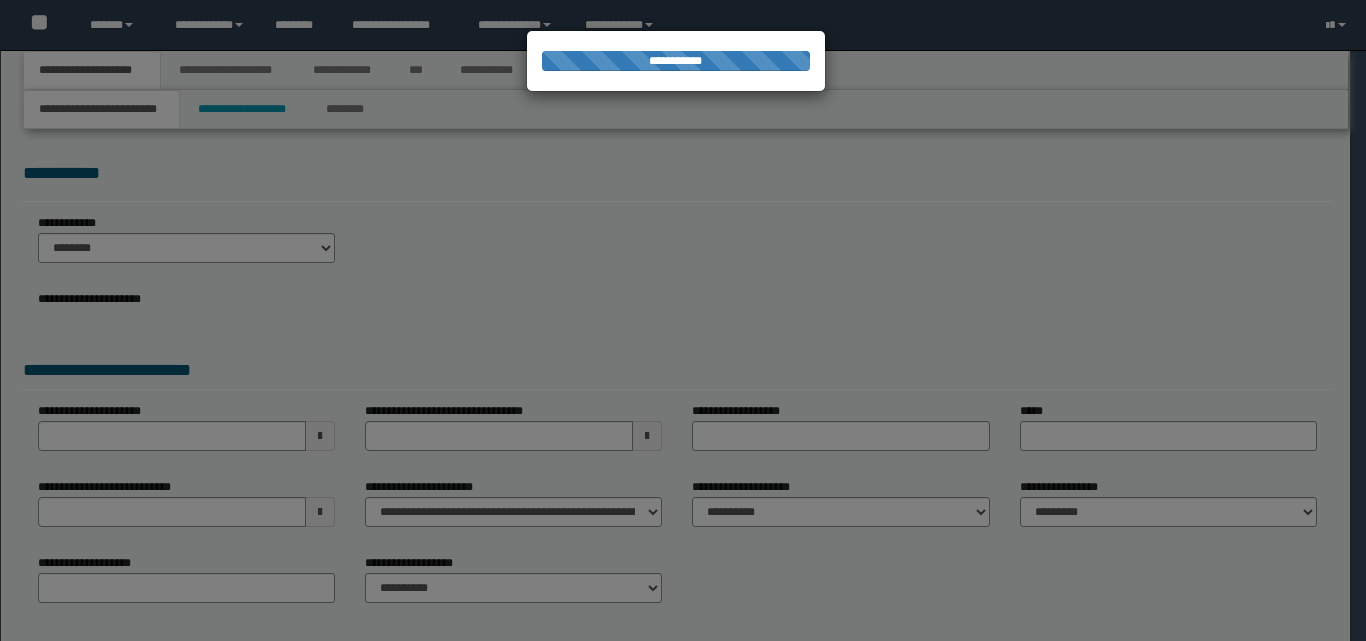 select on "*" 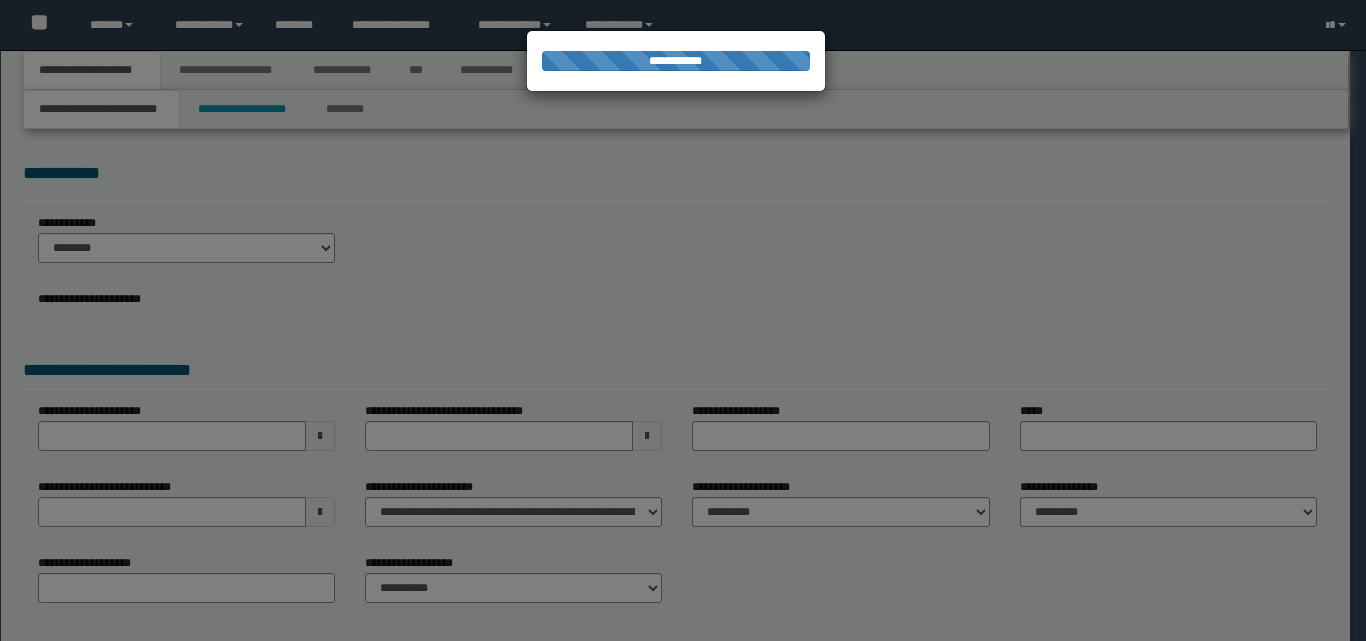 select on "*" 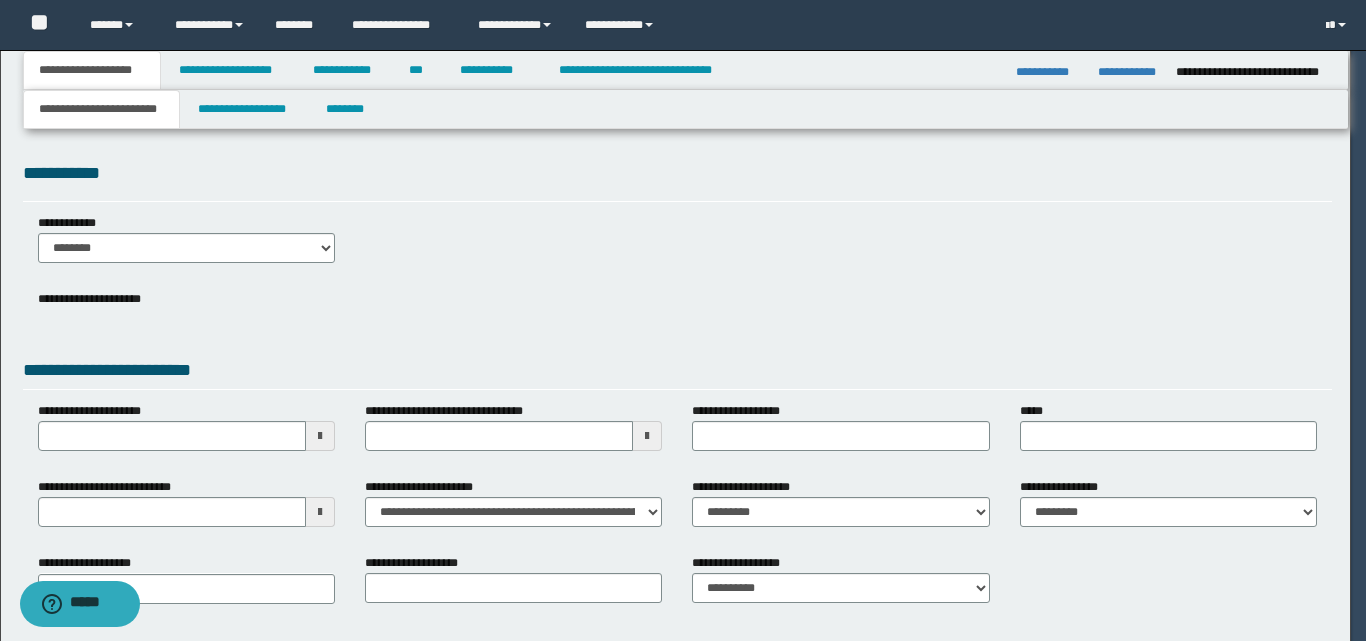 scroll, scrollTop: 0, scrollLeft: 0, axis: both 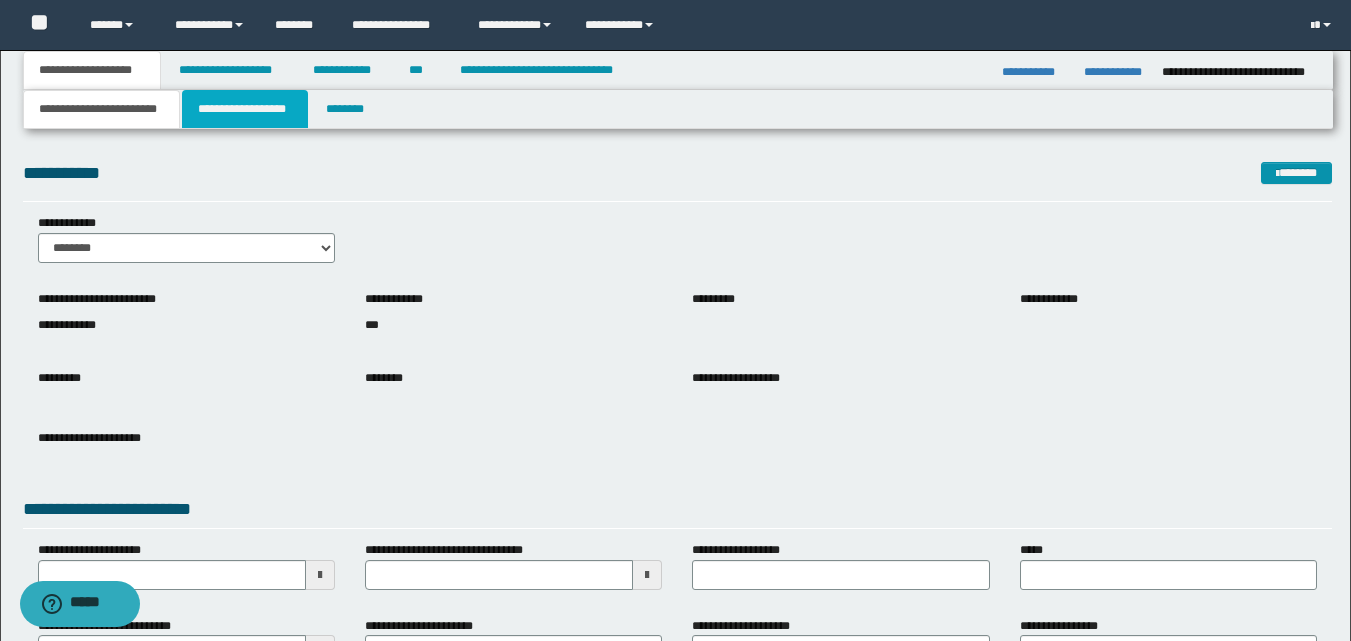 click on "**********" at bounding box center [245, 109] 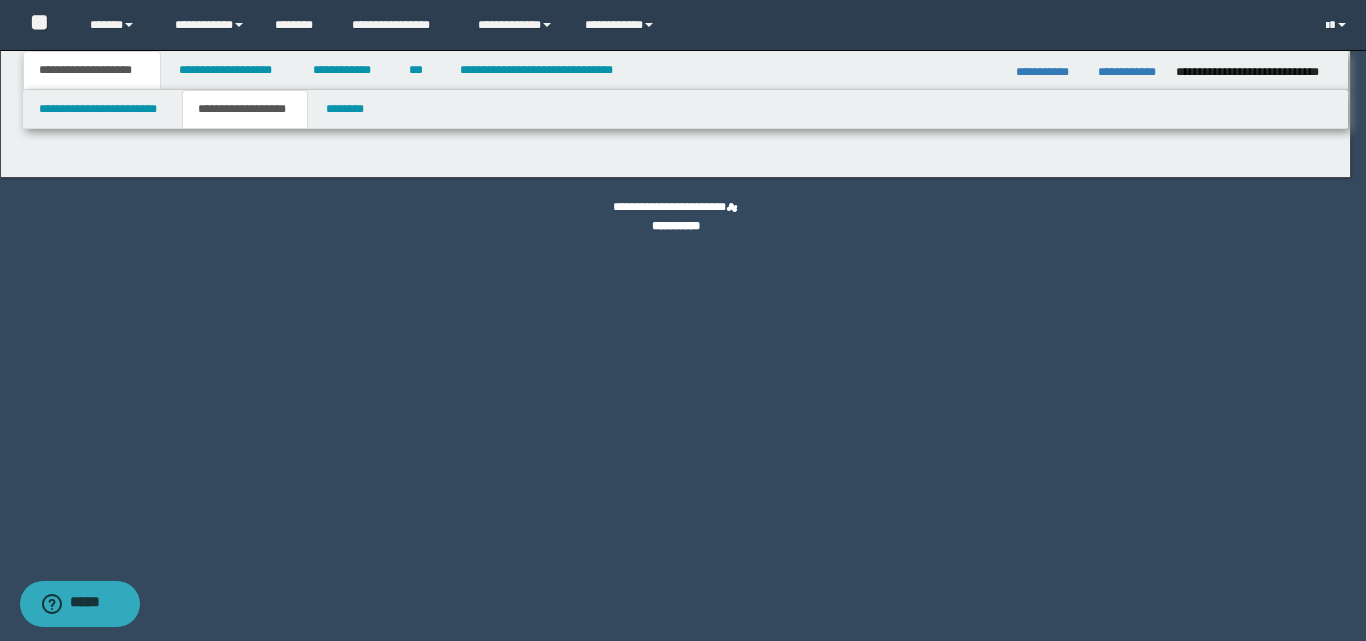type on "********" 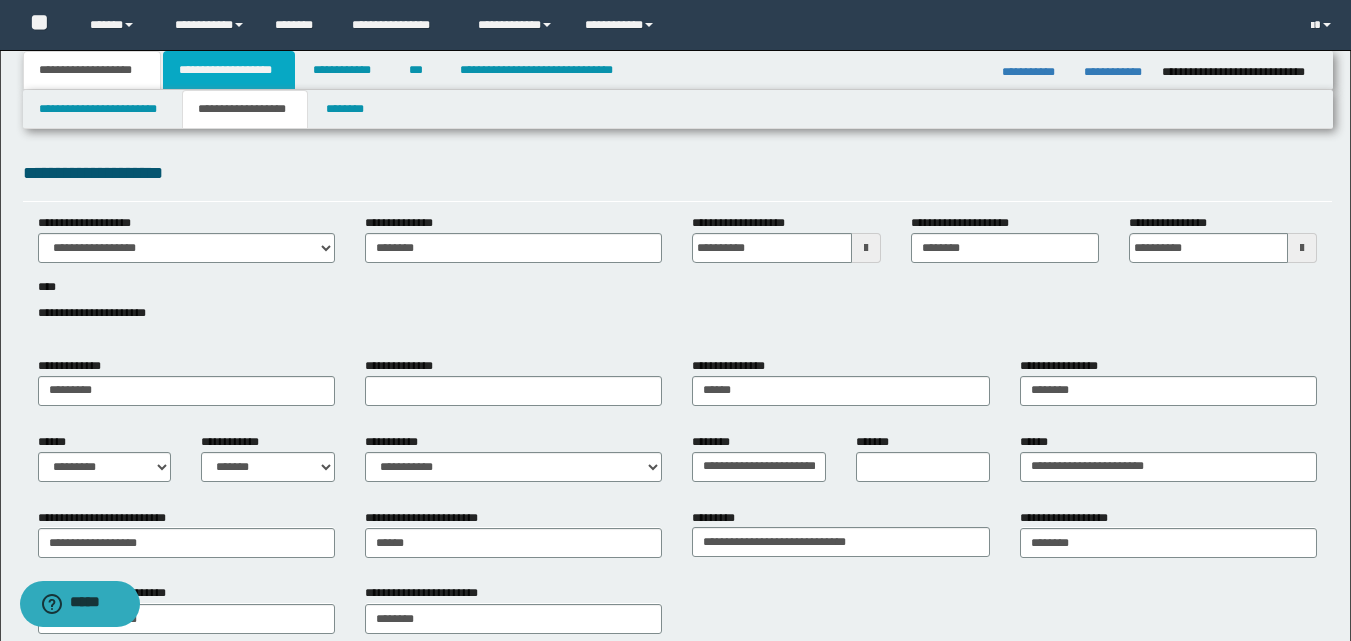 drag, startPoint x: 225, startPoint y: 61, endPoint x: 232, endPoint y: 70, distance: 11.401754 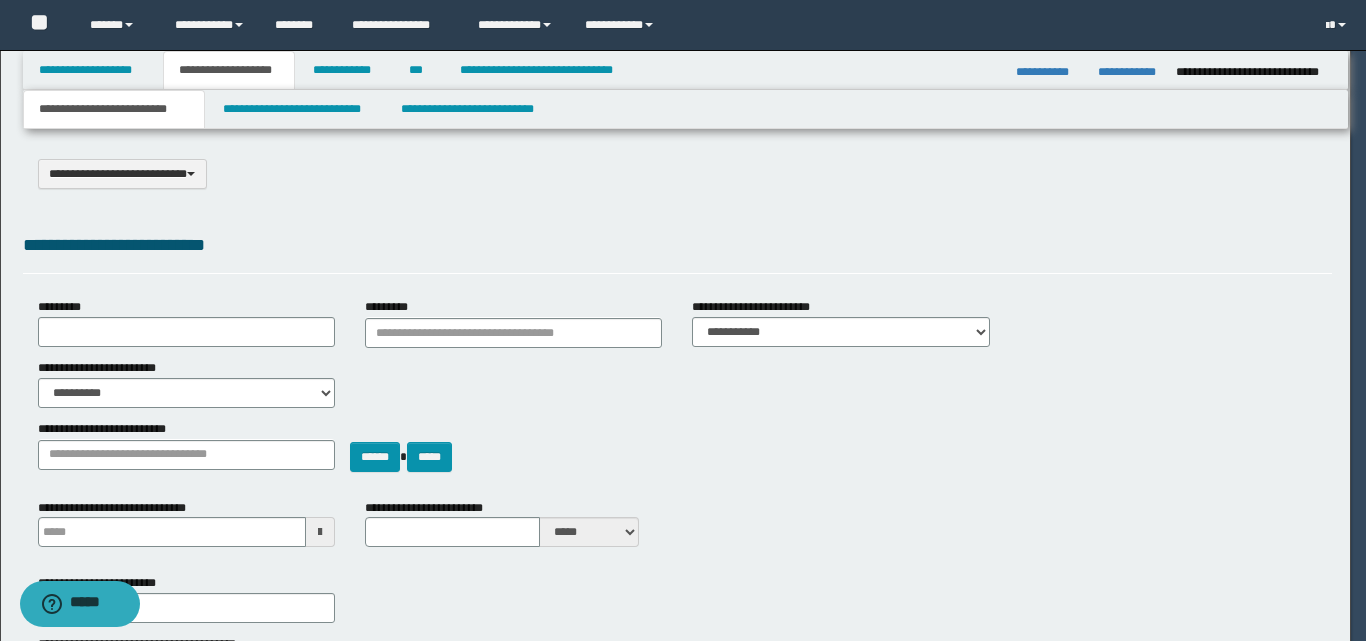select on "*" 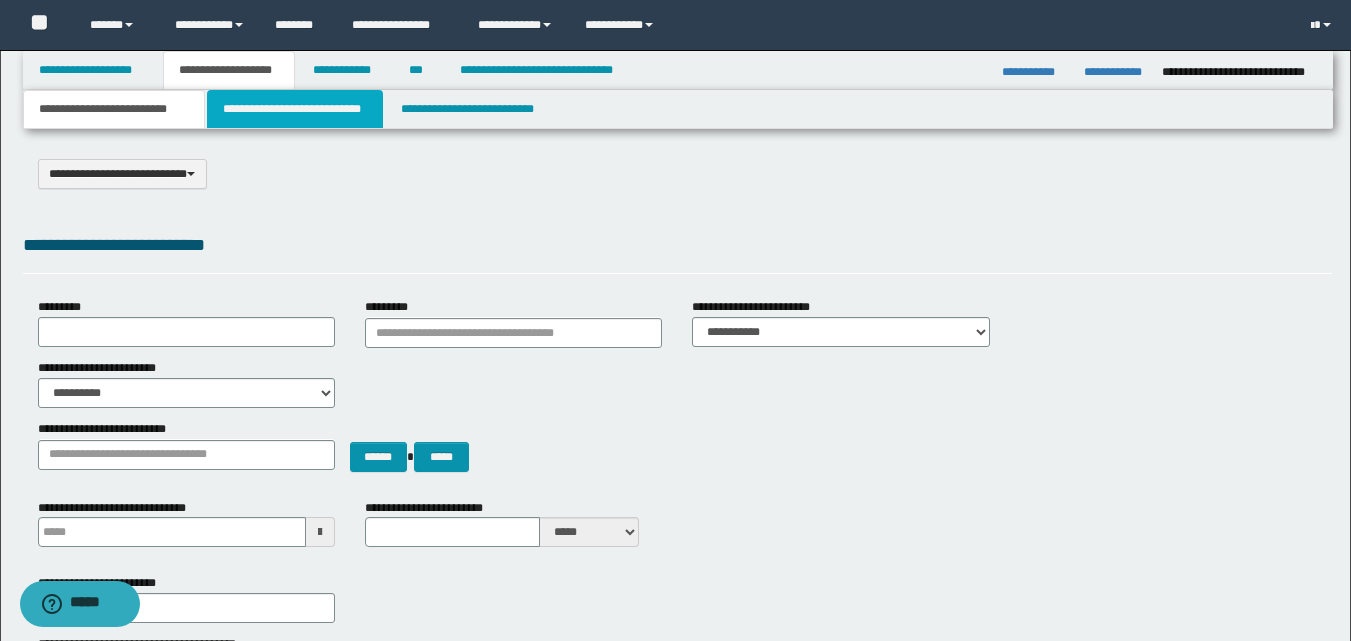 click on "**********" at bounding box center [295, 109] 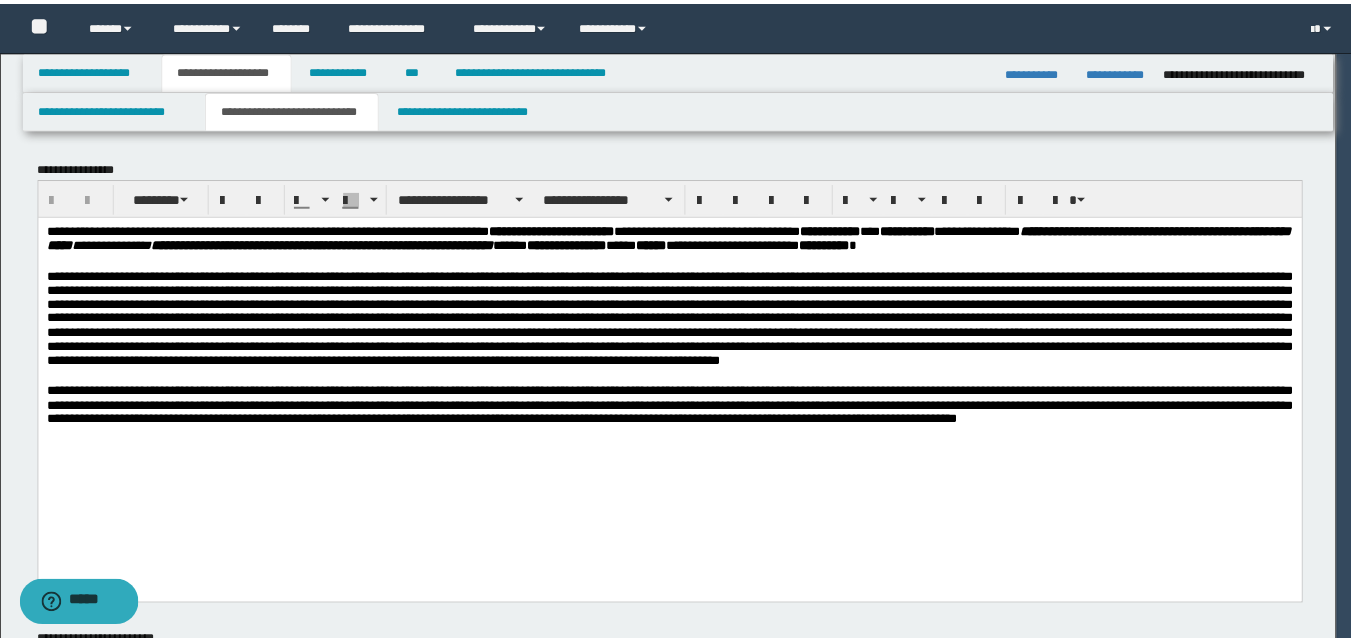 scroll, scrollTop: 0, scrollLeft: 0, axis: both 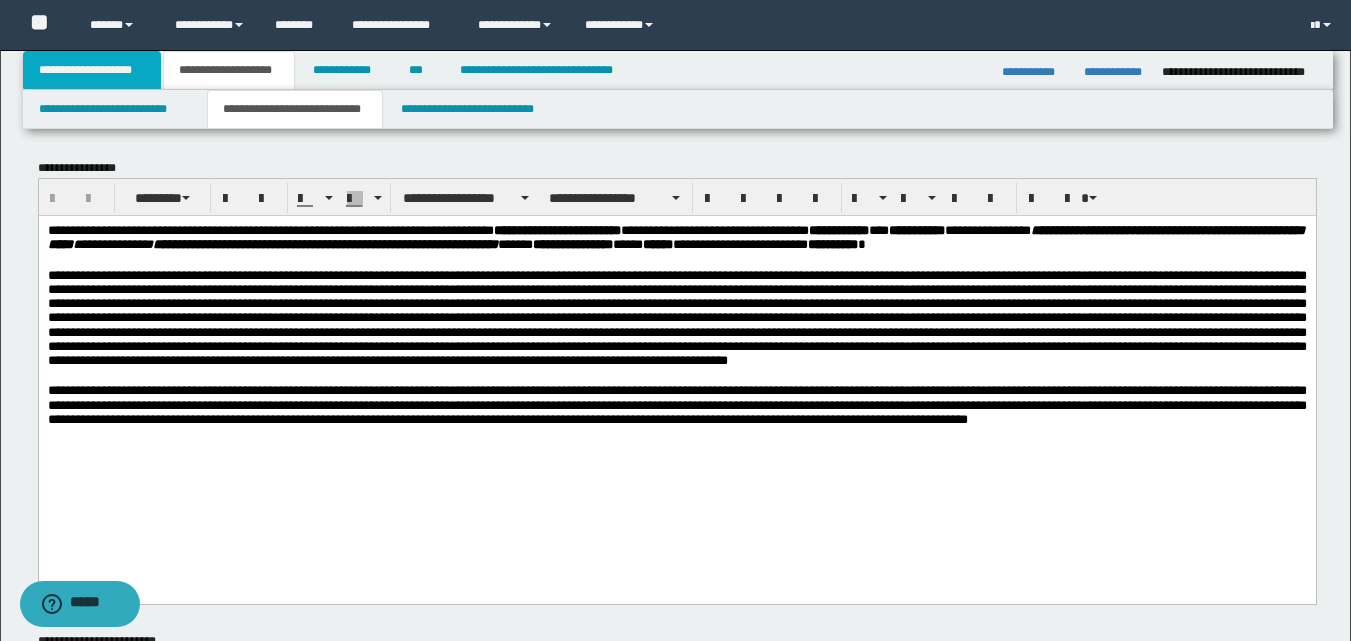 click on "**********" at bounding box center [92, 70] 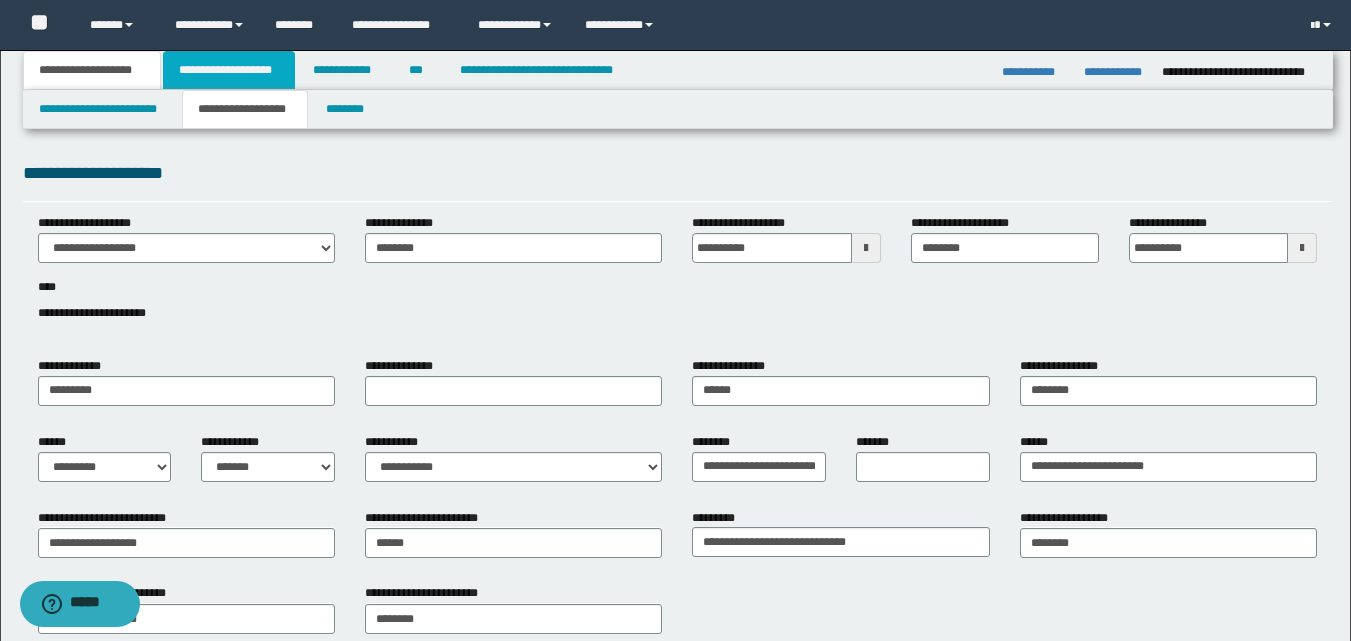 click on "**********" at bounding box center [229, 70] 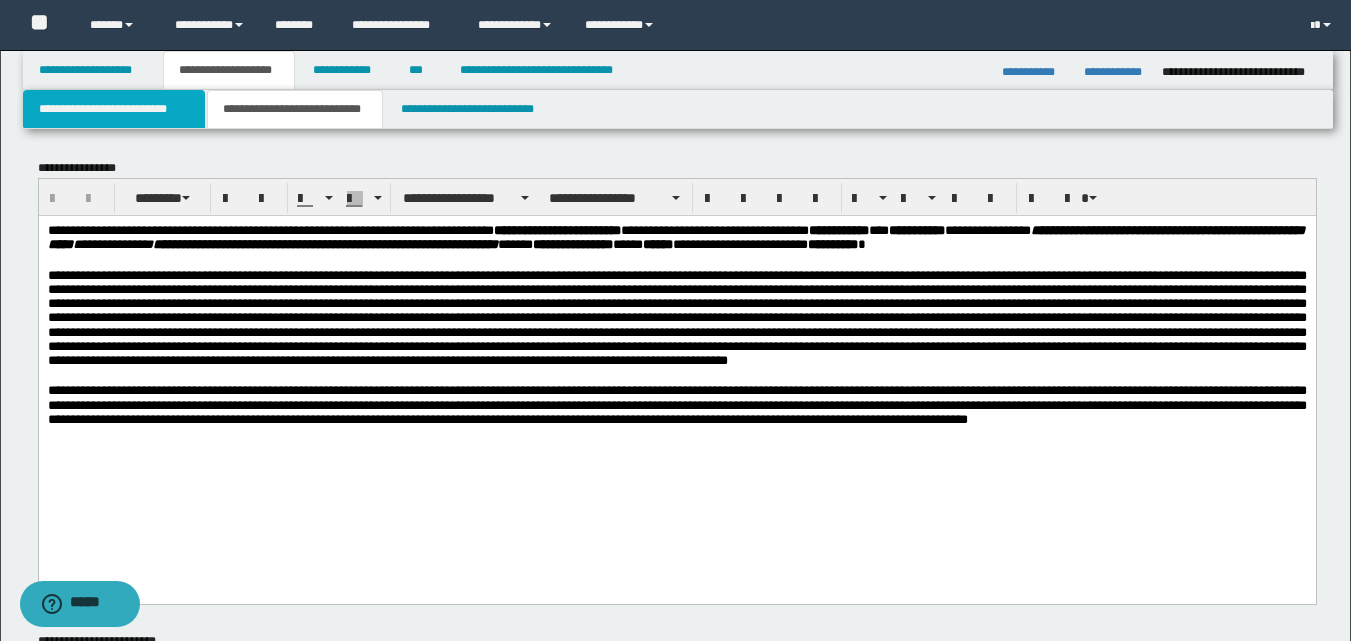 click on "**********" at bounding box center (114, 109) 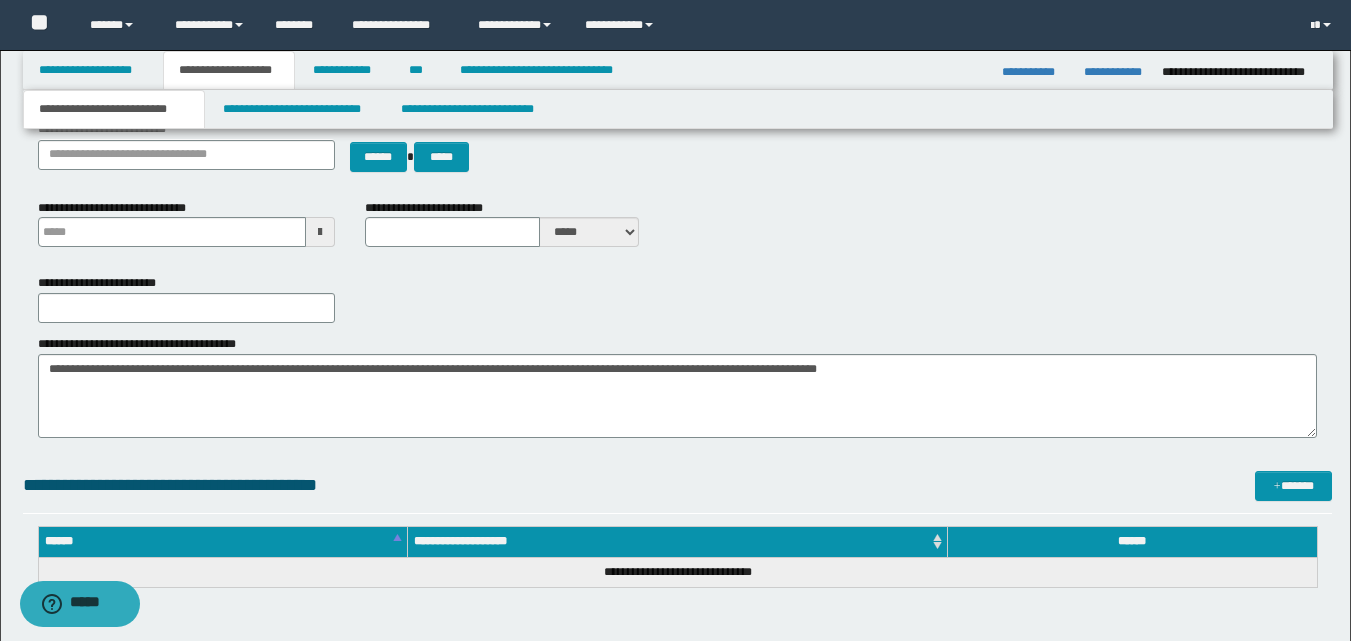 scroll, scrollTop: 0, scrollLeft: 0, axis: both 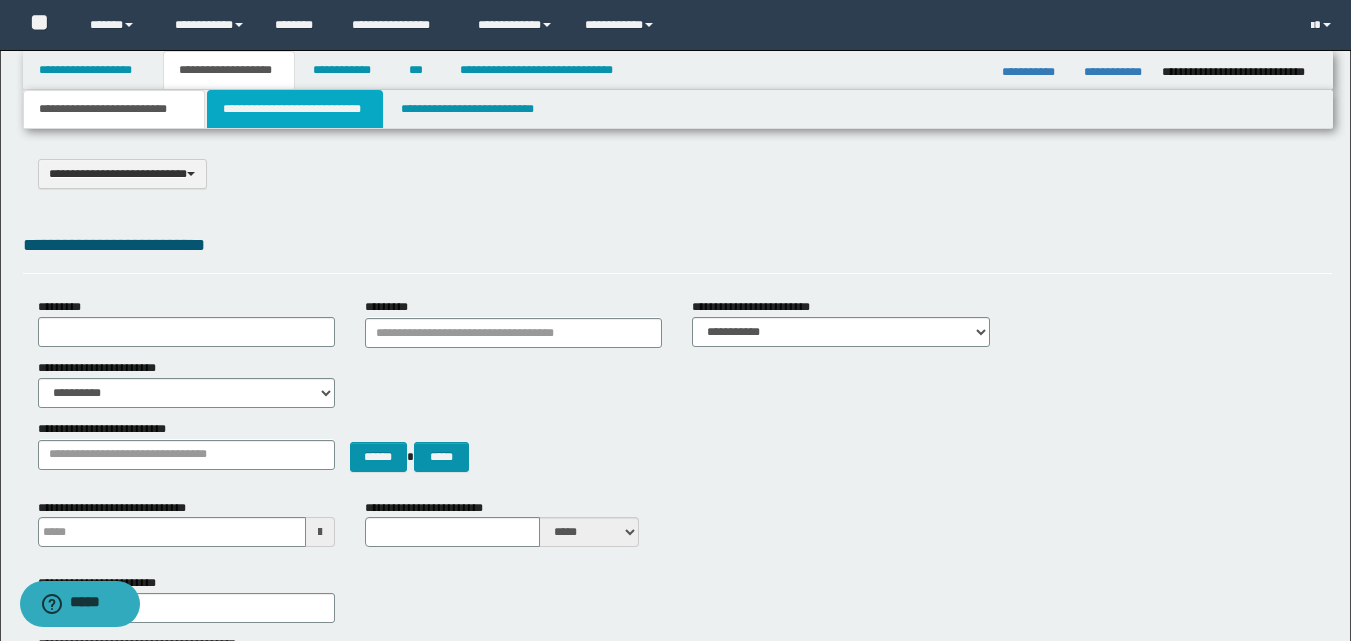 click on "**********" at bounding box center [295, 109] 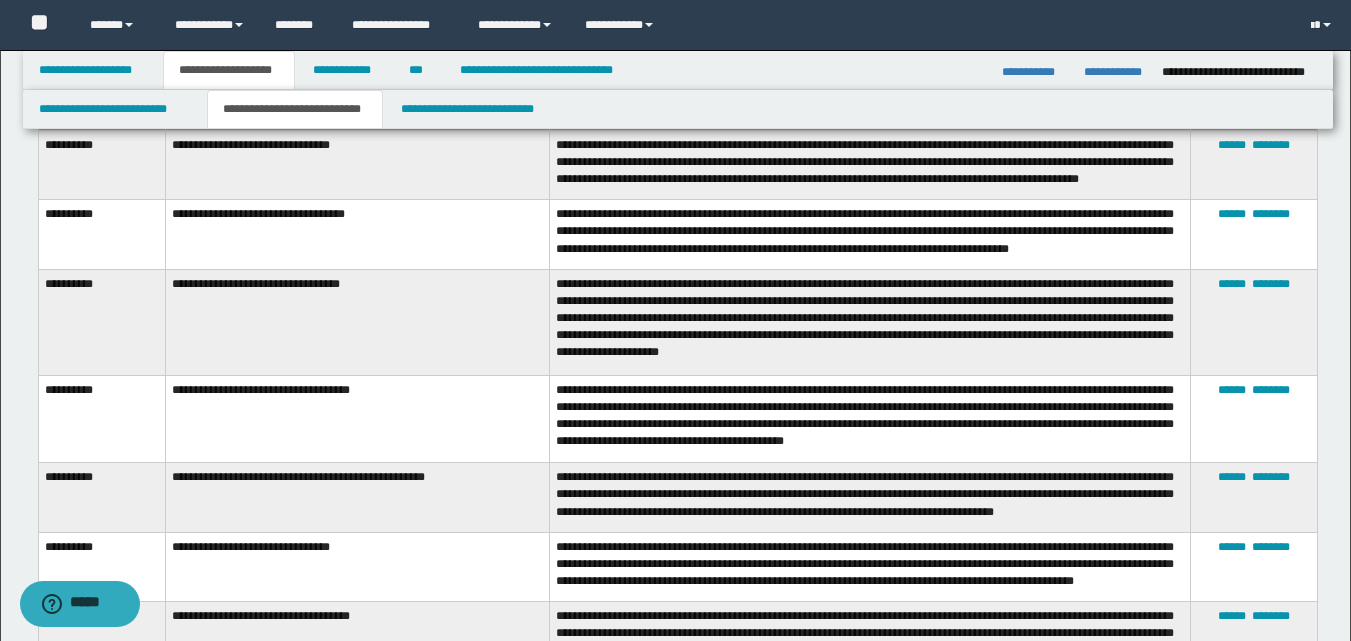 scroll, scrollTop: 0, scrollLeft: 0, axis: both 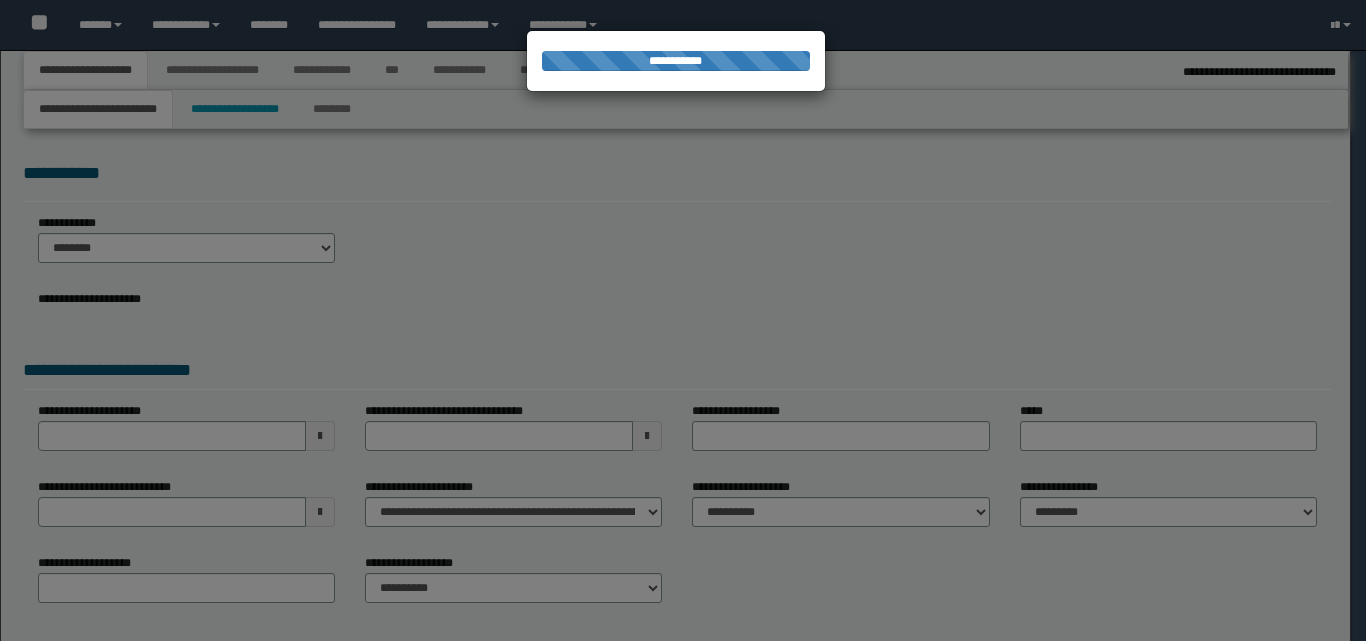 select on "*" 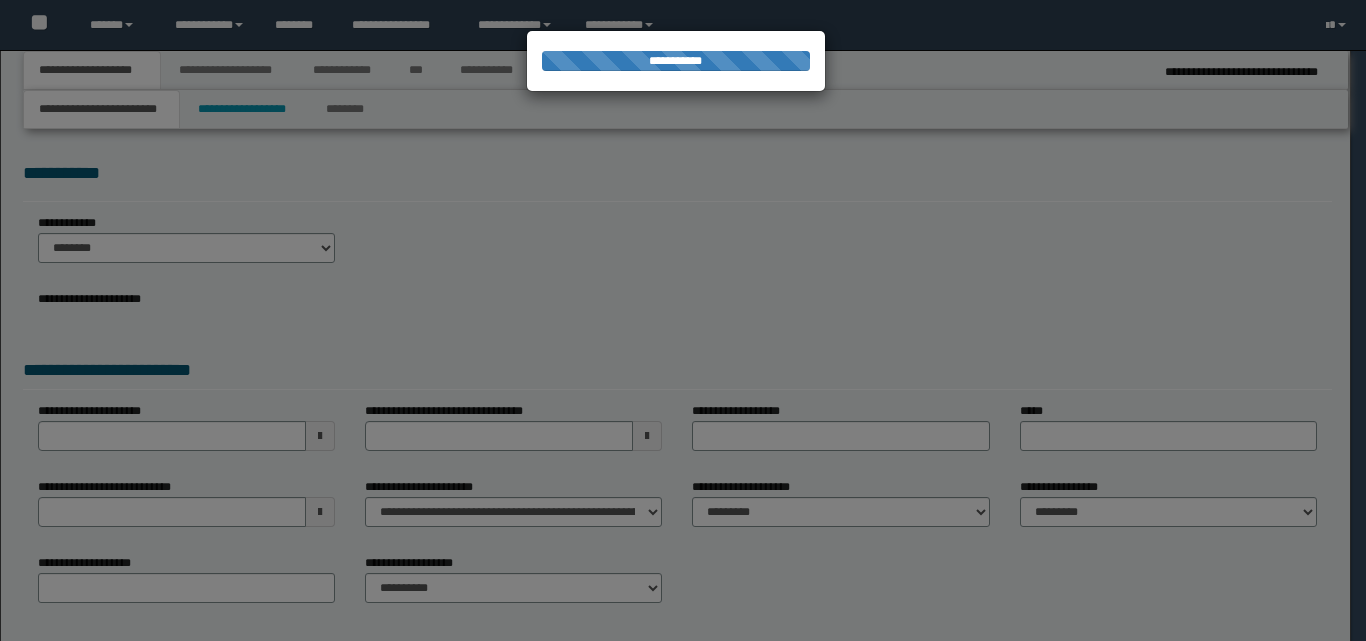 scroll, scrollTop: 0, scrollLeft: 0, axis: both 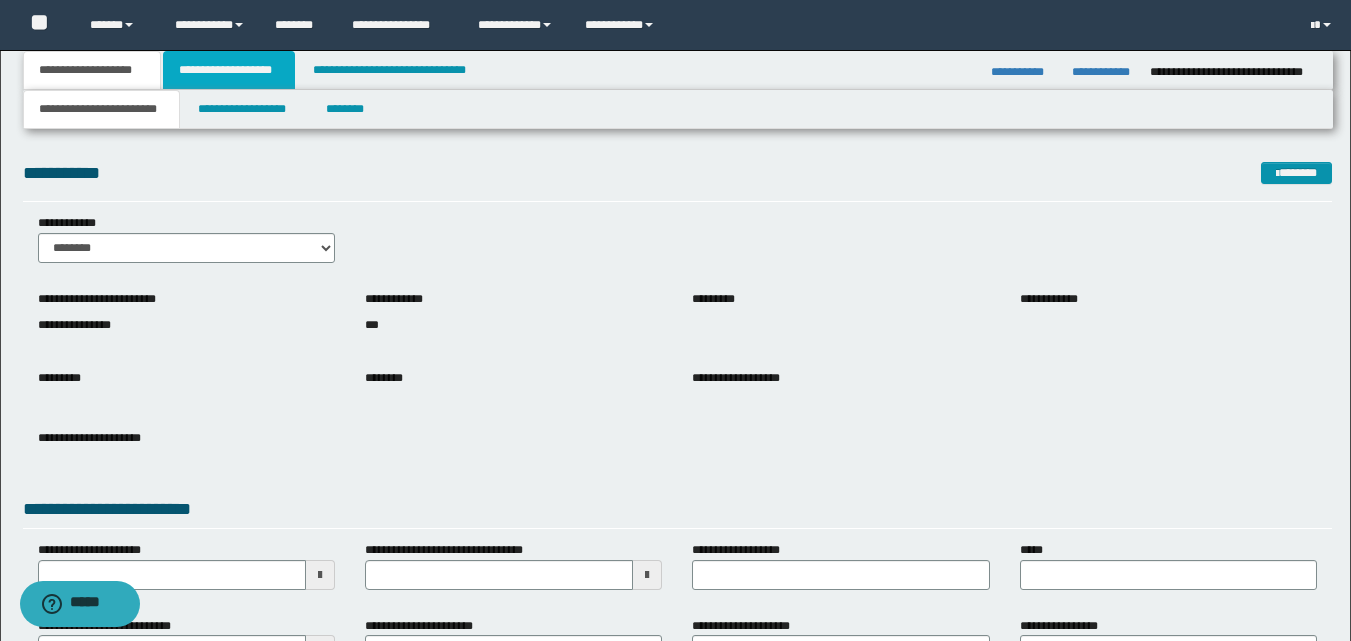 click on "**********" at bounding box center (229, 70) 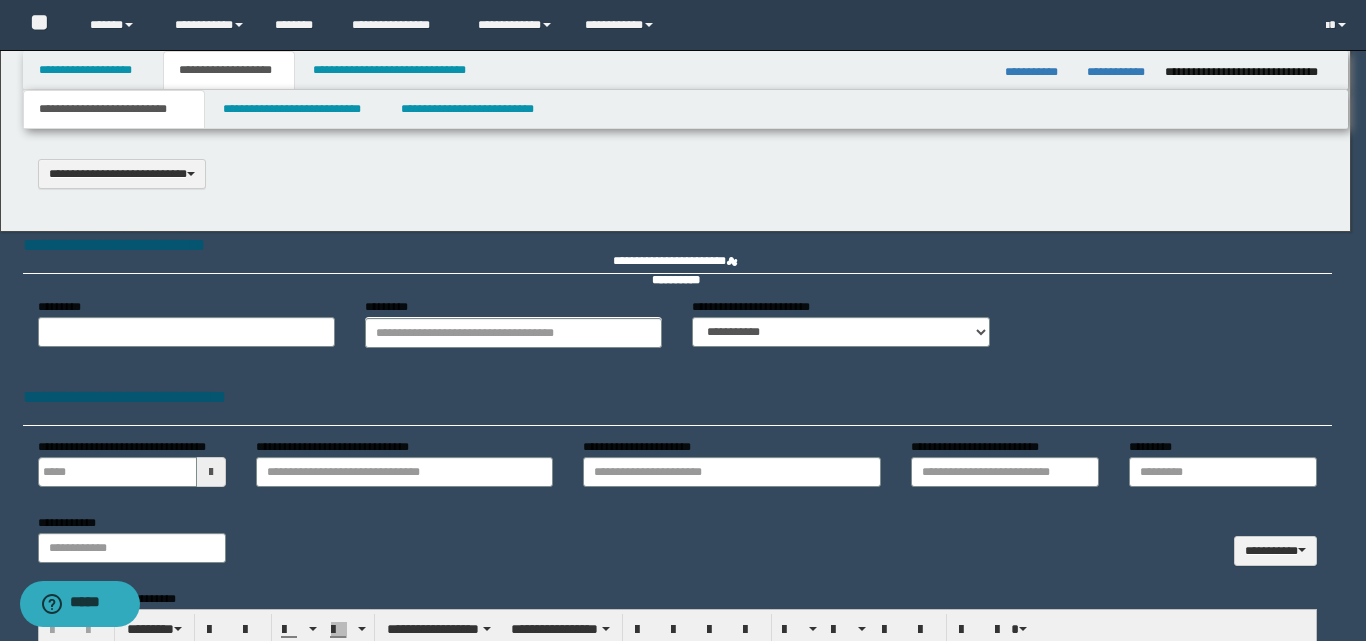 type 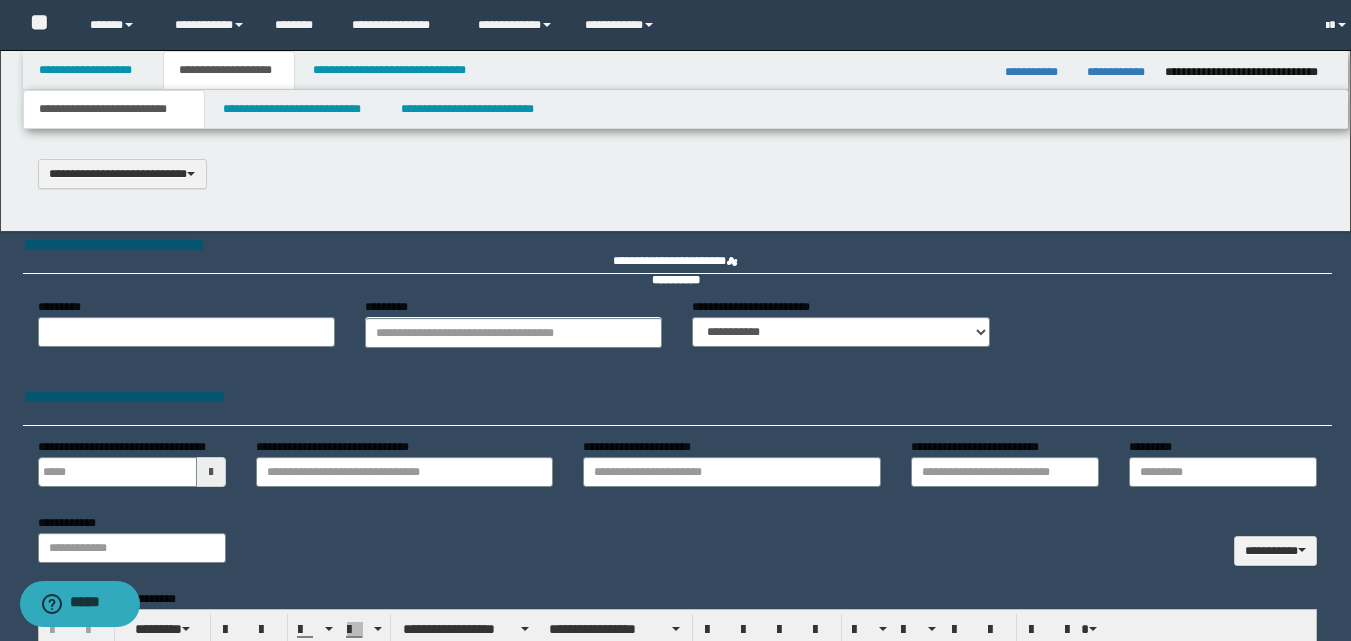 type on "**********" 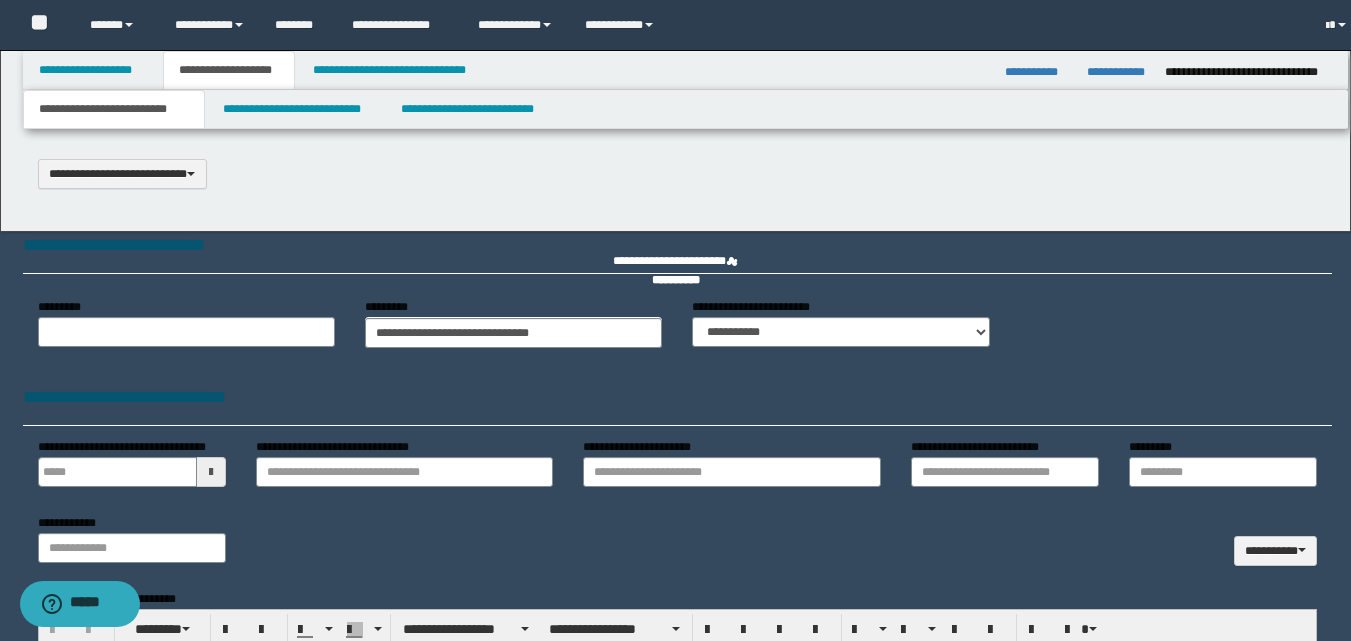 type on "**********" 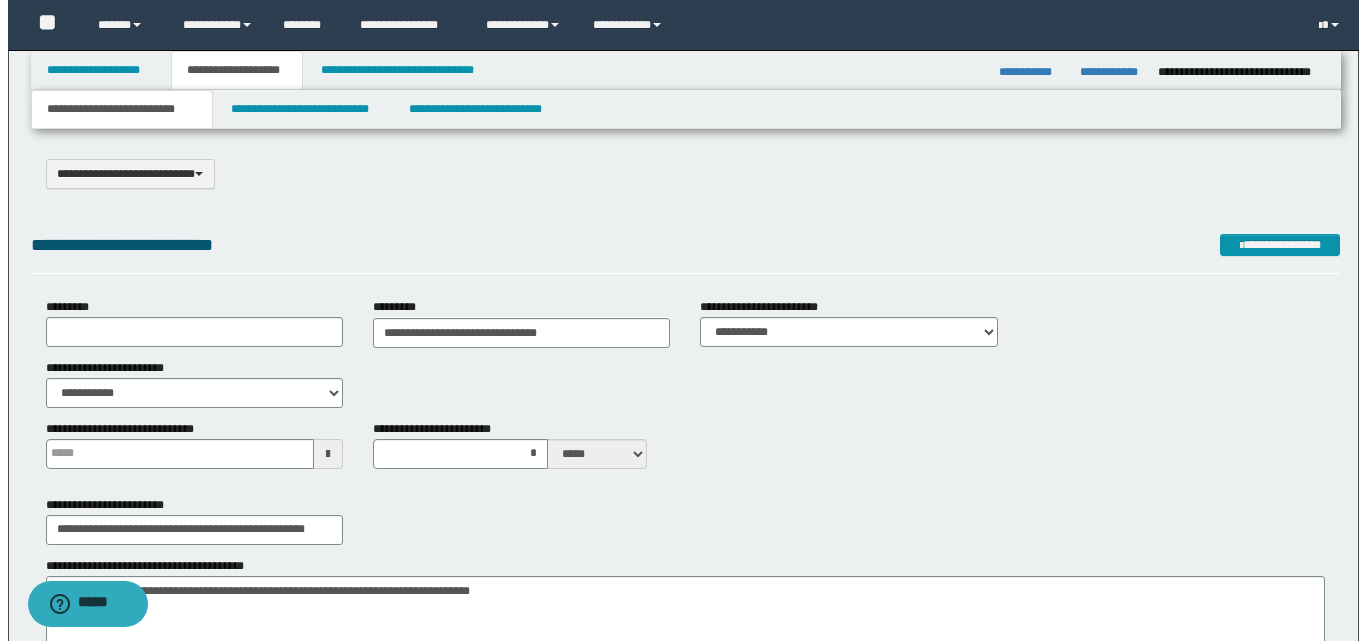 scroll, scrollTop: 0, scrollLeft: 0, axis: both 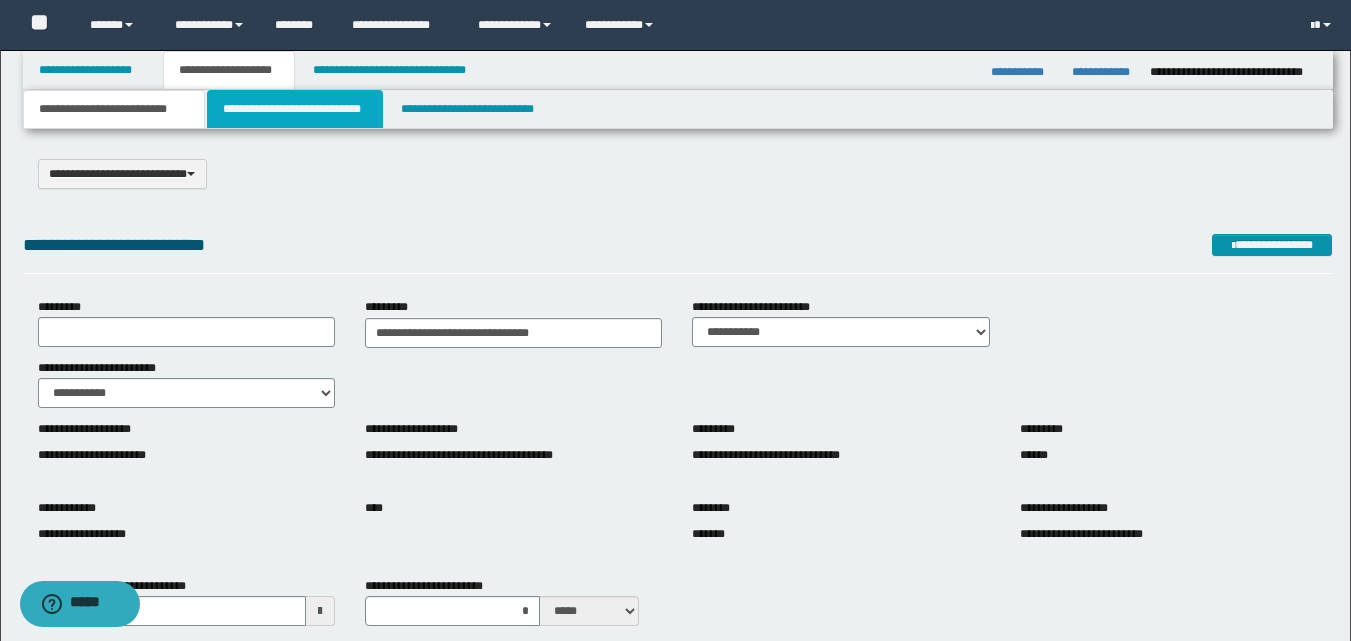 click on "**********" at bounding box center [295, 109] 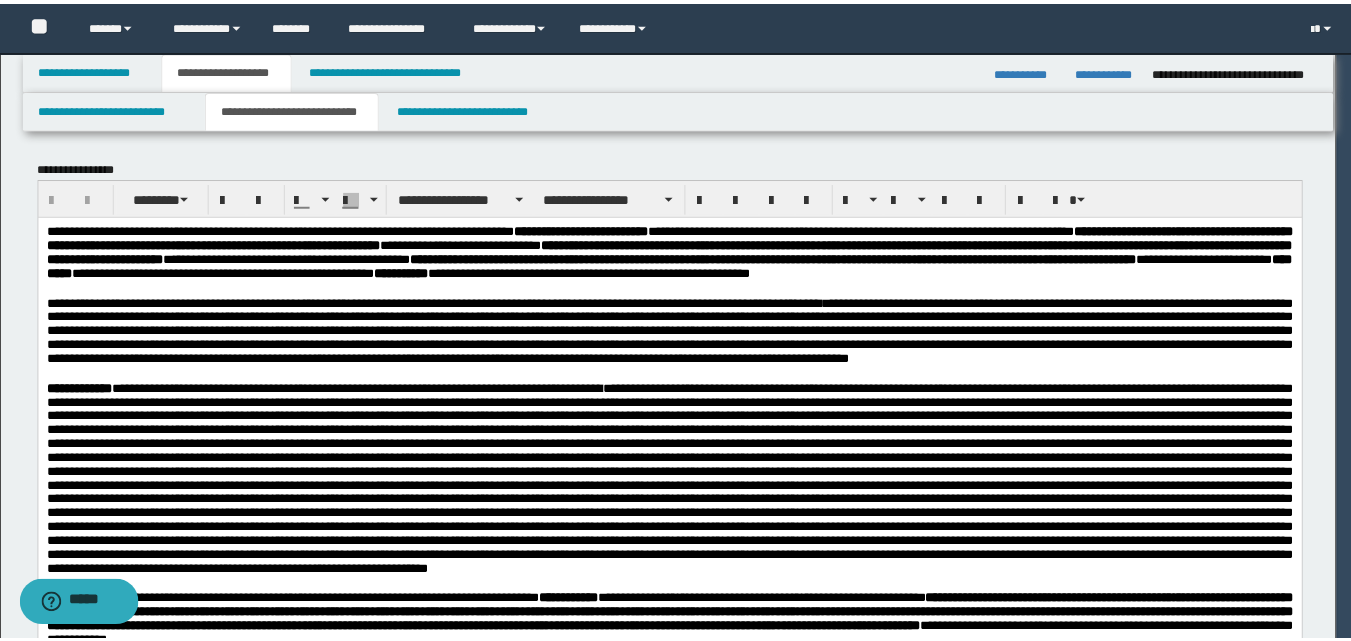 scroll, scrollTop: 0, scrollLeft: 0, axis: both 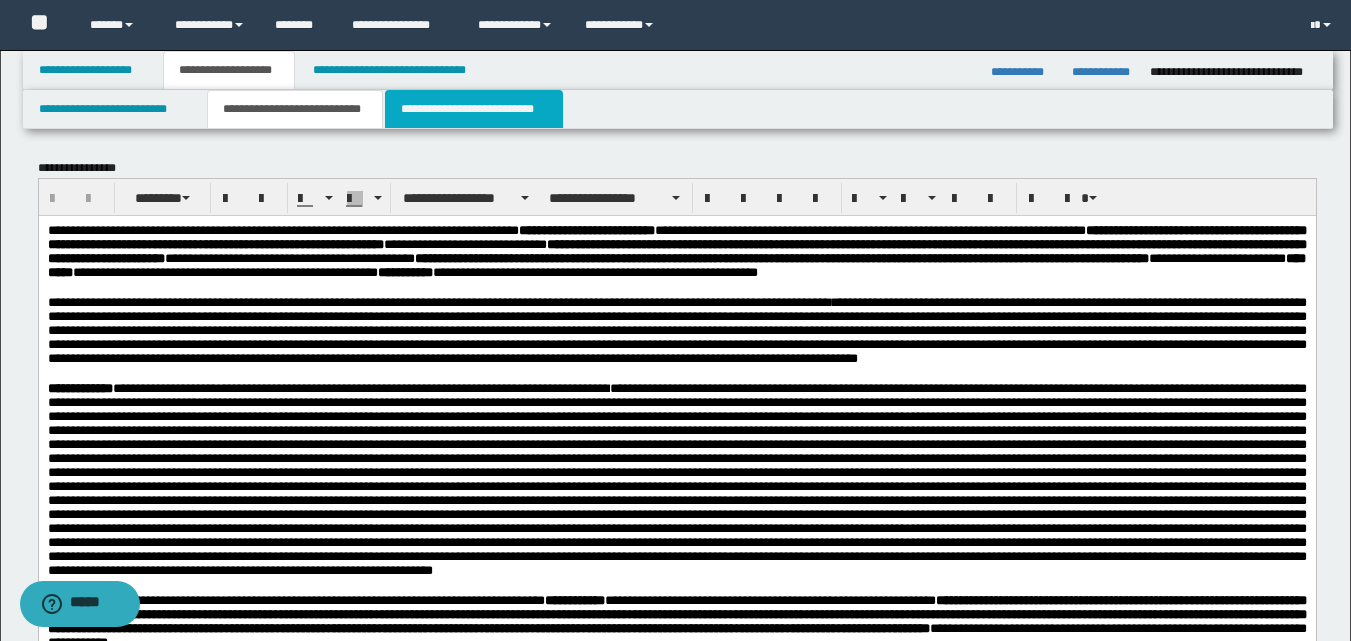 click on "**********" at bounding box center (474, 109) 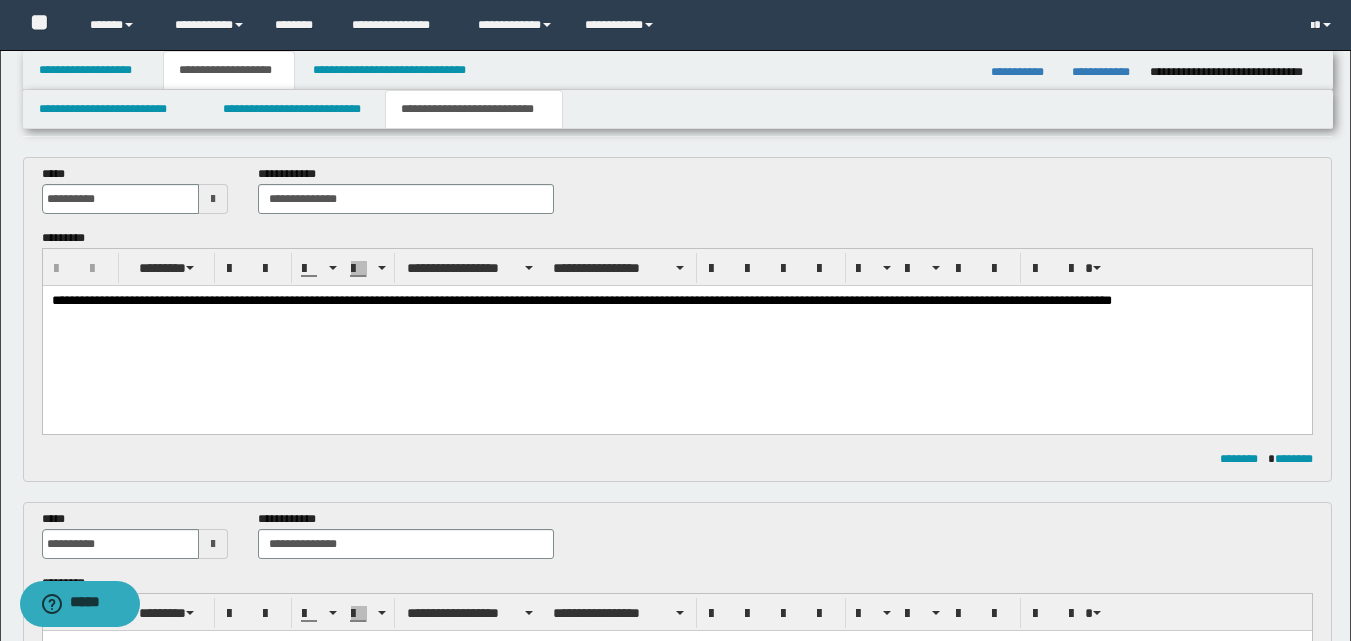 scroll, scrollTop: 200, scrollLeft: 0, axis: vertical 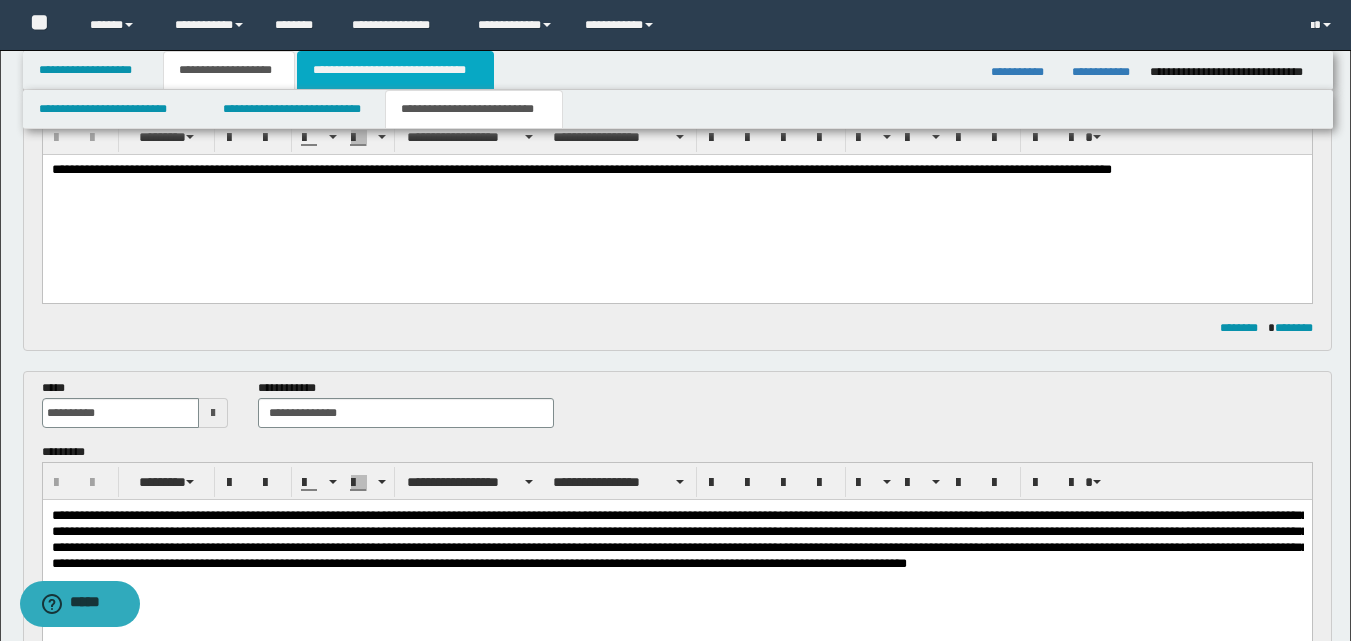 click on "**********" at bounding box center [395, 70] 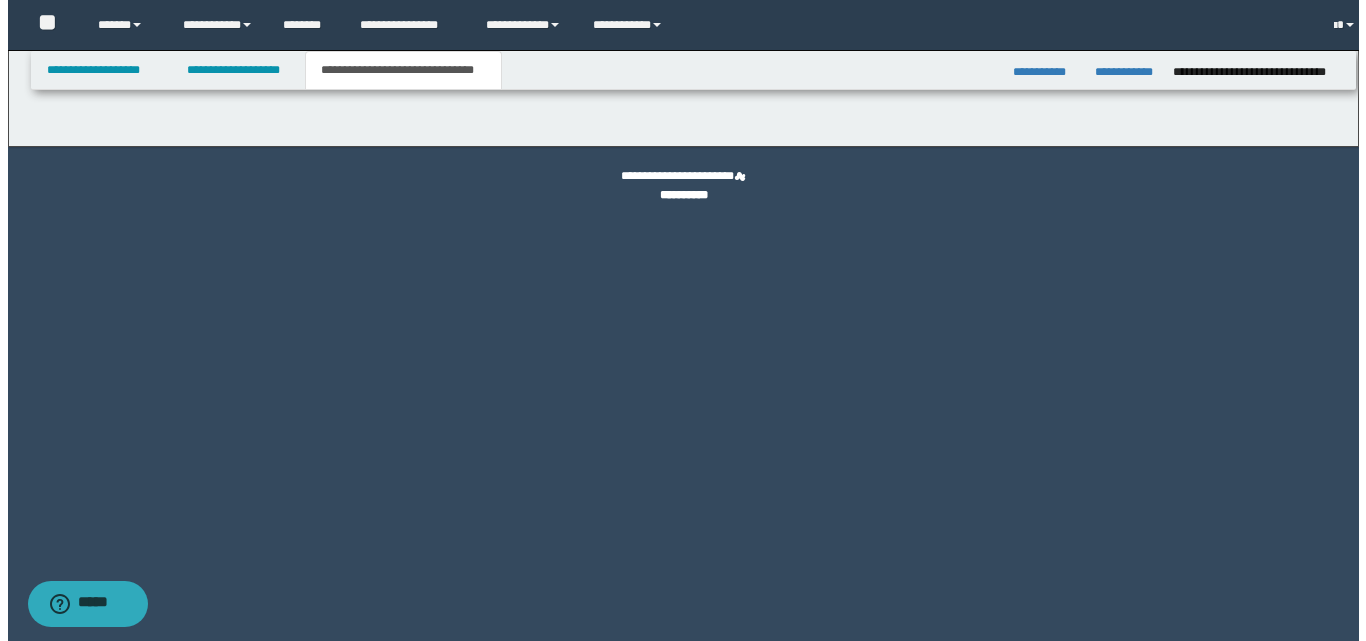 scroll, scrollTop: 0, scrollLeft: 0, axis: both 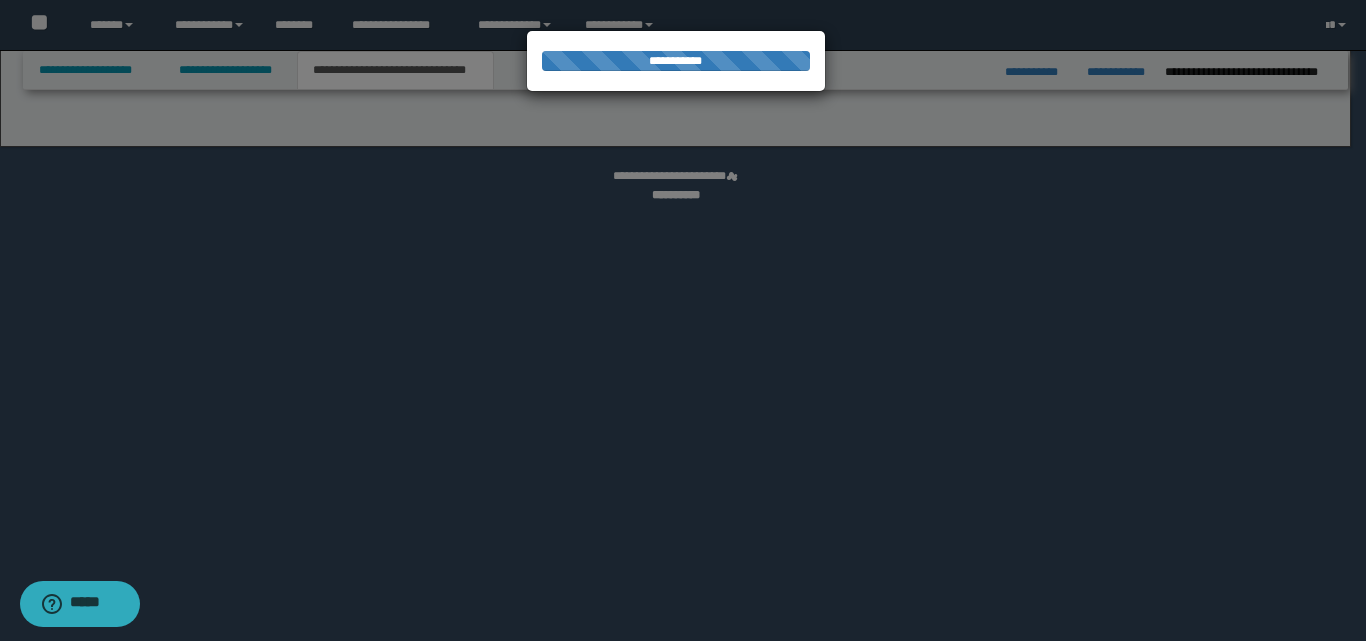 select on "*" 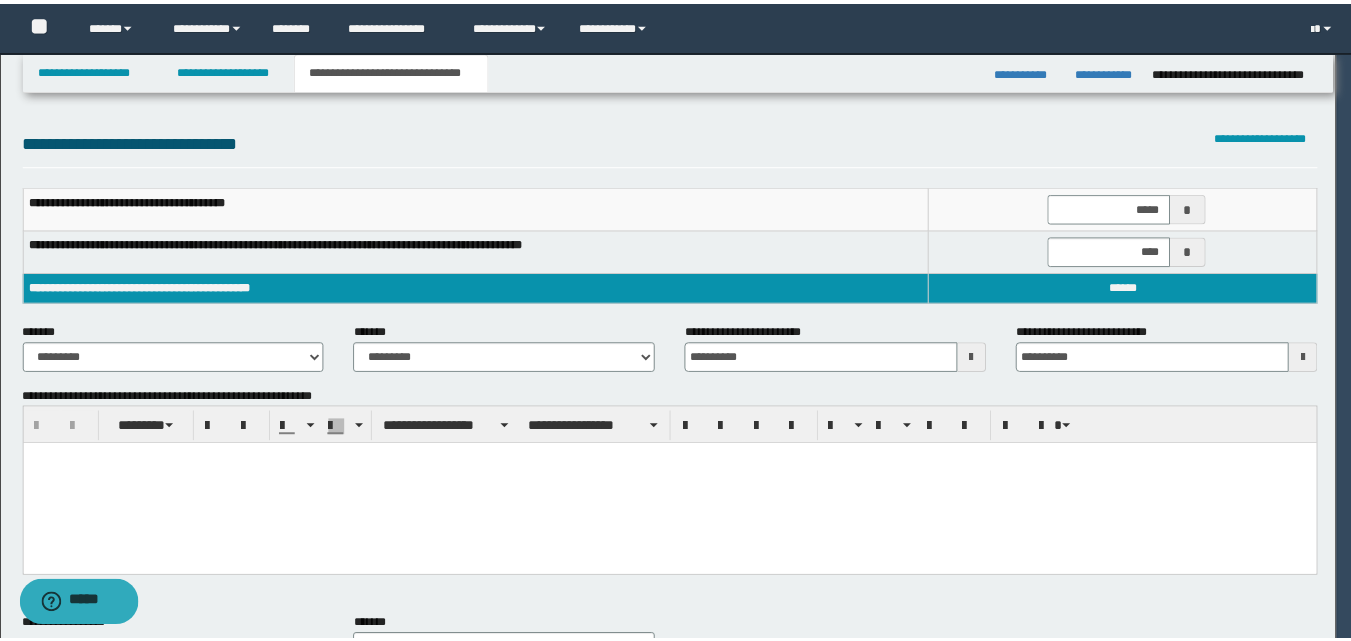 scroll, scrollTop: 0, scrollLeft: 0, axis: both 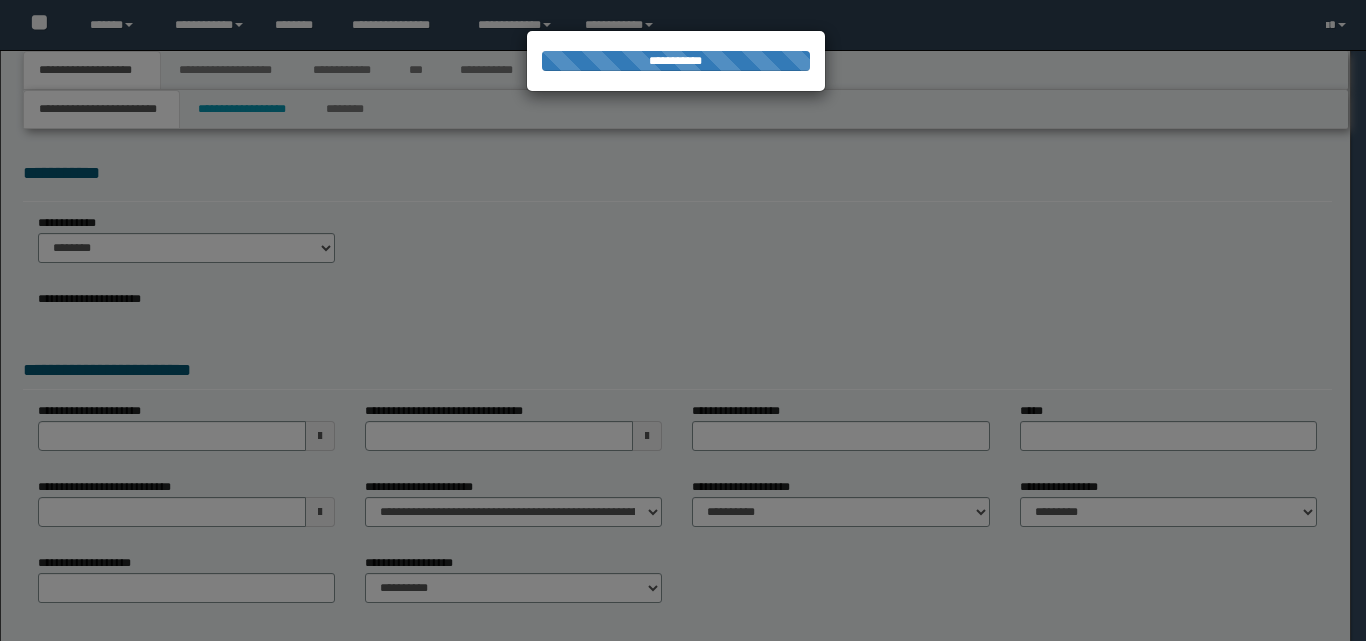 select on "*" 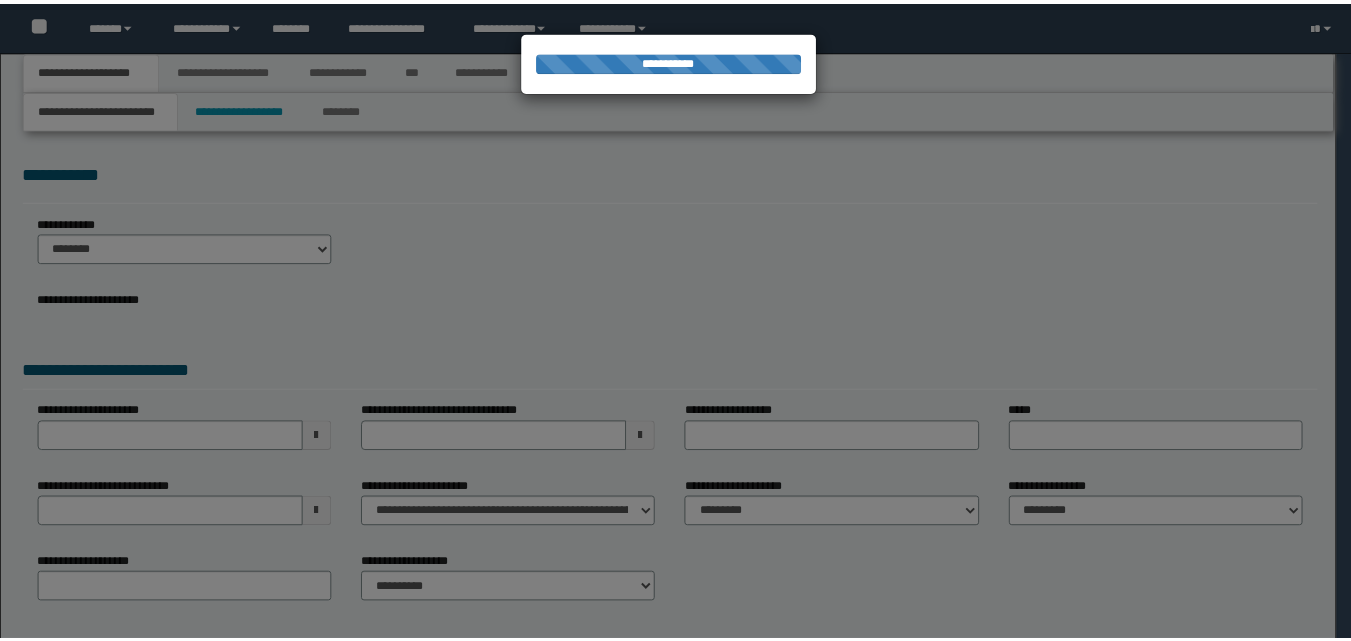 scroll, scrollTop: 0, scrollLeft: 0, axis: both 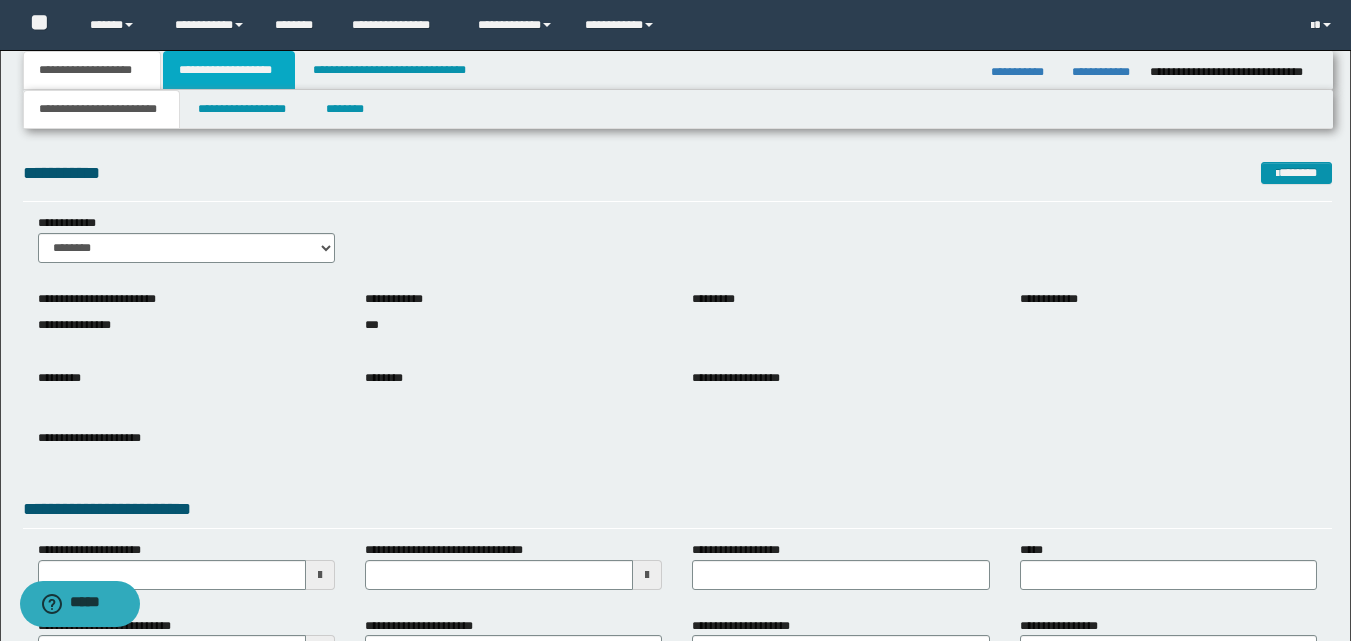 click on "**********" at bounding box center (229, 70) 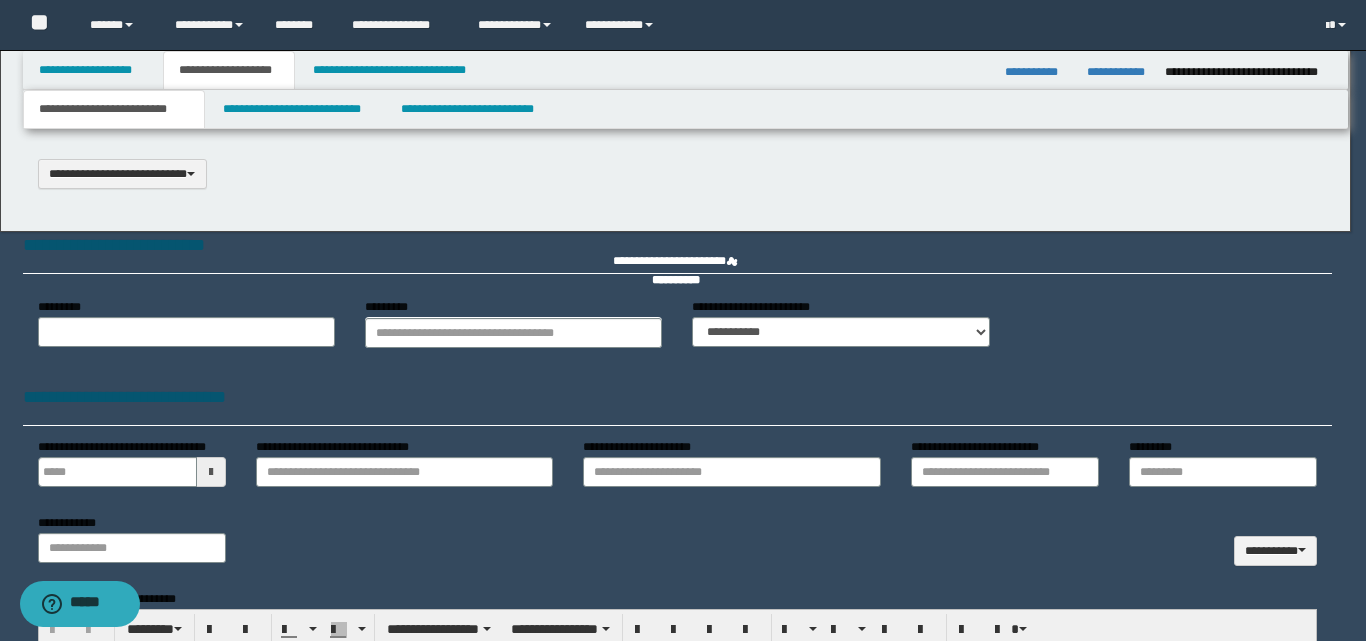 type 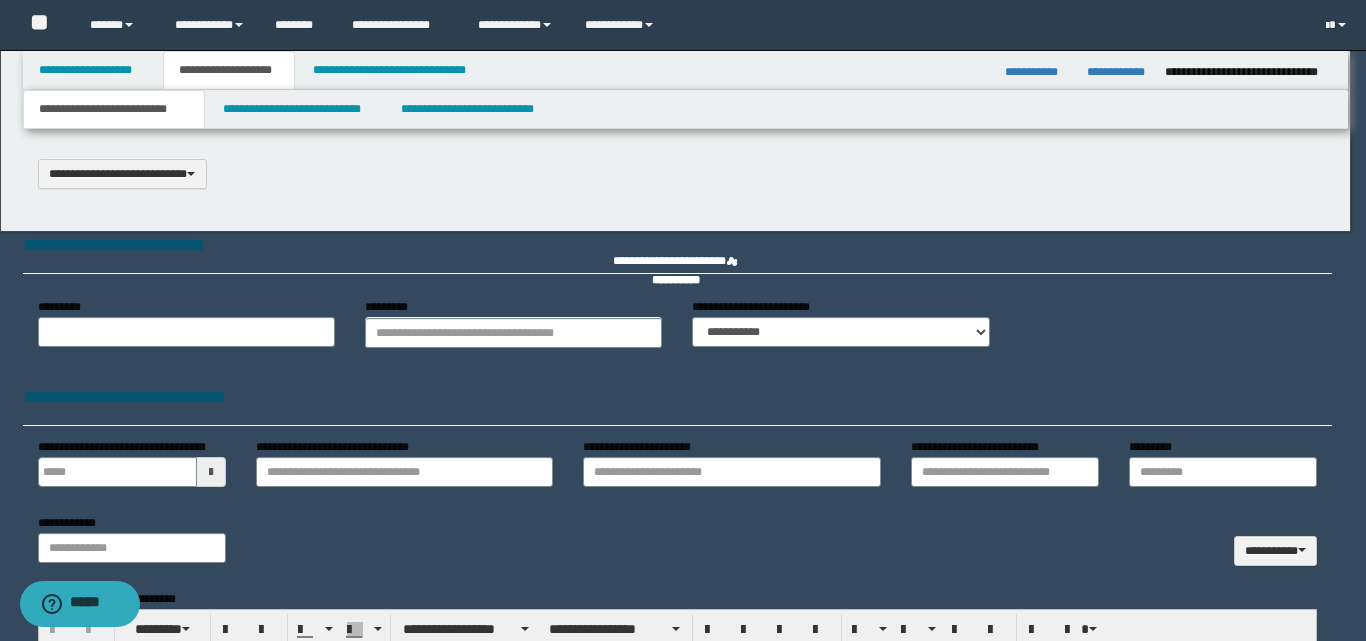 type on "**********" 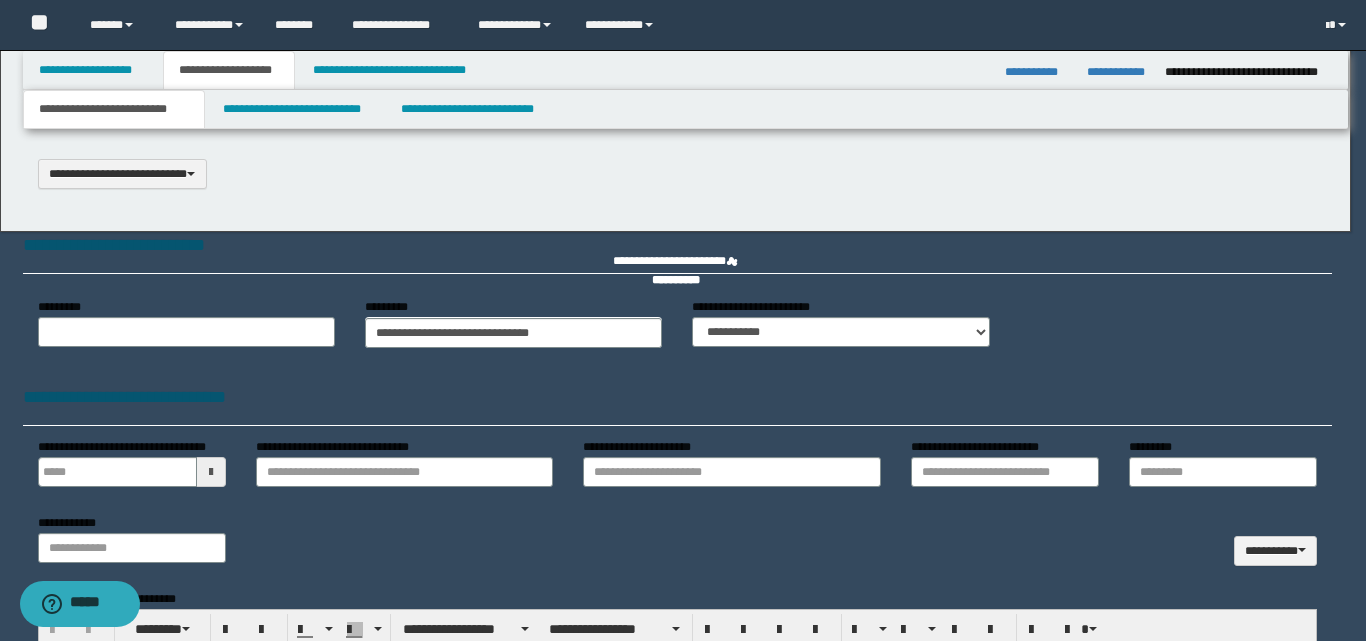 select on "*" 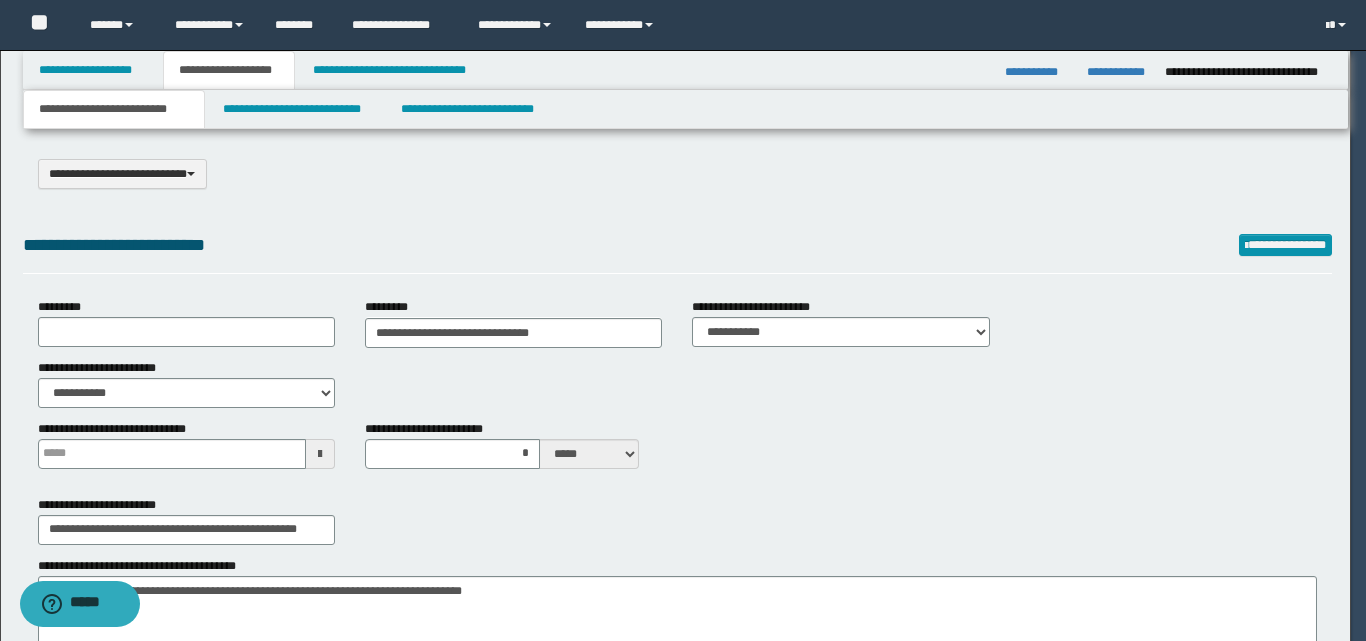 scroll, scrollTop: 0, scrollLeft: 0, axis: both 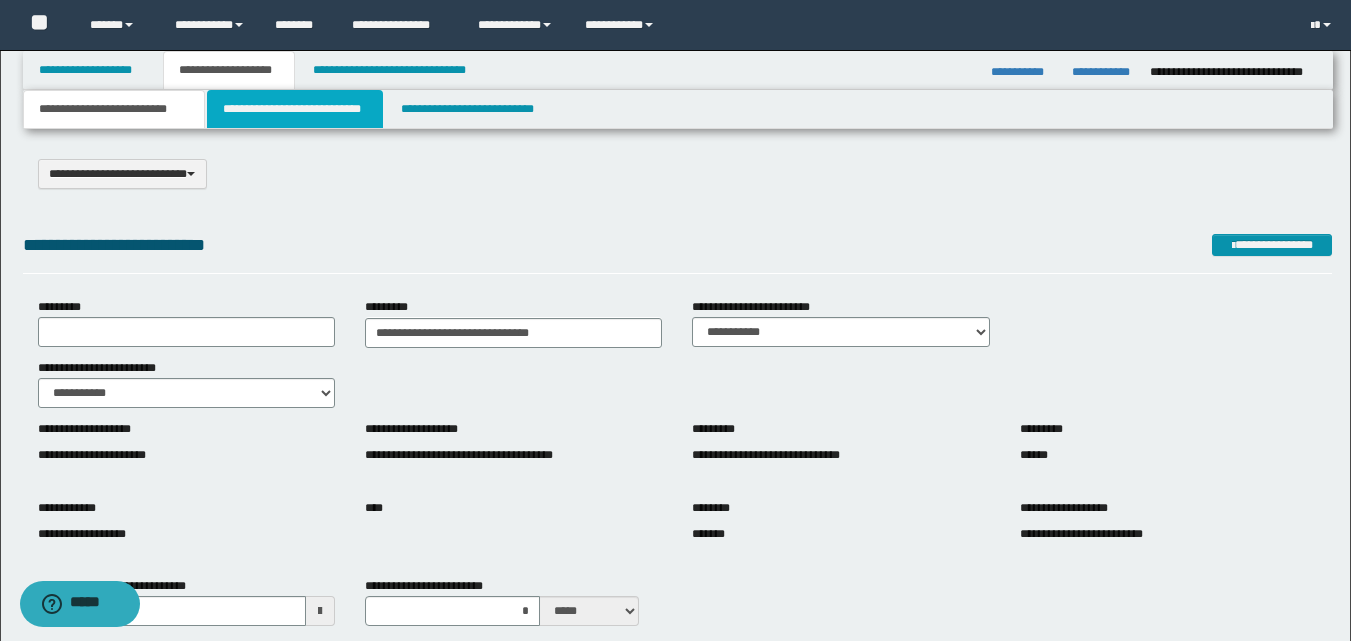 click on "**********" at bounding box center (295, 109) 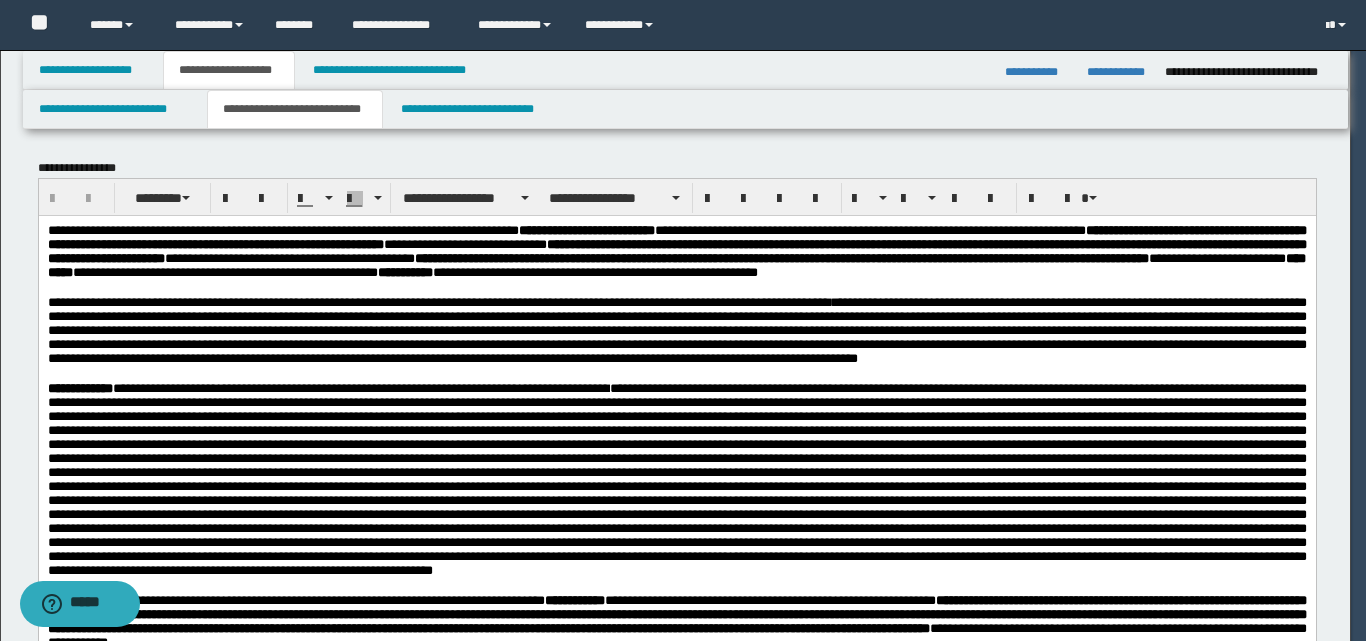 scroll, scrollTop: 0, scrollLeft: 0, axis: both 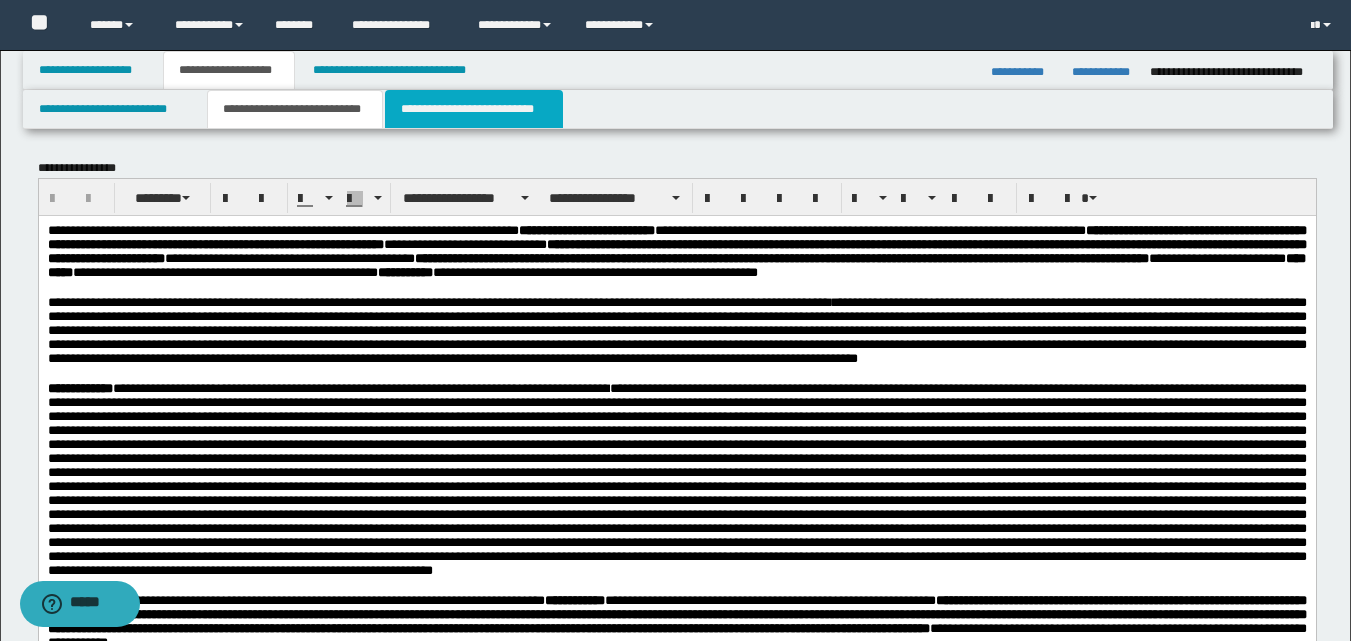 click on "**********" at bounding box center (474, 109) 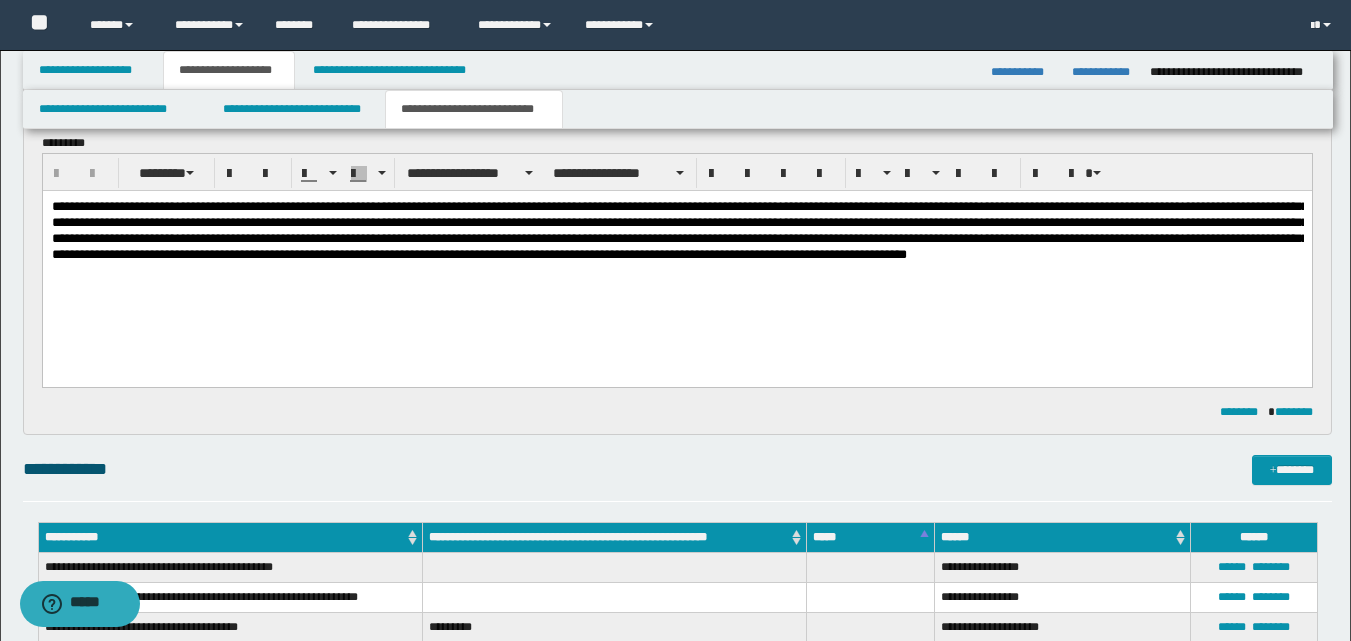 scroll, scrollTop: 500, scrollLeft: 0, axis: vertical 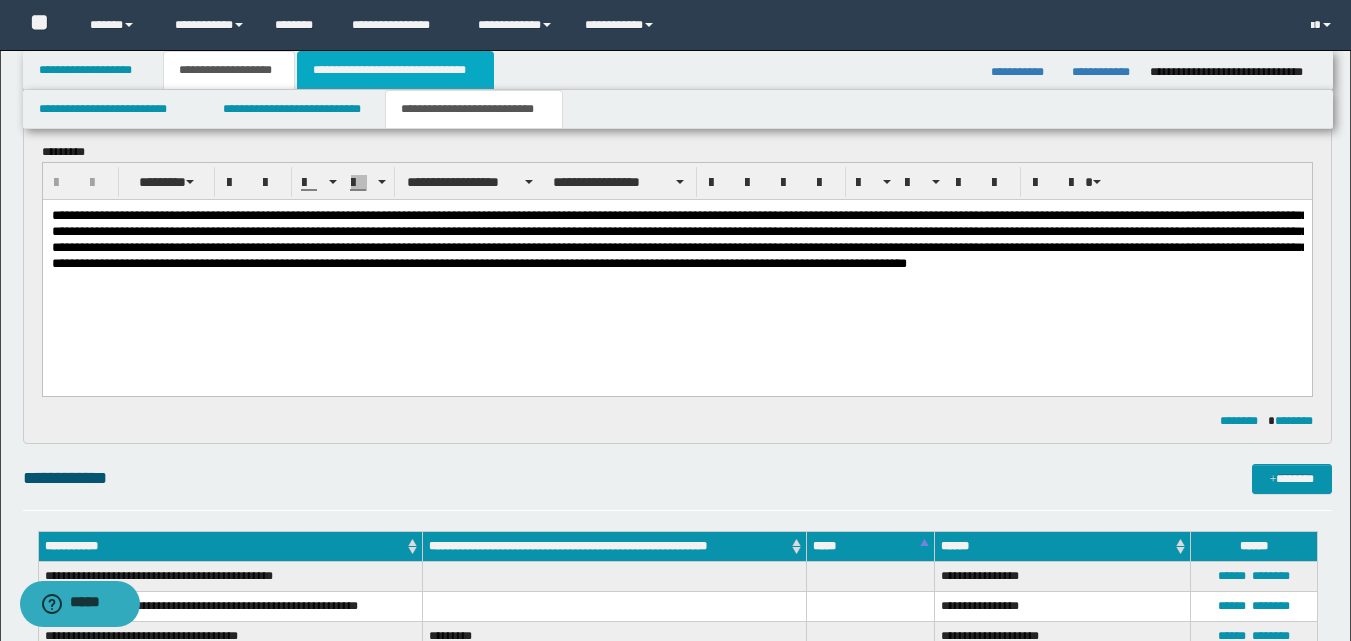 click on "**********" at bounding box center (395, 70) 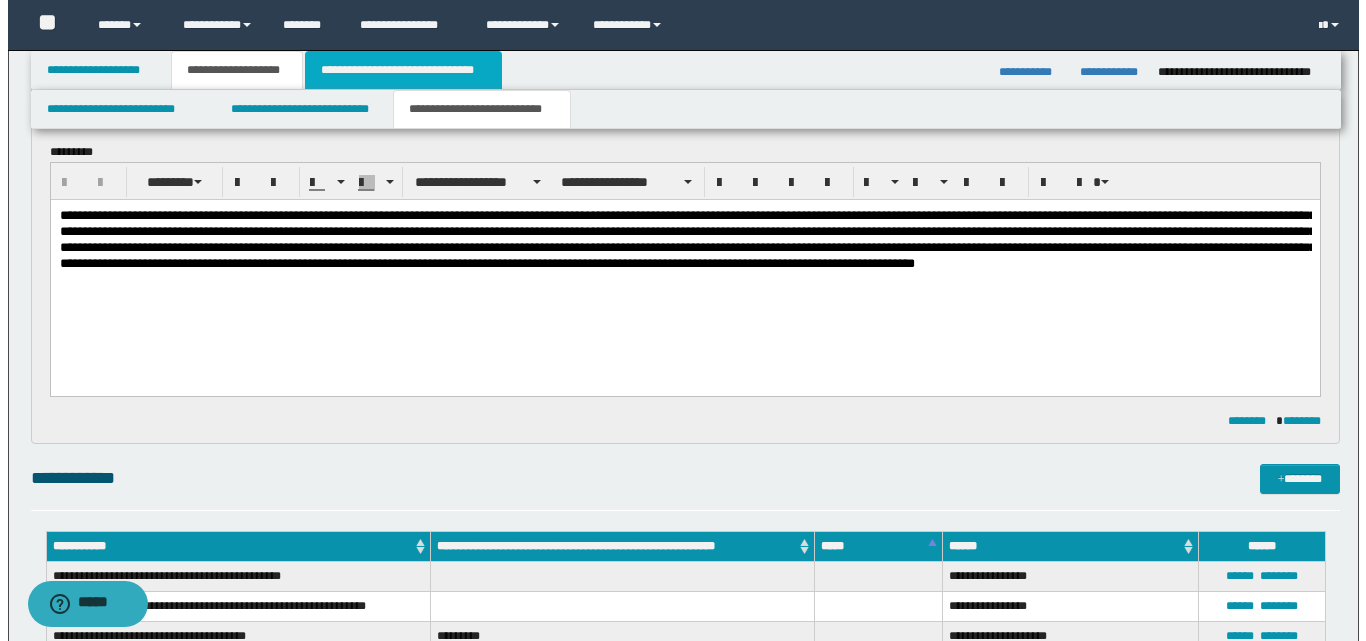 scroll, scrollTop: 0, scrollLeft: 0, axis: both 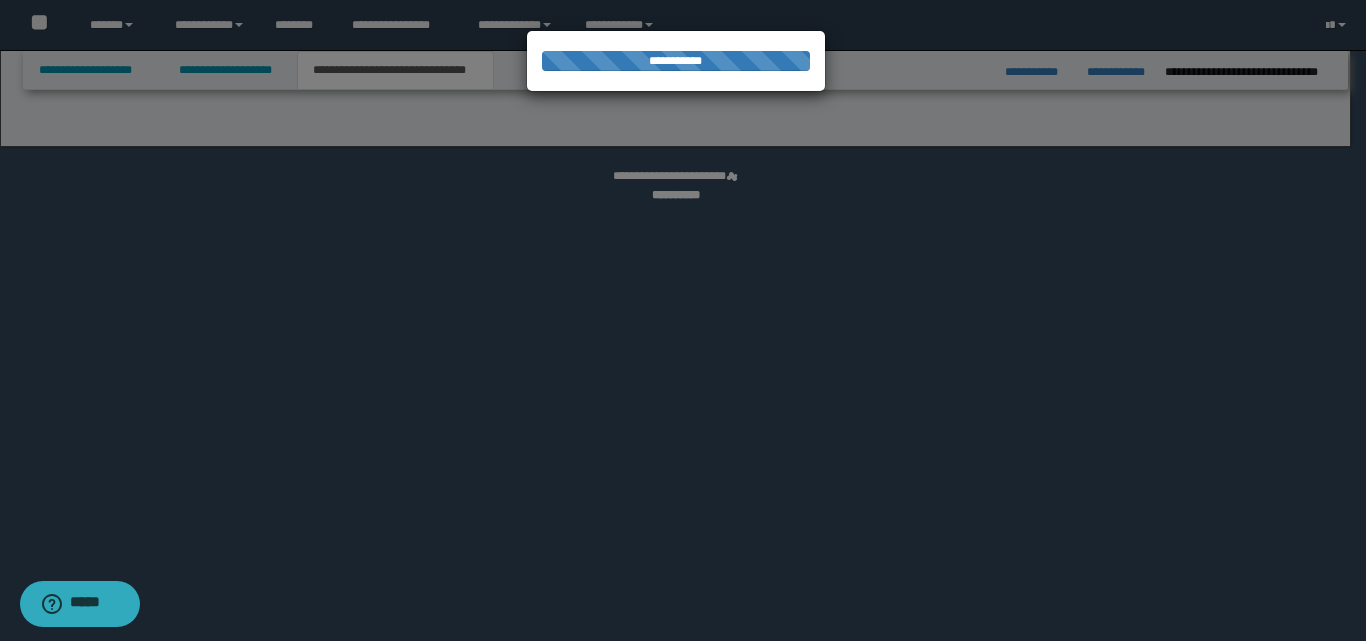 select on "*" 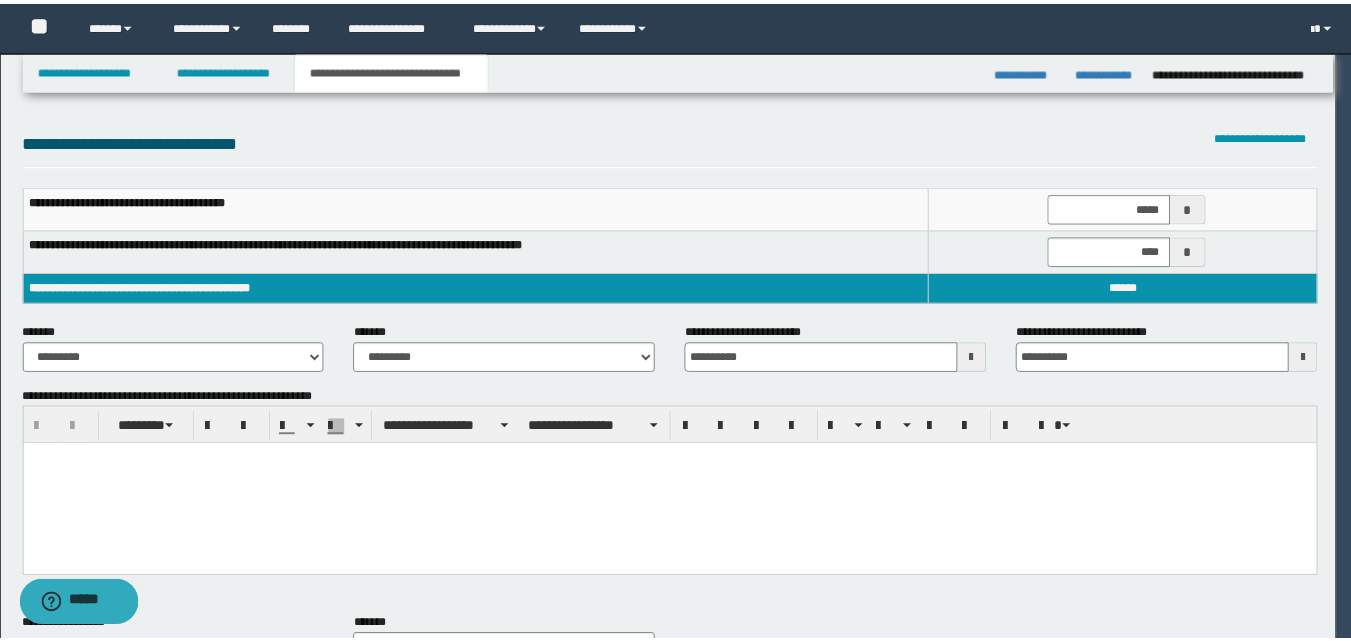 scroll, scrollTop: 0, scrollLeft: 0, axis: both 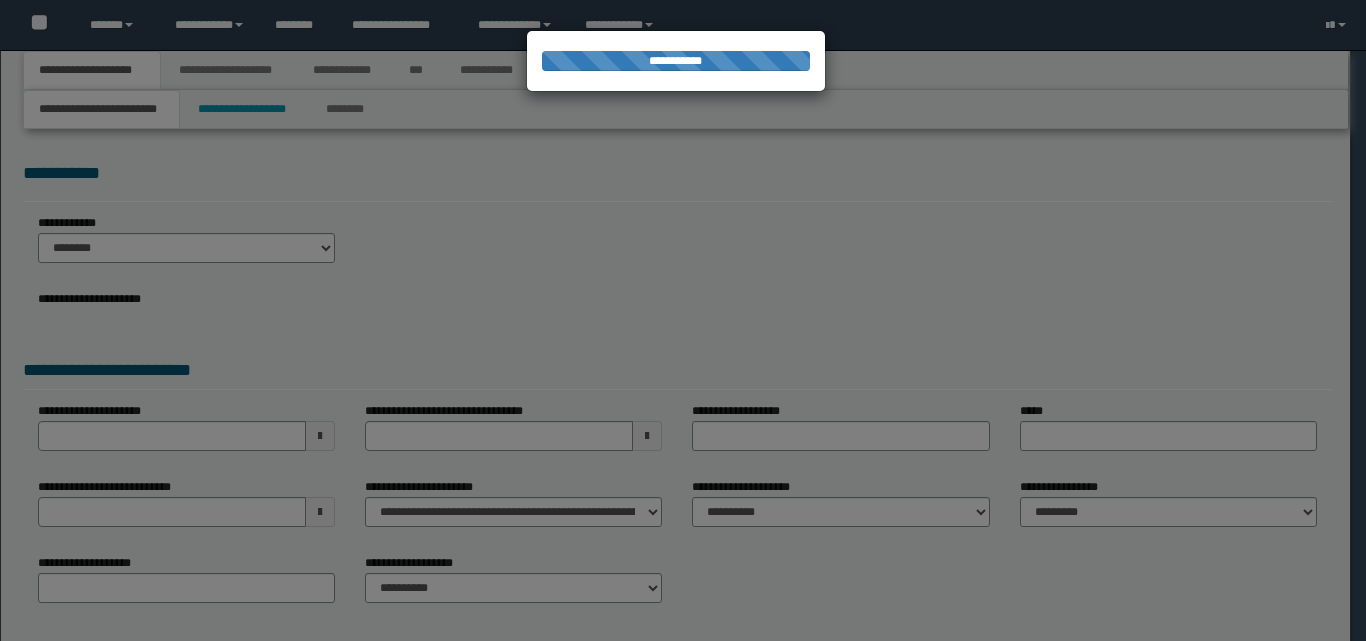 select on "*" 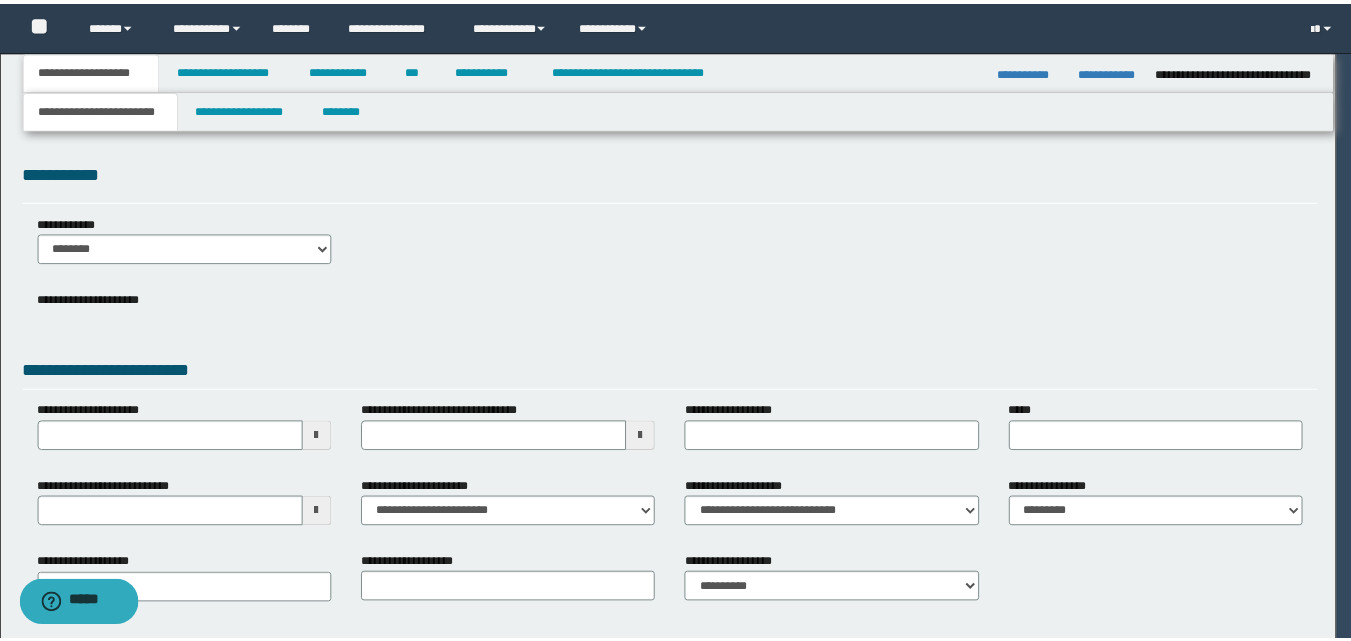 scroll, scrollTop: 0, scrollLeft: 0, axis: both 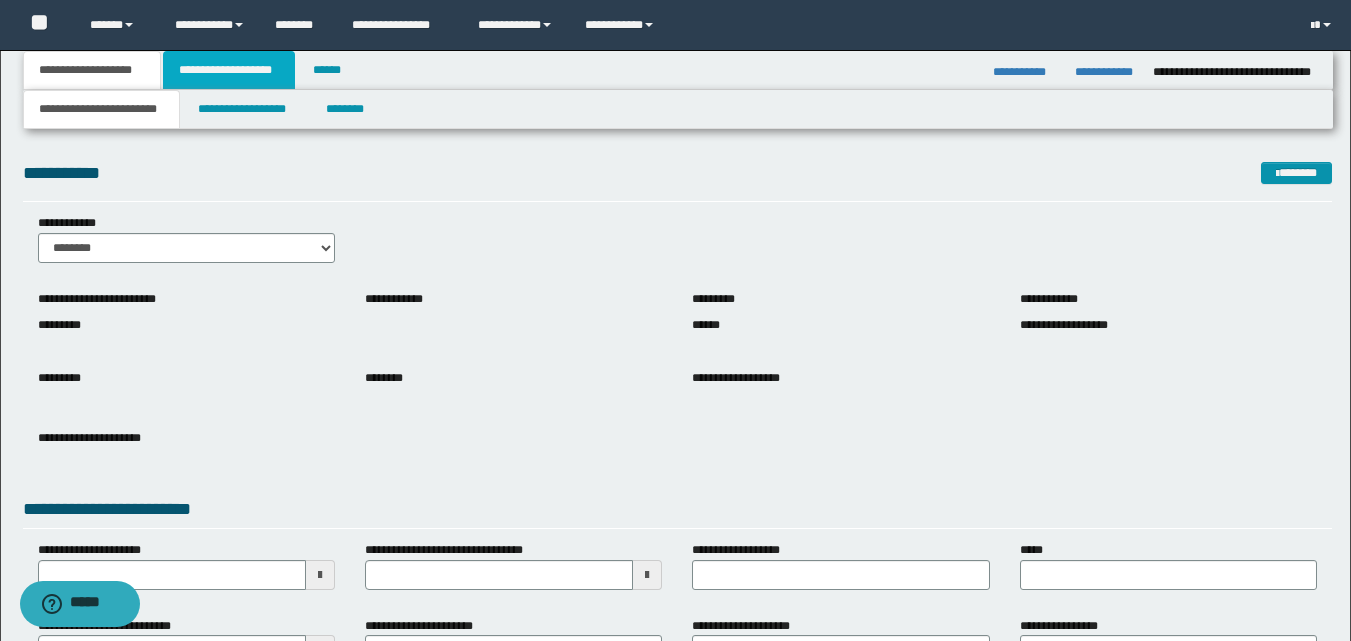 drag, startPoint x: 245, startPoint y: 82, endPoint x: 262, endPoint y: 107, distance: 30.232433 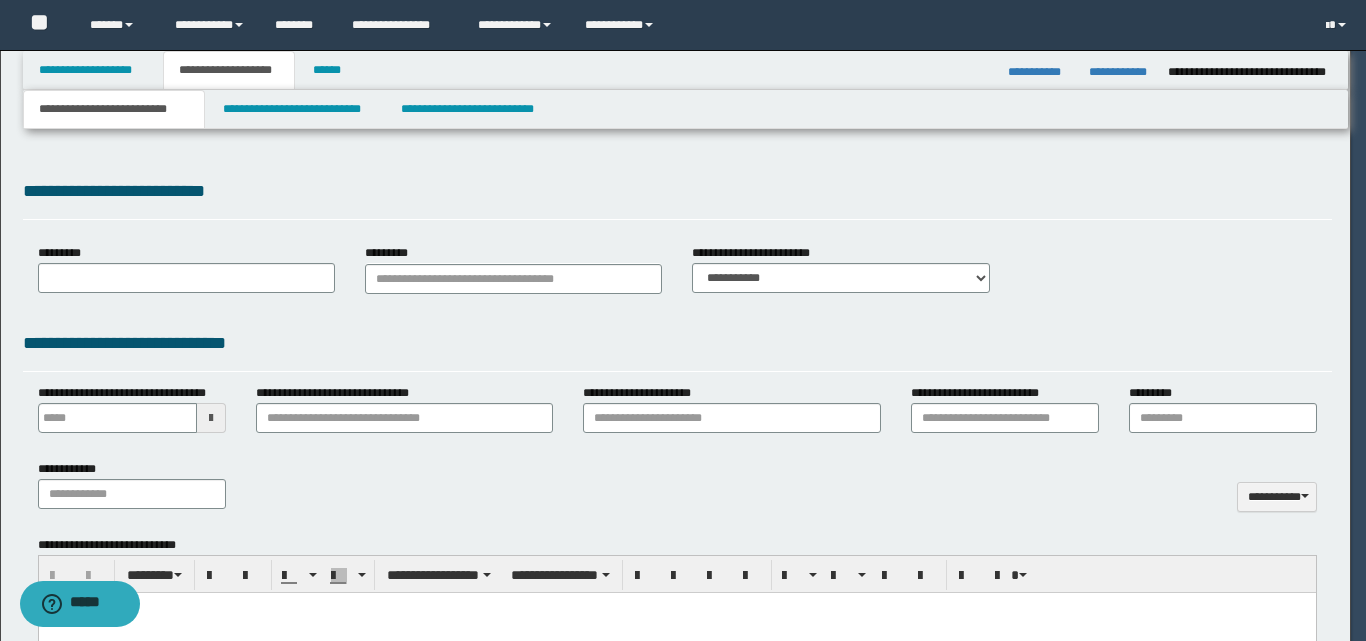 type 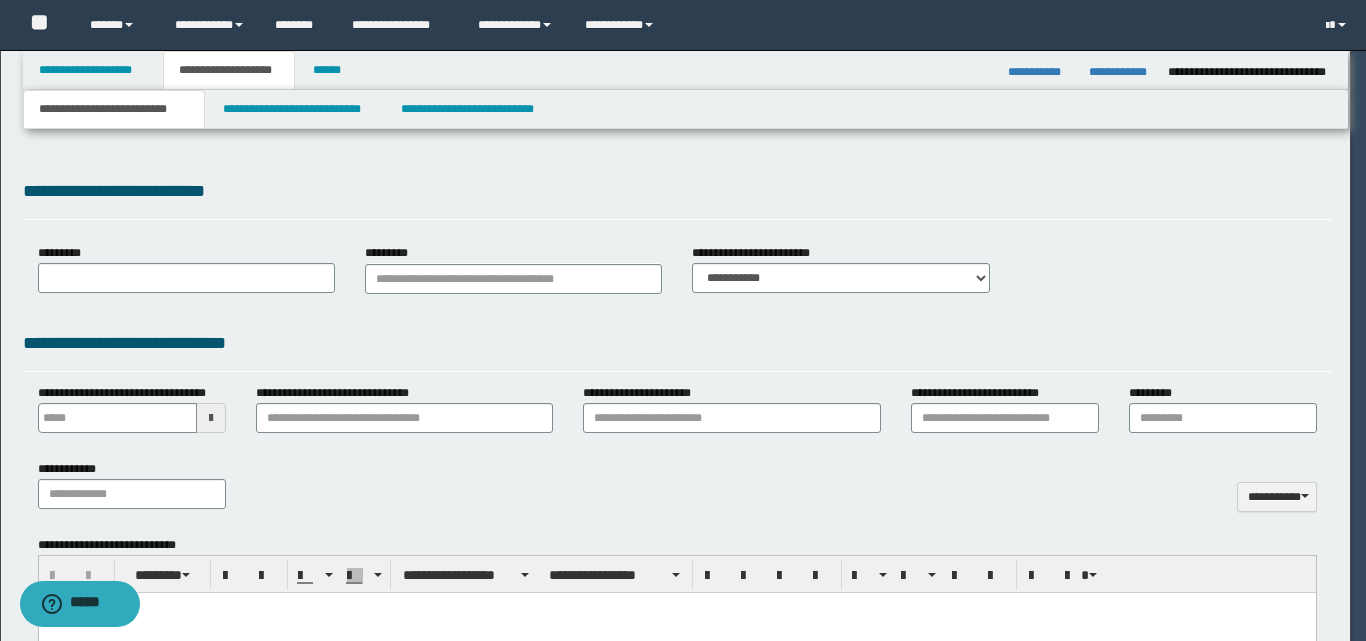 type on "**********" 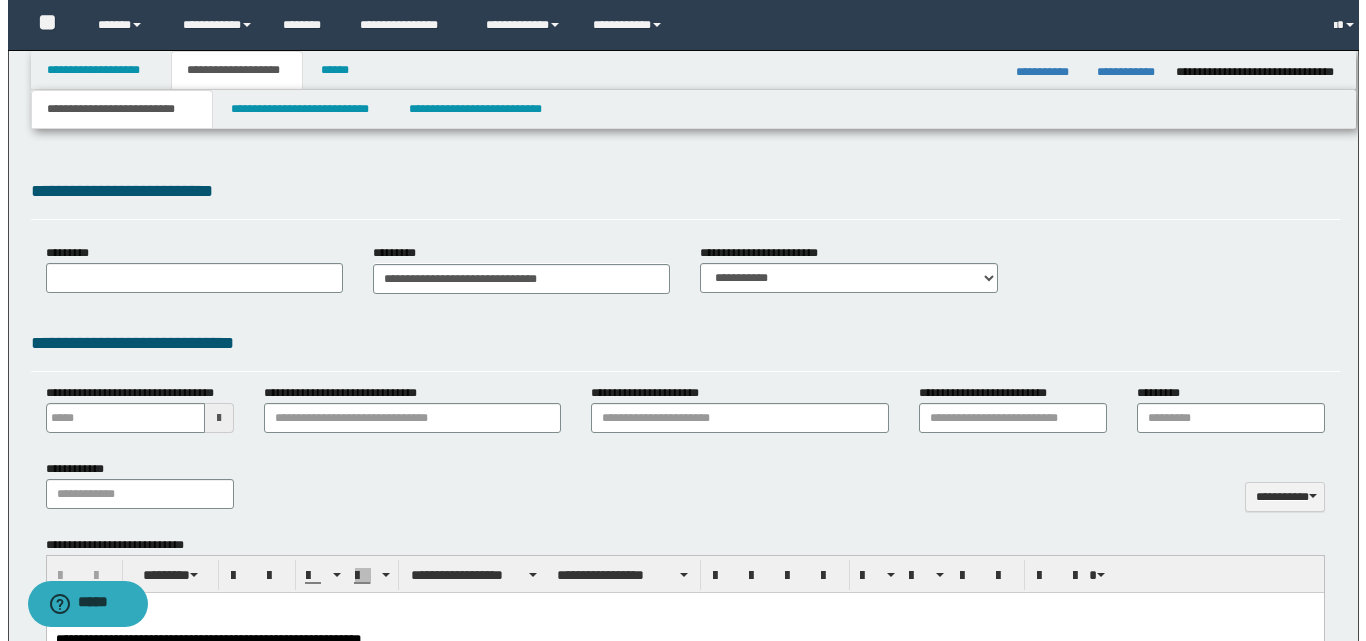 scroll, scrollTop: 0, scrollLeft: 0, axis: both 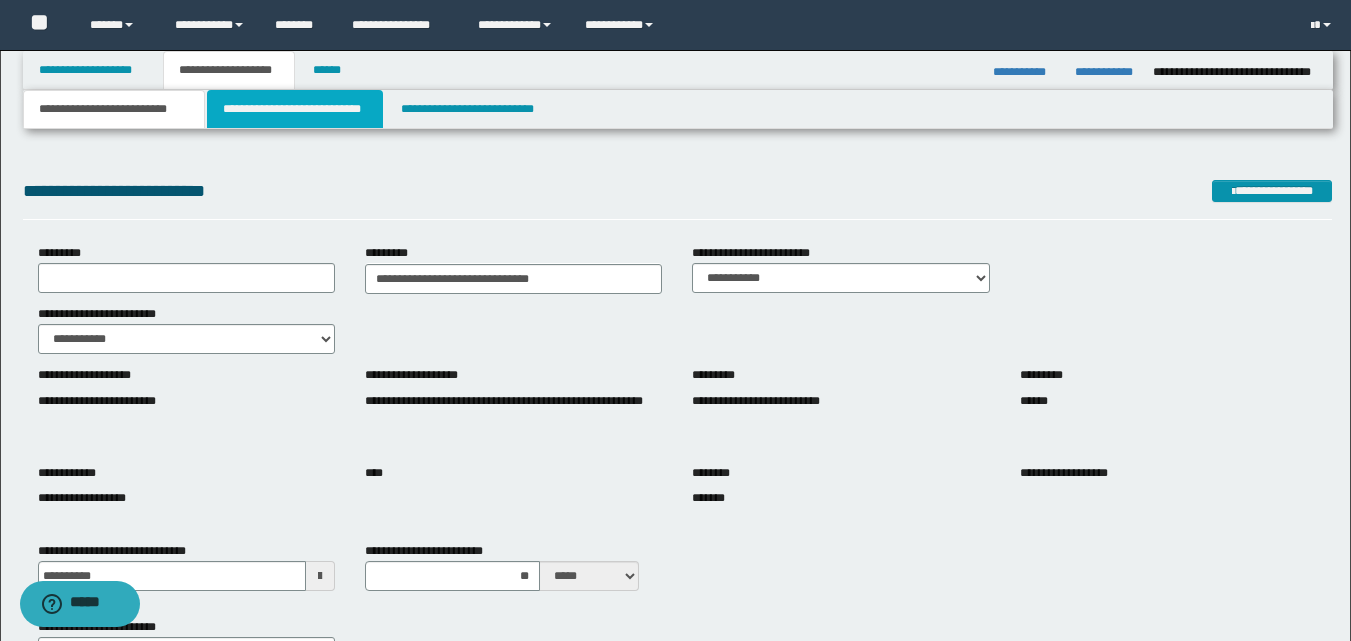 click on "**********" at bounding box center (295, 109) 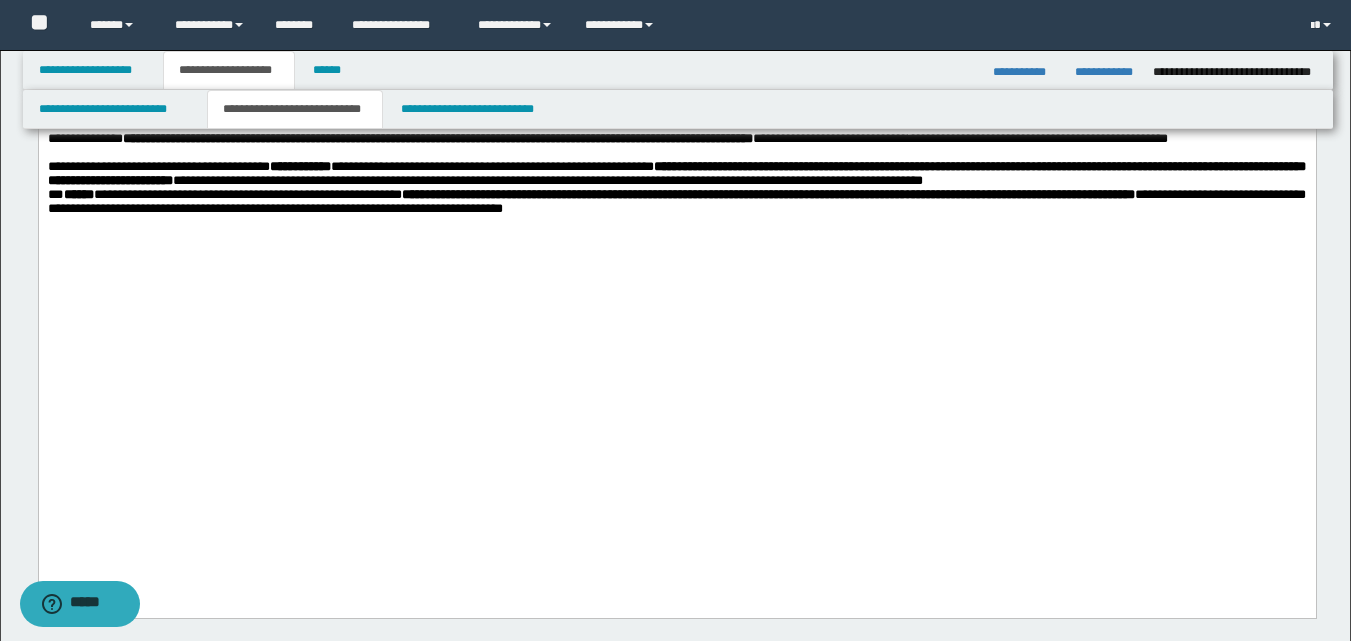 scroll, scrollTop: 800, scrollLeft: 0, axis: vertical 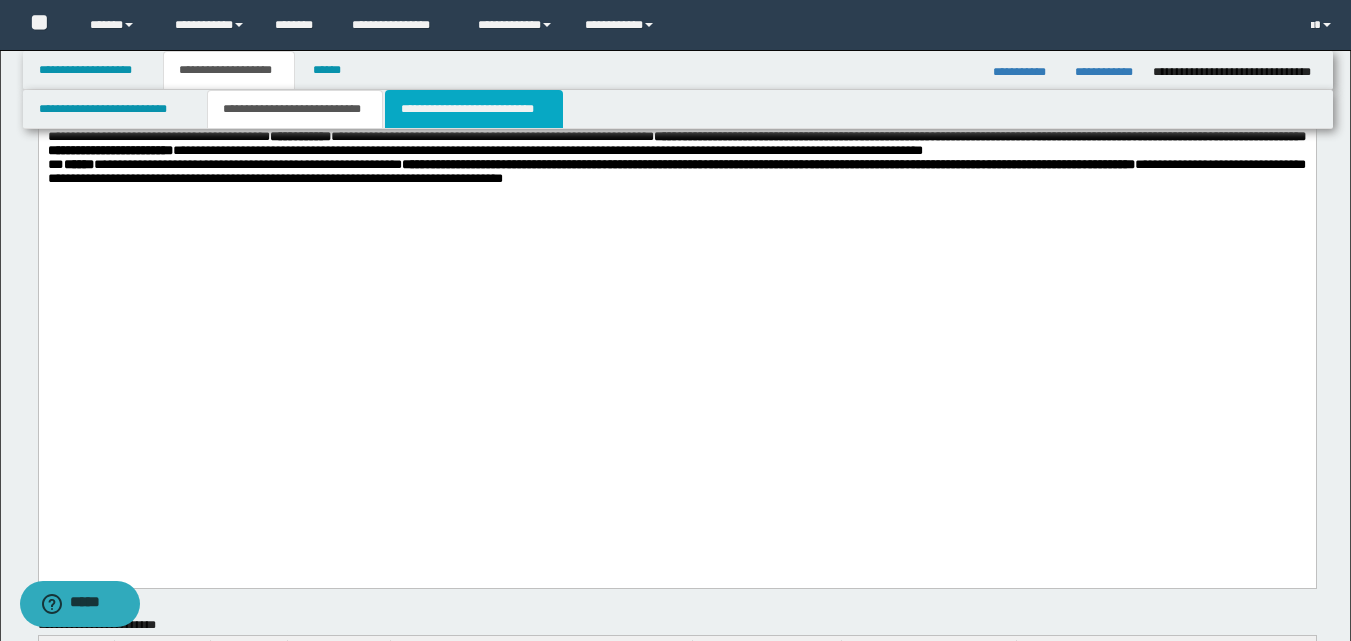 click on "**********" at bounding box center (474, 109) 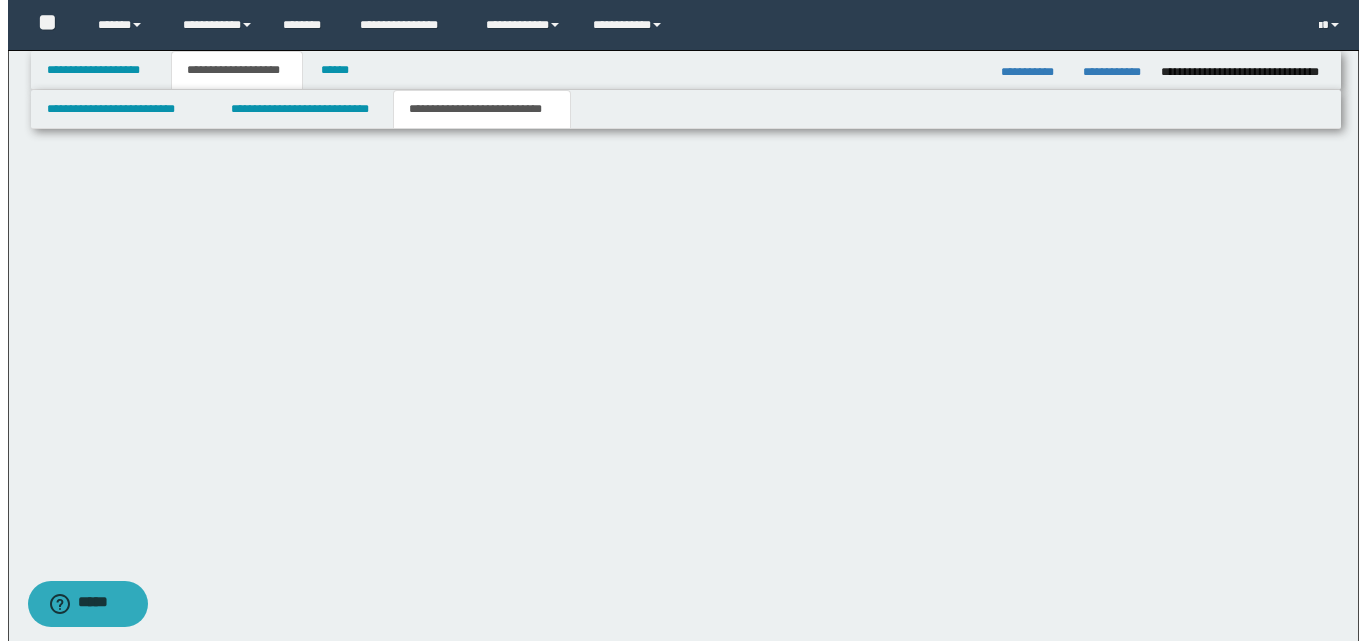 scroll, scrollTop: 0, scrollLeft: 0, axis: both 